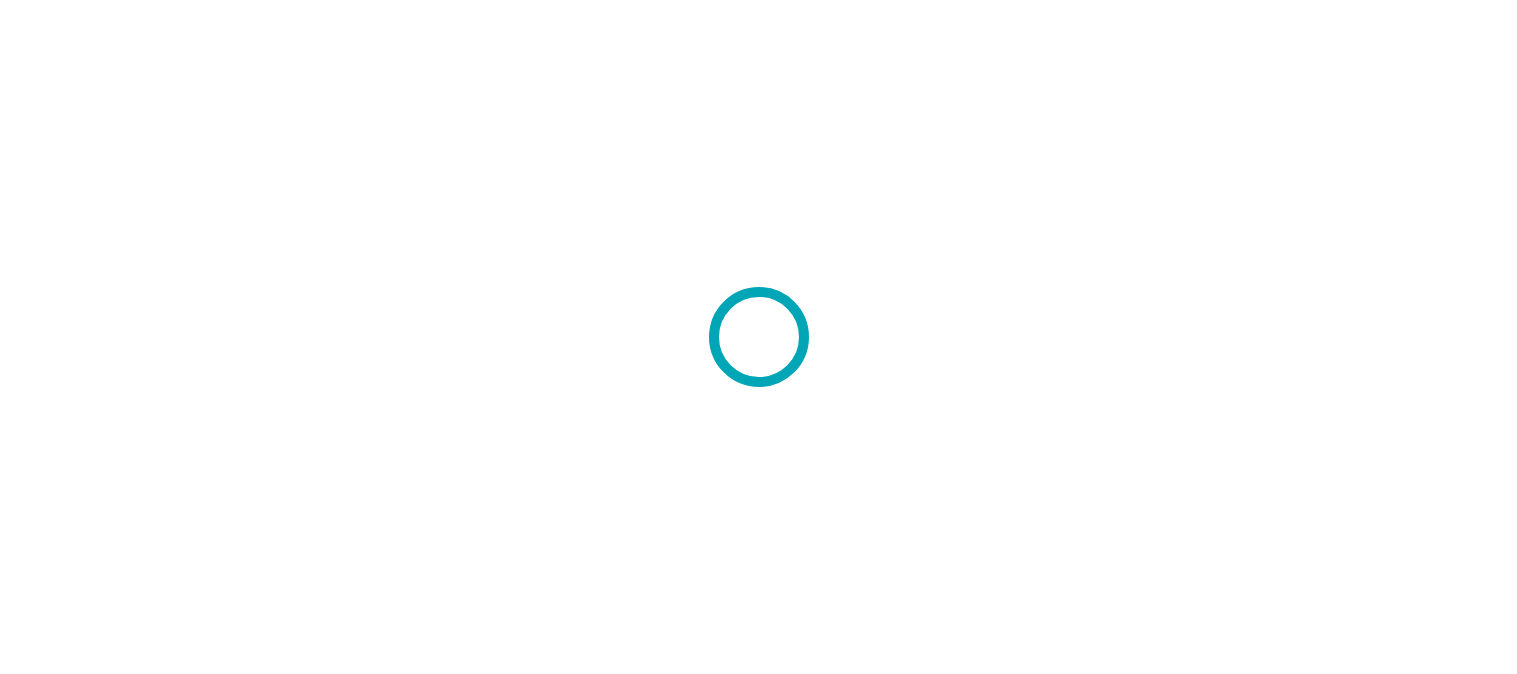scroll, scrollTop: 0, scrollLeft: 0, axis: both 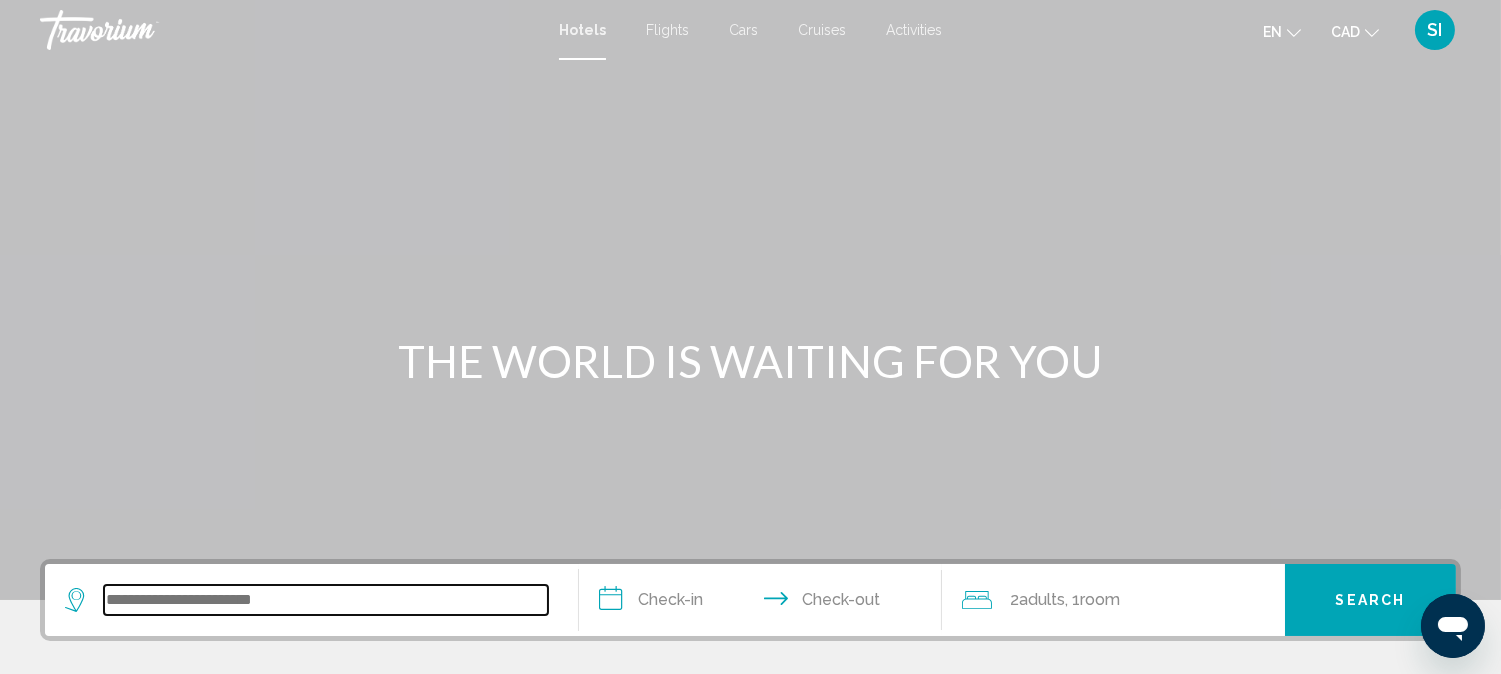 click at bounding box center (326, 600) 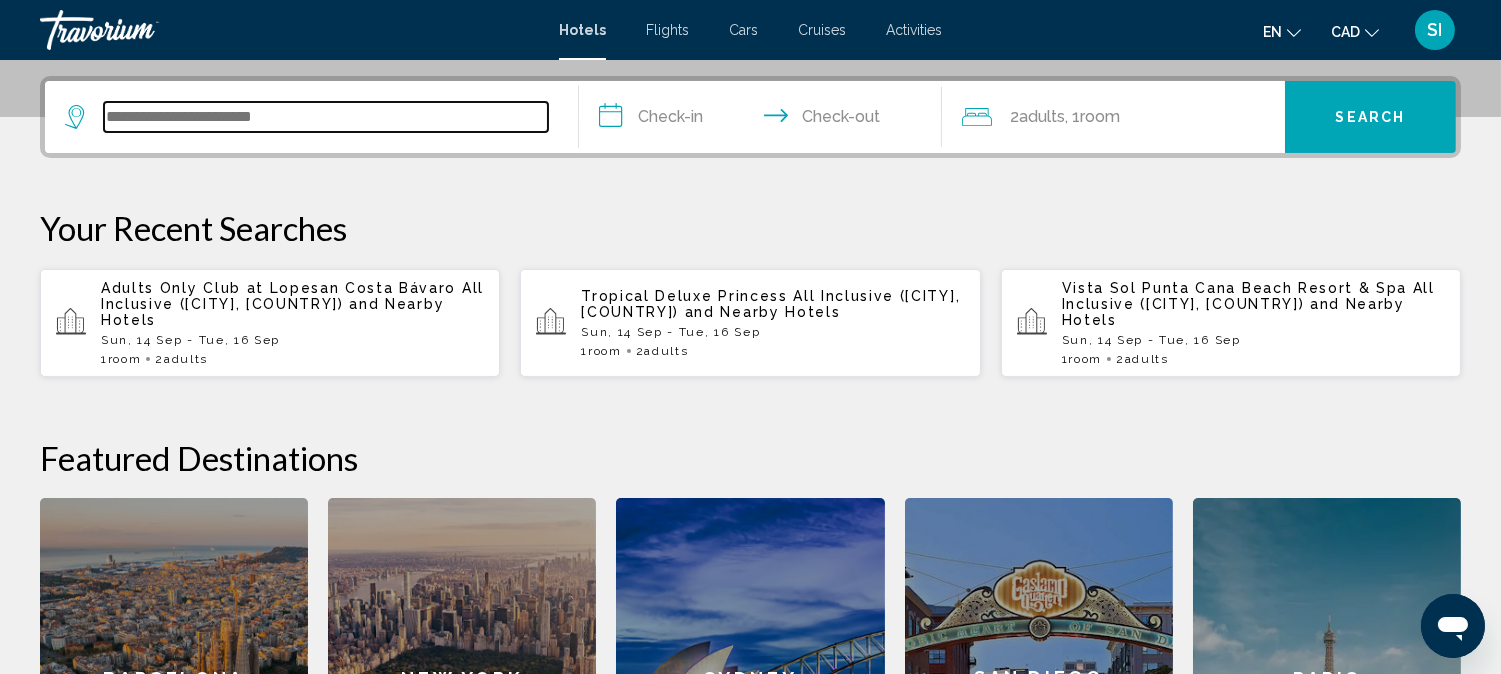 scroll, scrollTop: 493, scrollLeft: 0, axis: vertical 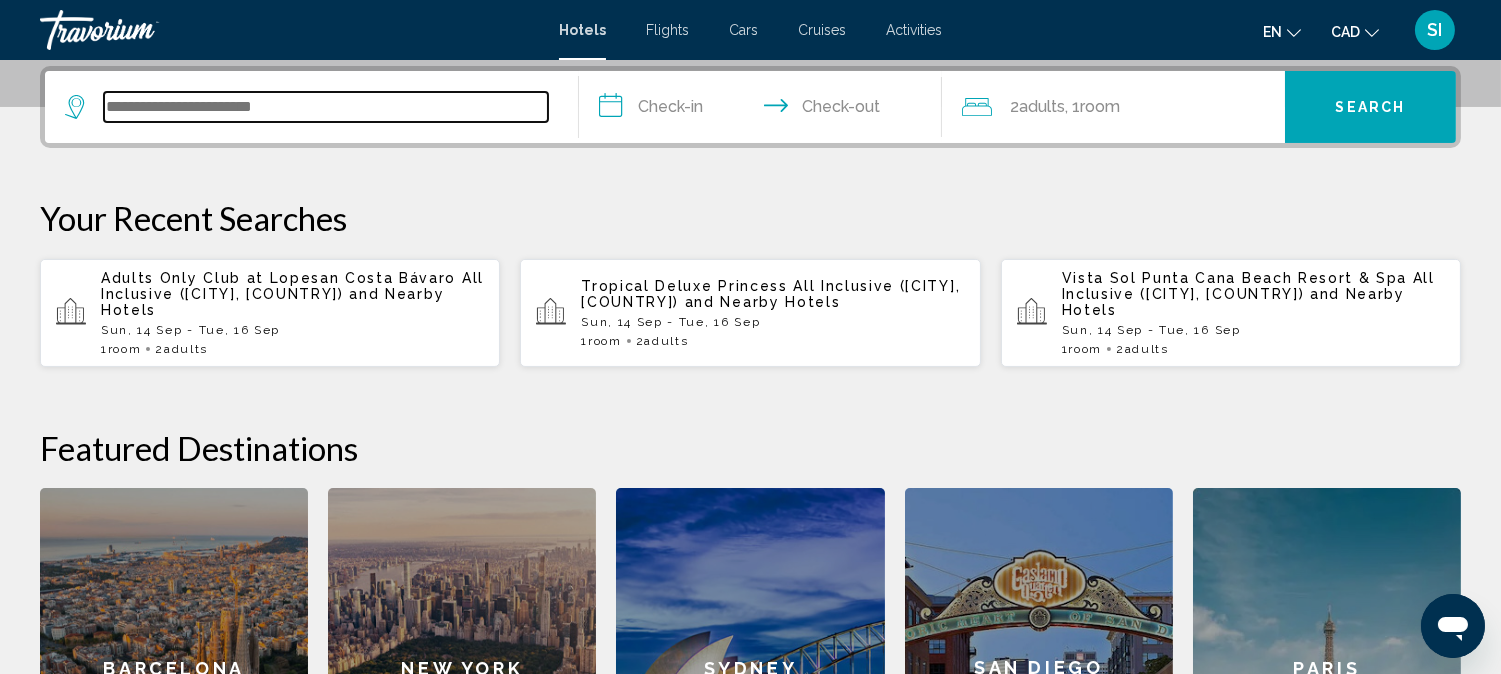 click at bounding box center (326, 107) 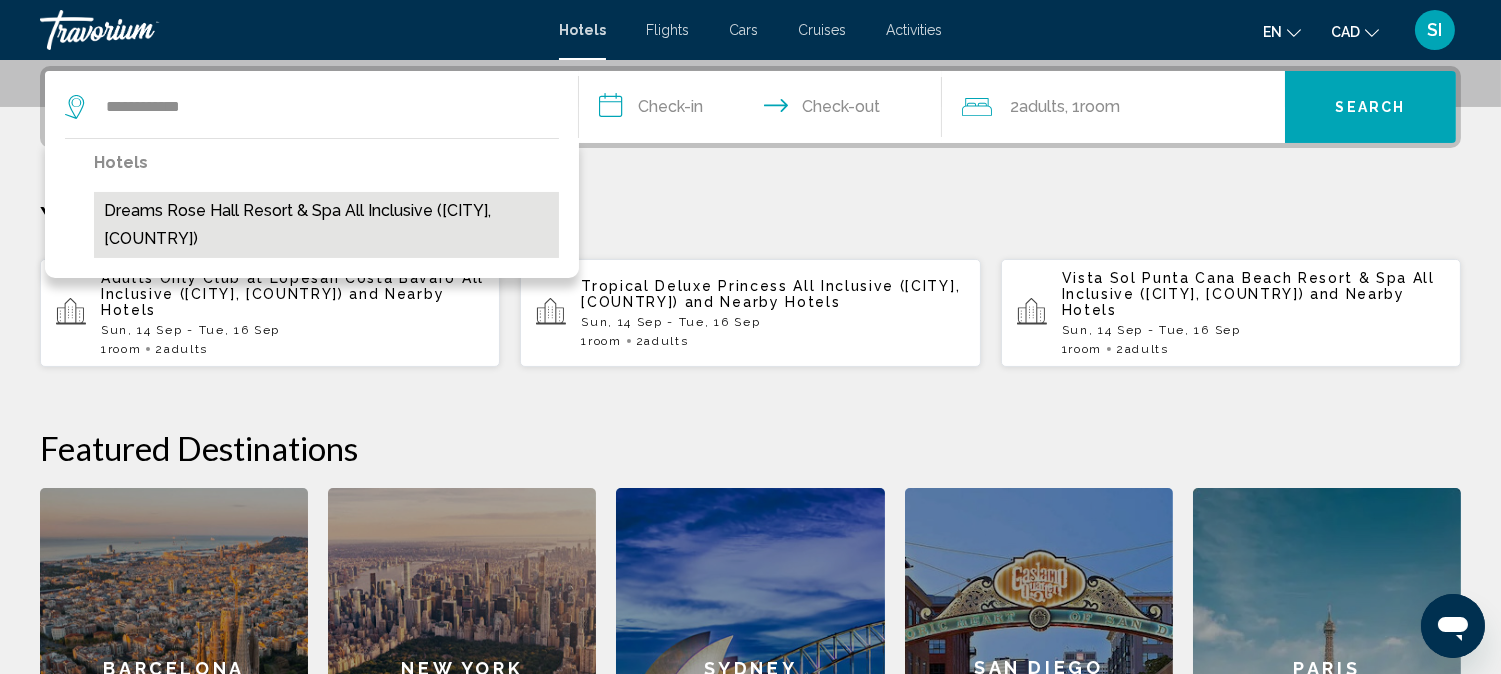 click on "Dreams Rose Hall Resort & Spa All Inclusive ([CITY], [COUNTRY])" at bounding box center [326, 225] 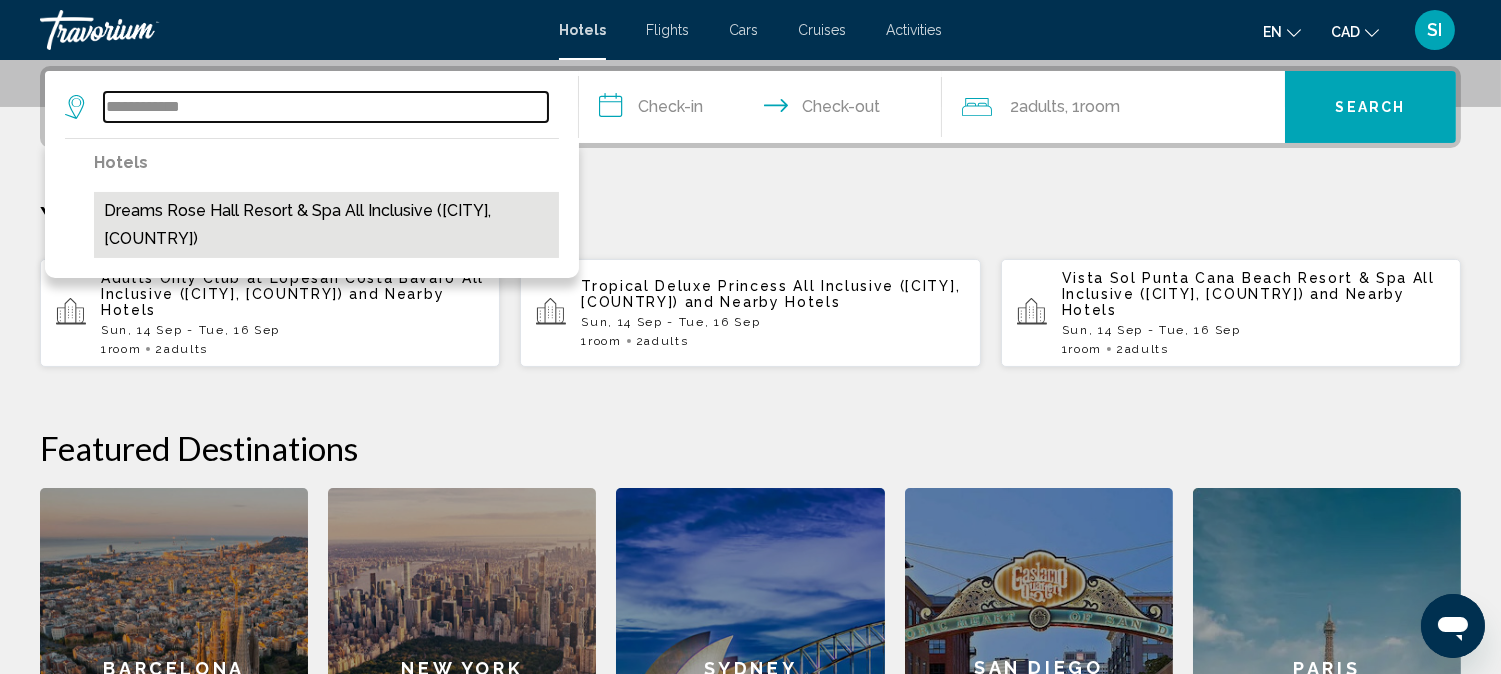 type on "**********" 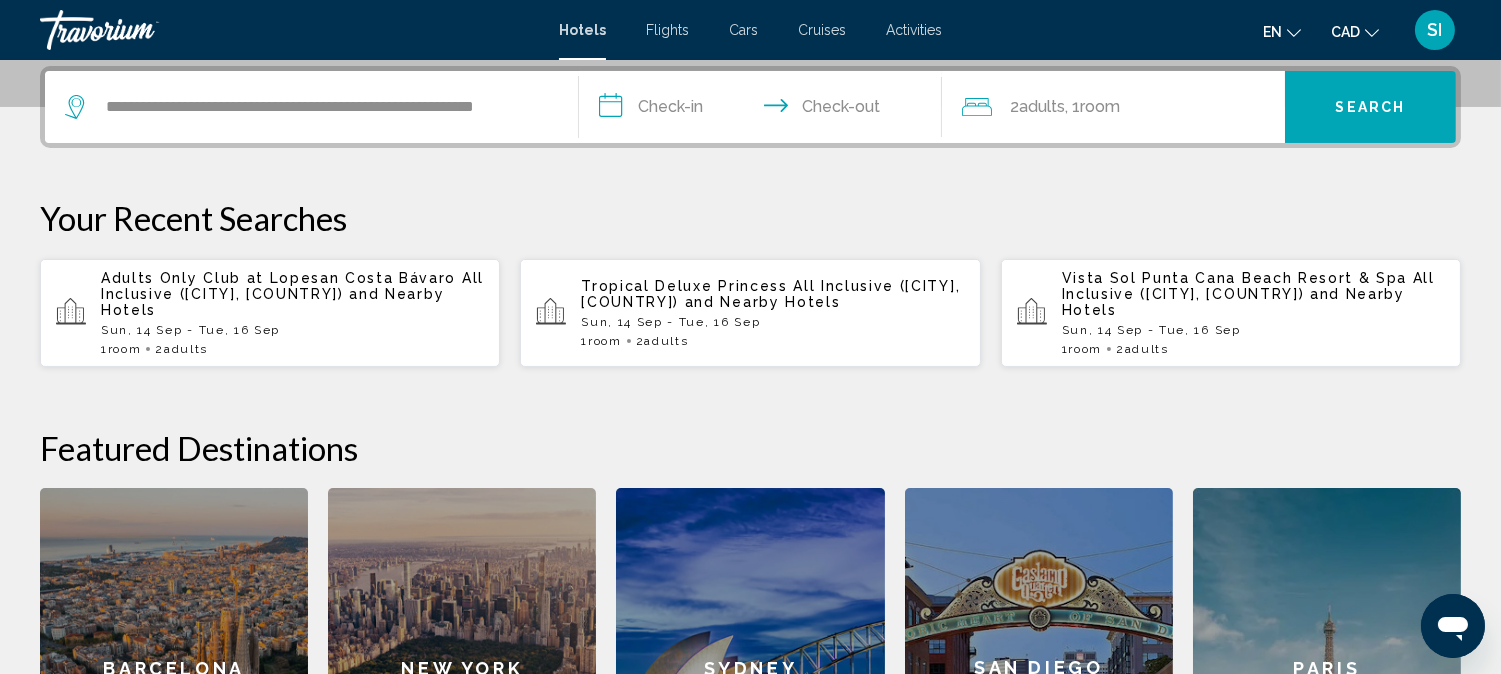 click on "**********" at bounding box center (764, 110) 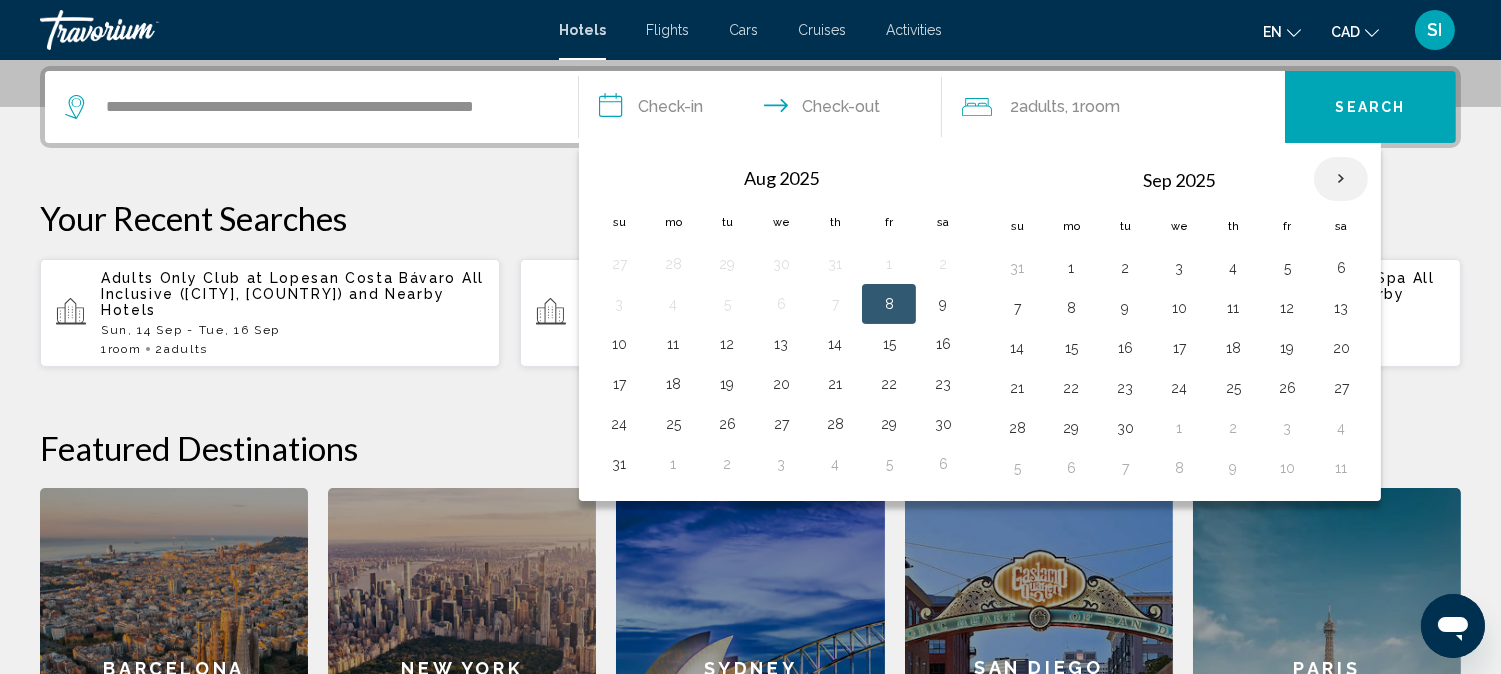 click at bounding box center (1341, 179) 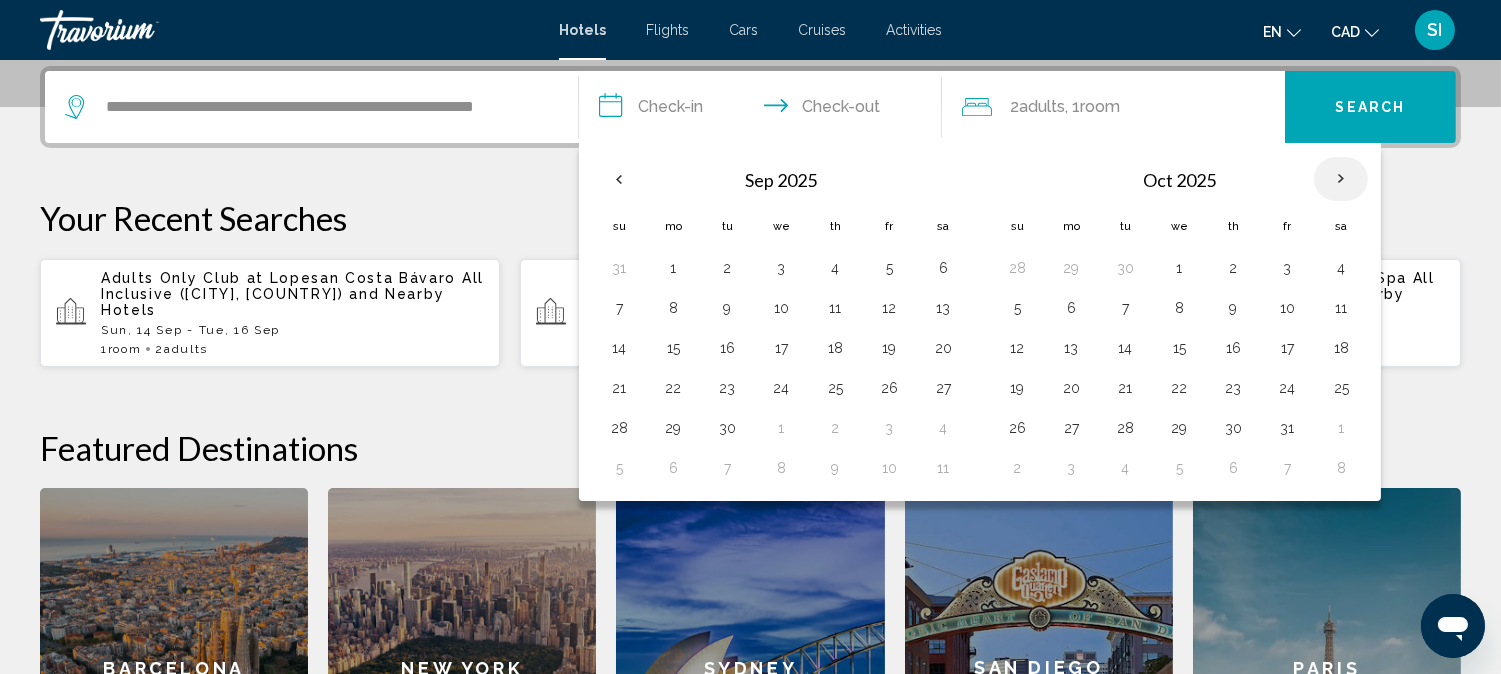 click at bounding box center (1341, 179) 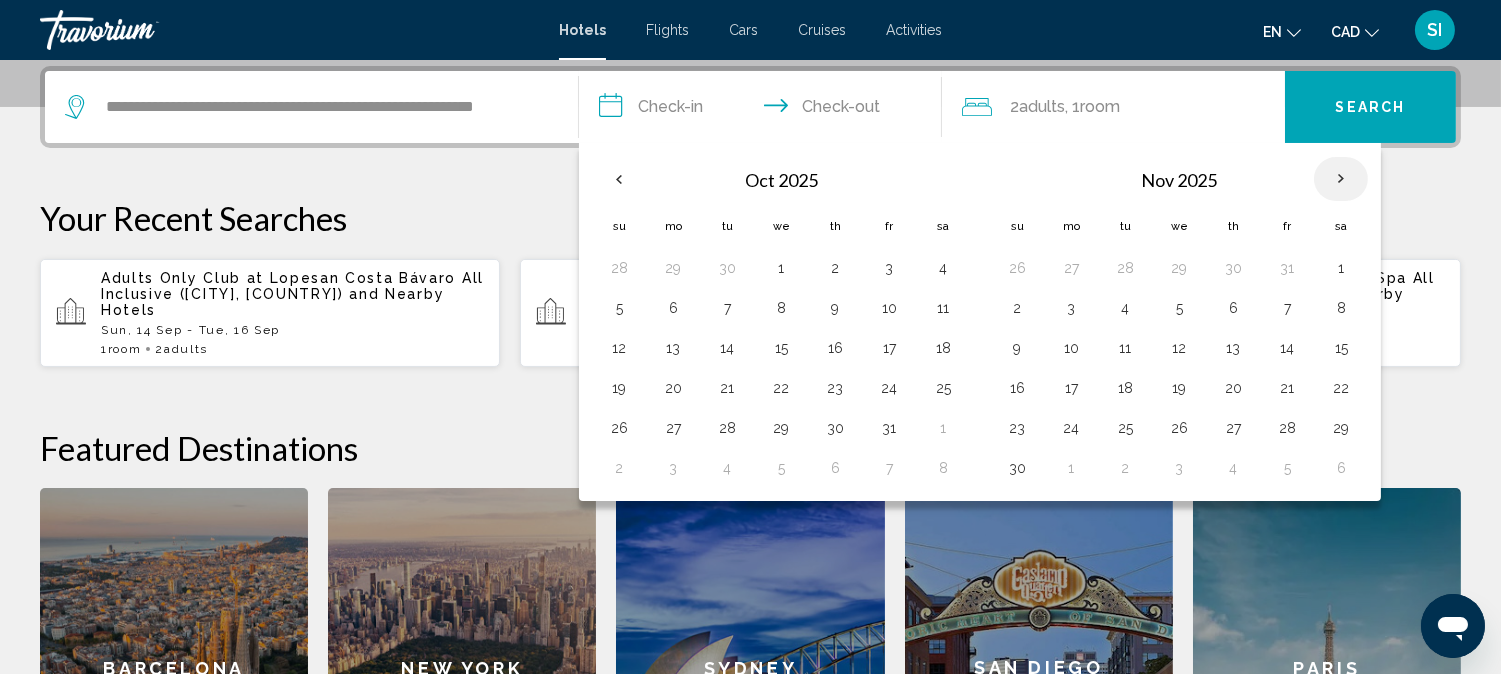 click at bounding box center [1341, 179] 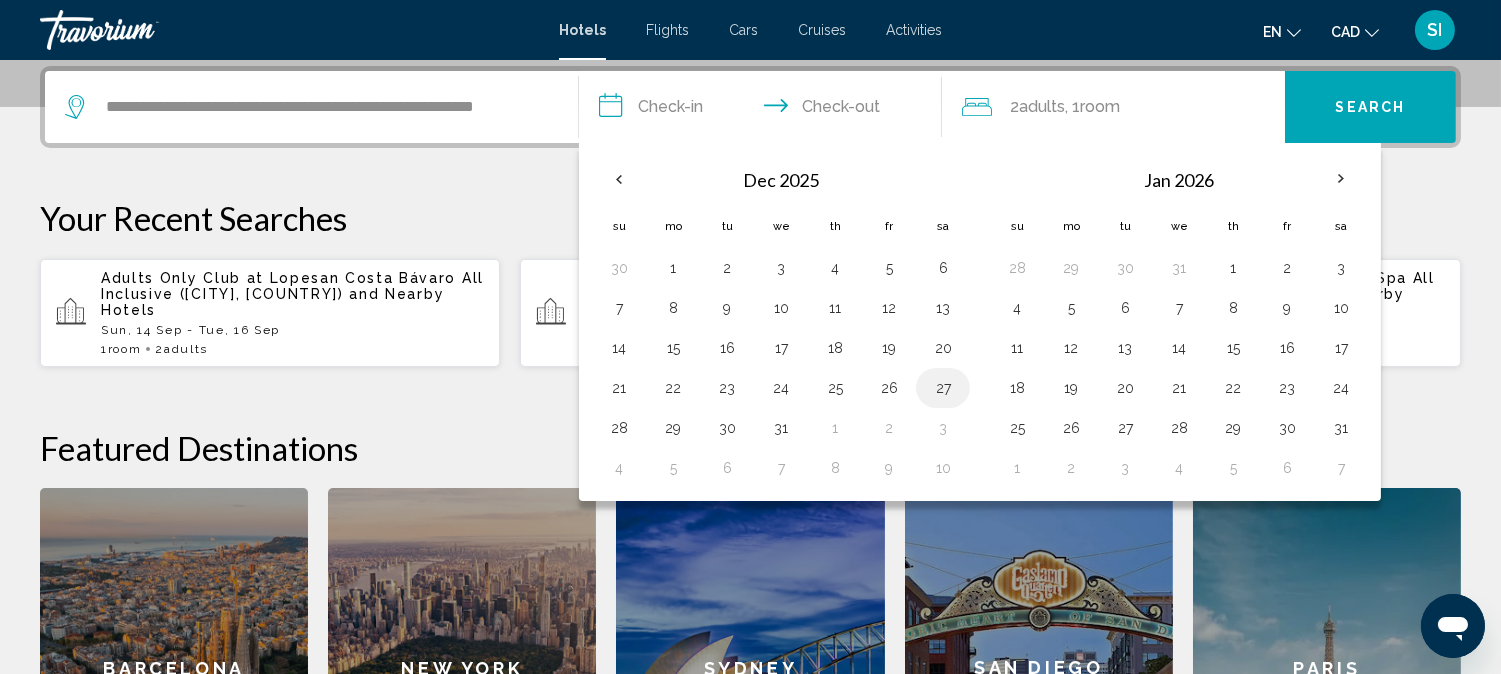 click on "27" at bounding box center [943, 388] 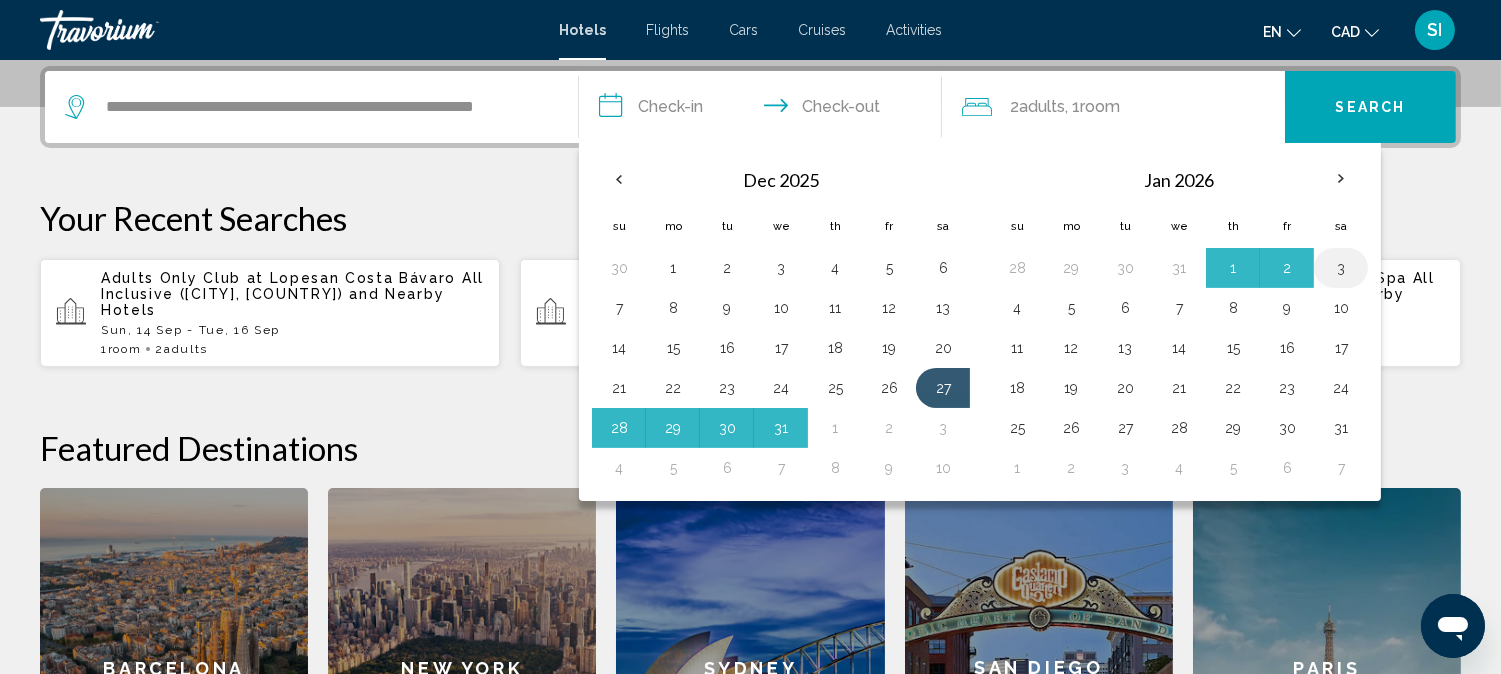 click on "3" at bounding box center [1341, 268] 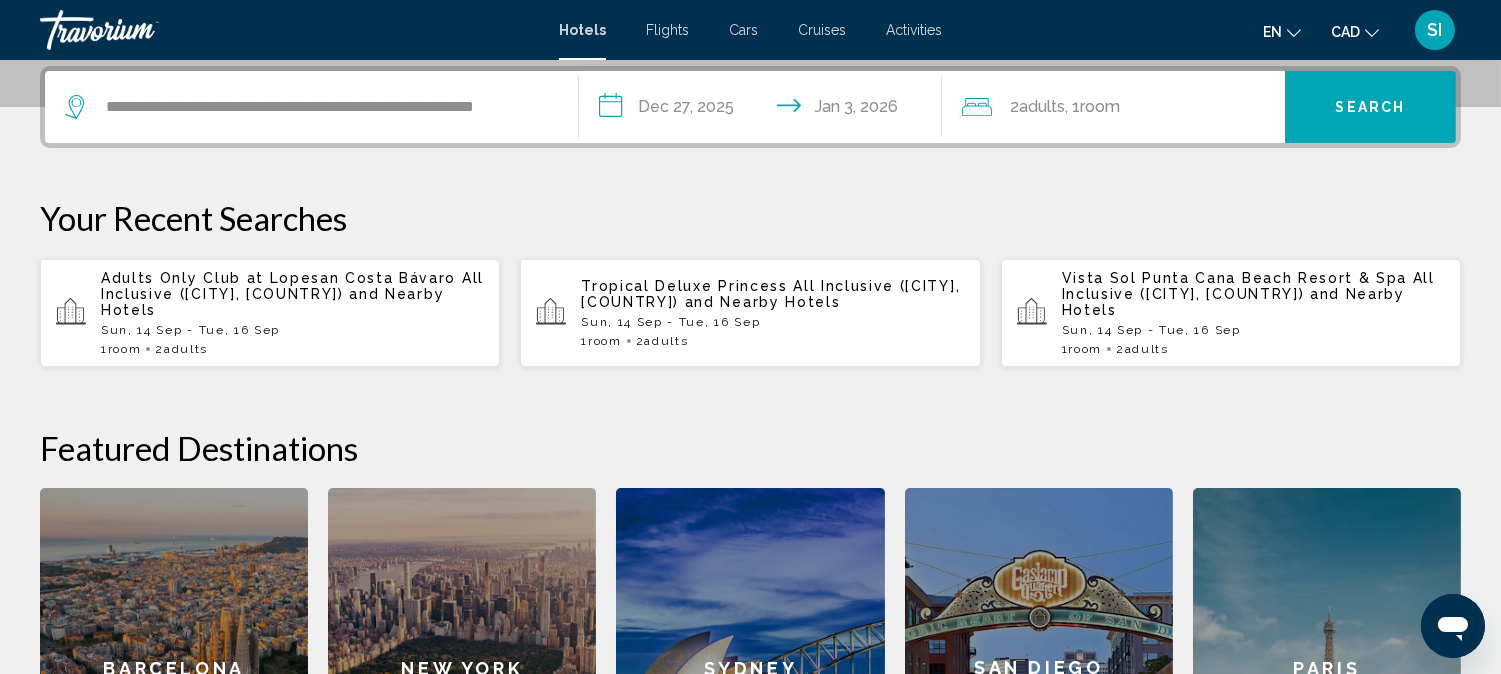 click on "Search" at bounding box center [1371, 108] 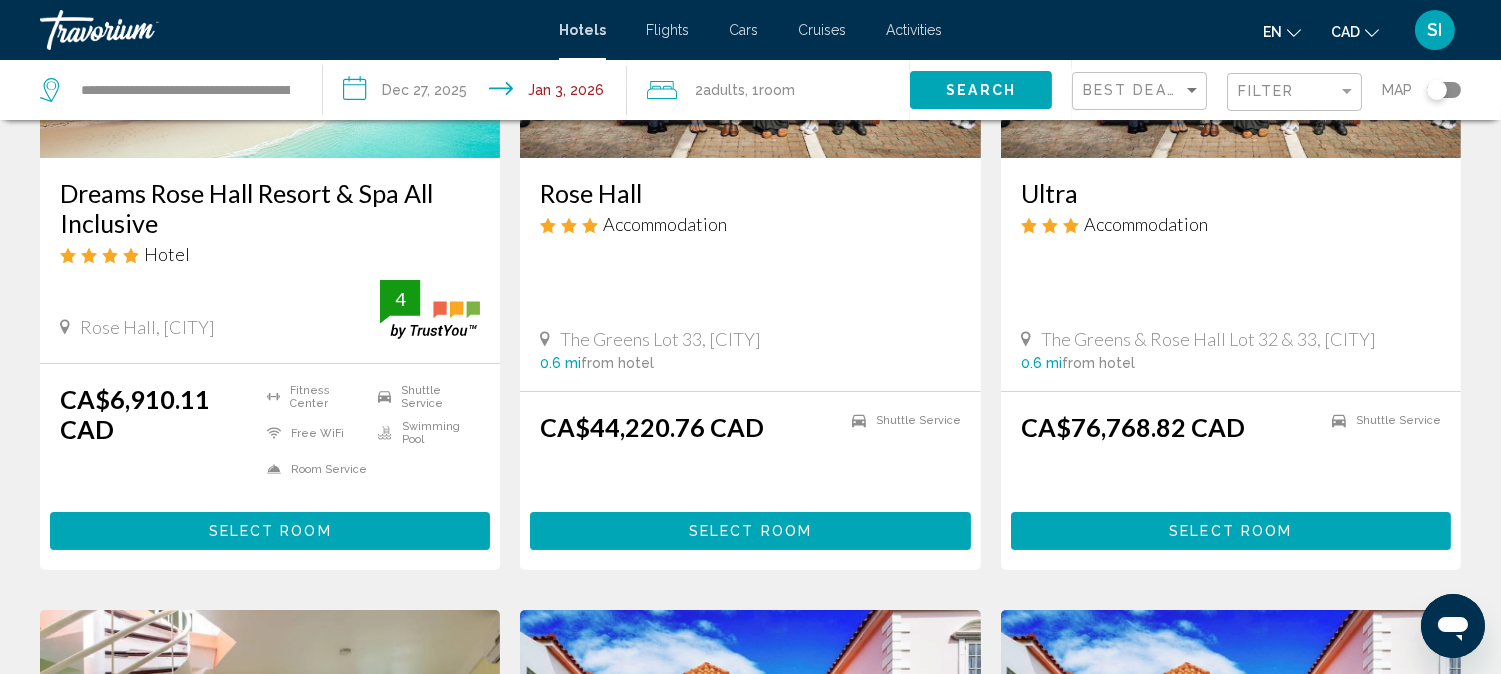 scroll, scrollTop: 355, scrollLeft: 0, axis: vertical 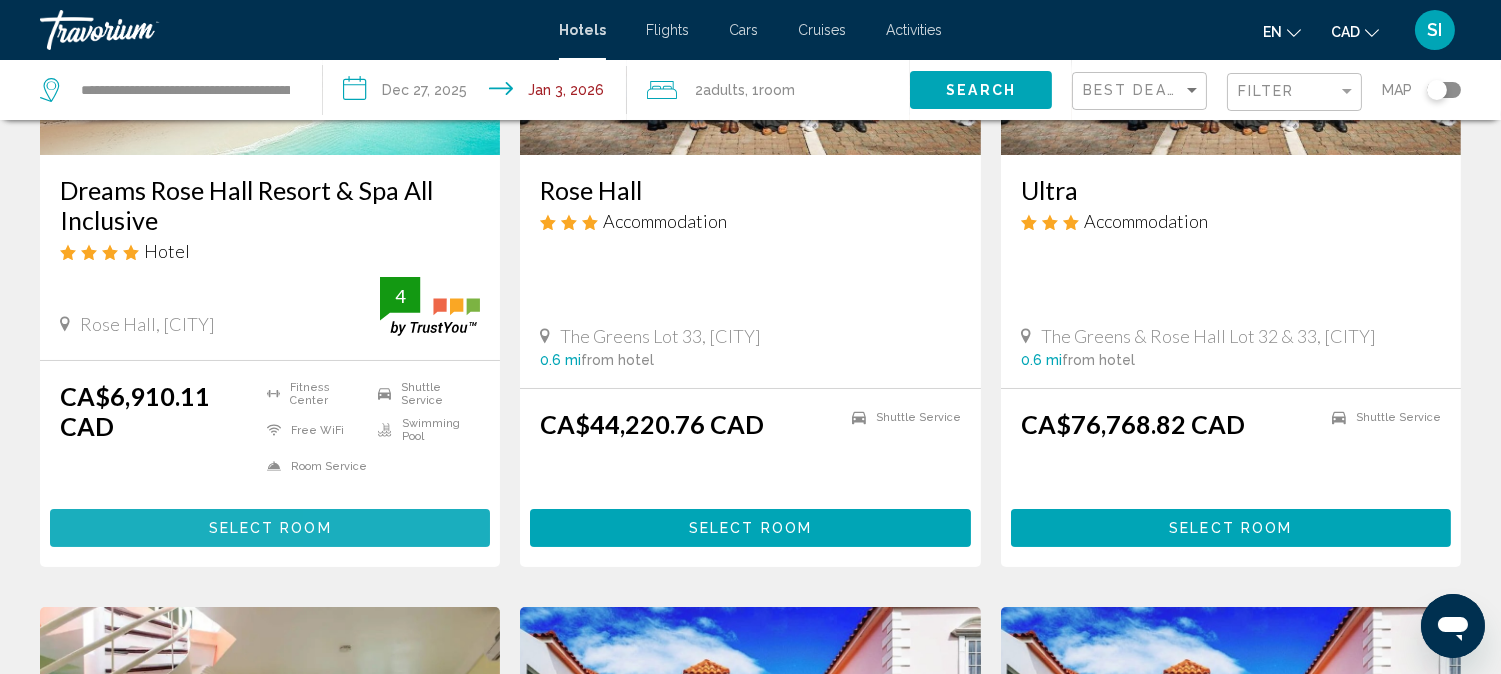 click on "Select Room" at bounding box center [270, 527] 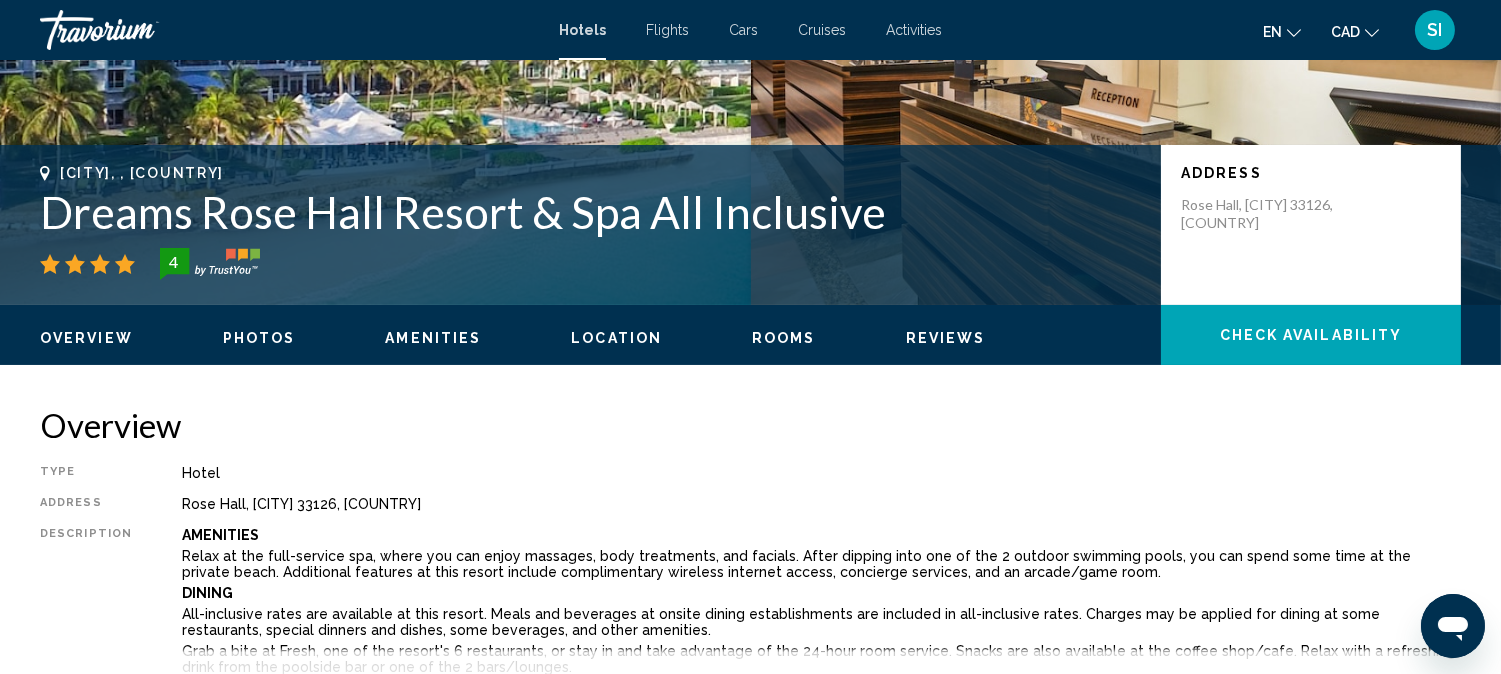 scroll, scrollTop: 22, scrollLeft: 0, axis: vertical 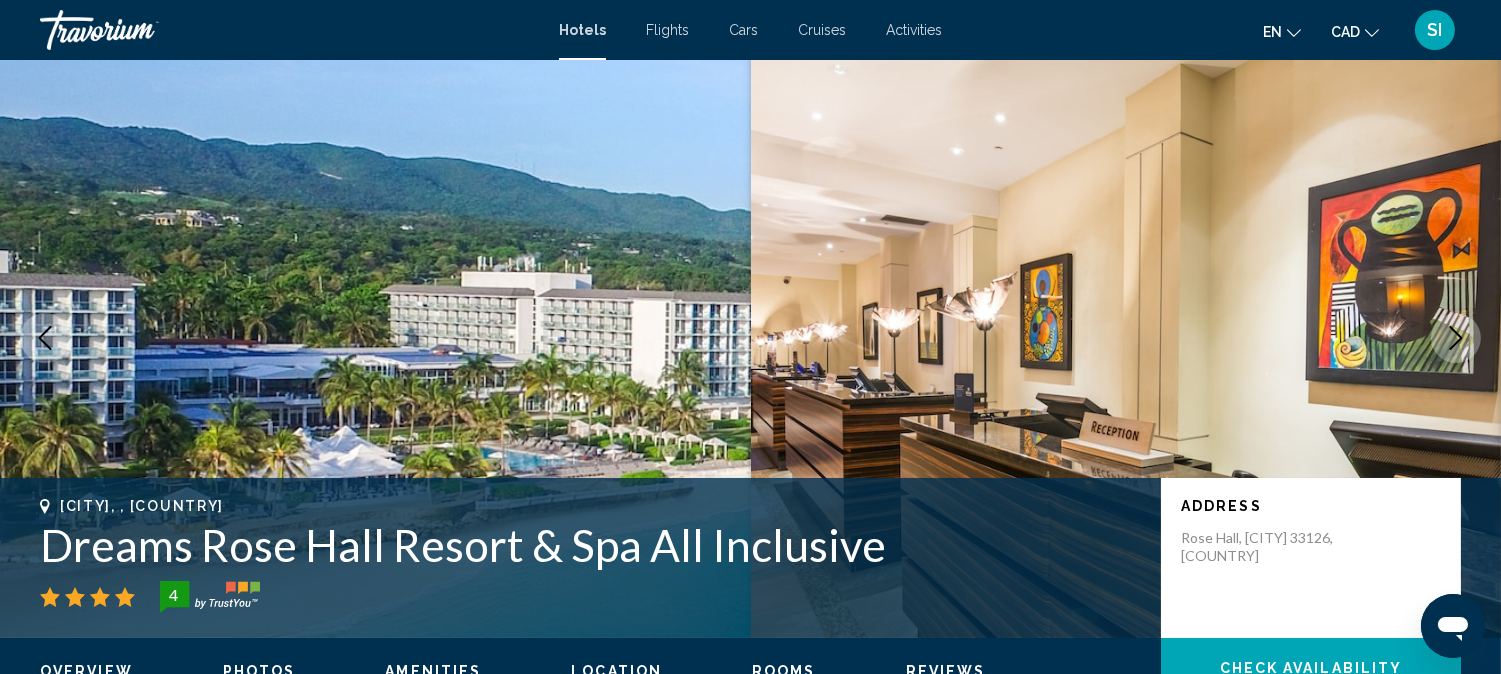 type 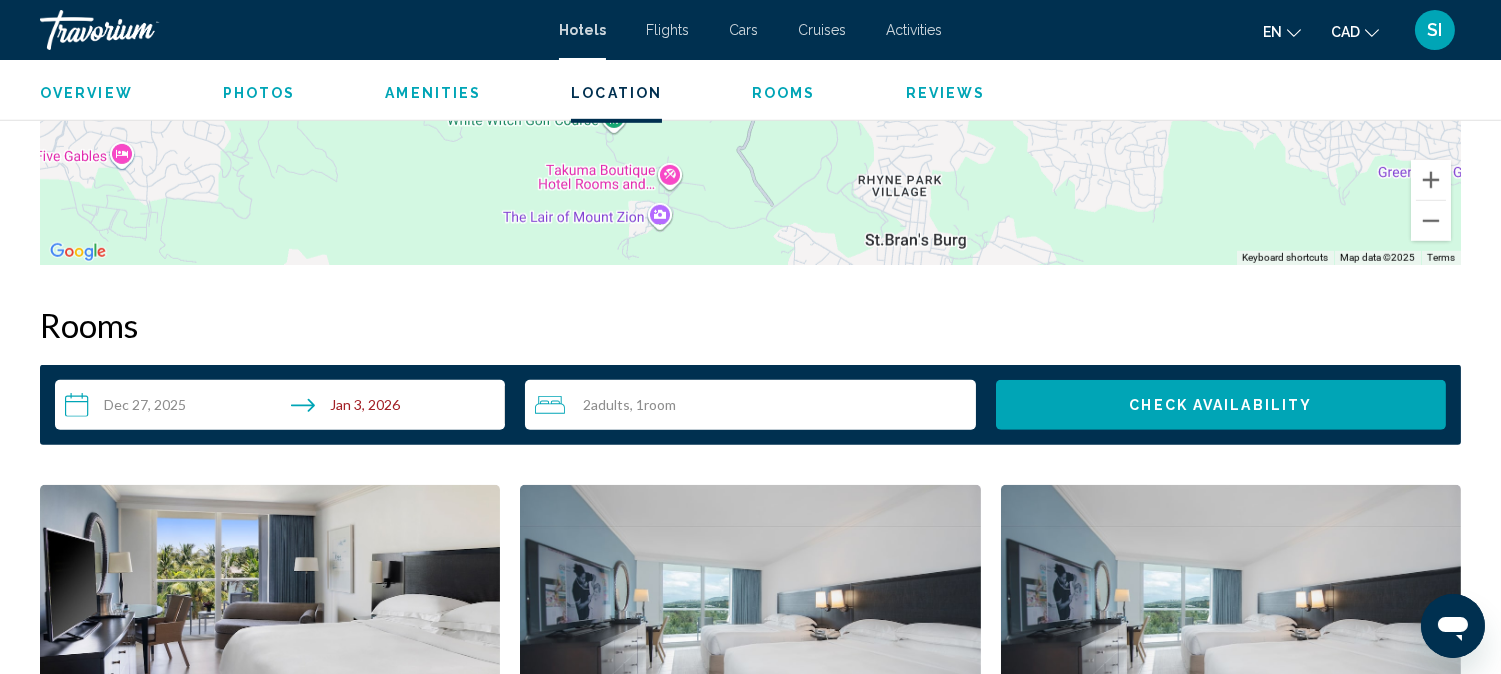 scroll, scrollTop: 2377, scrollLeft: 0, axis: vertical 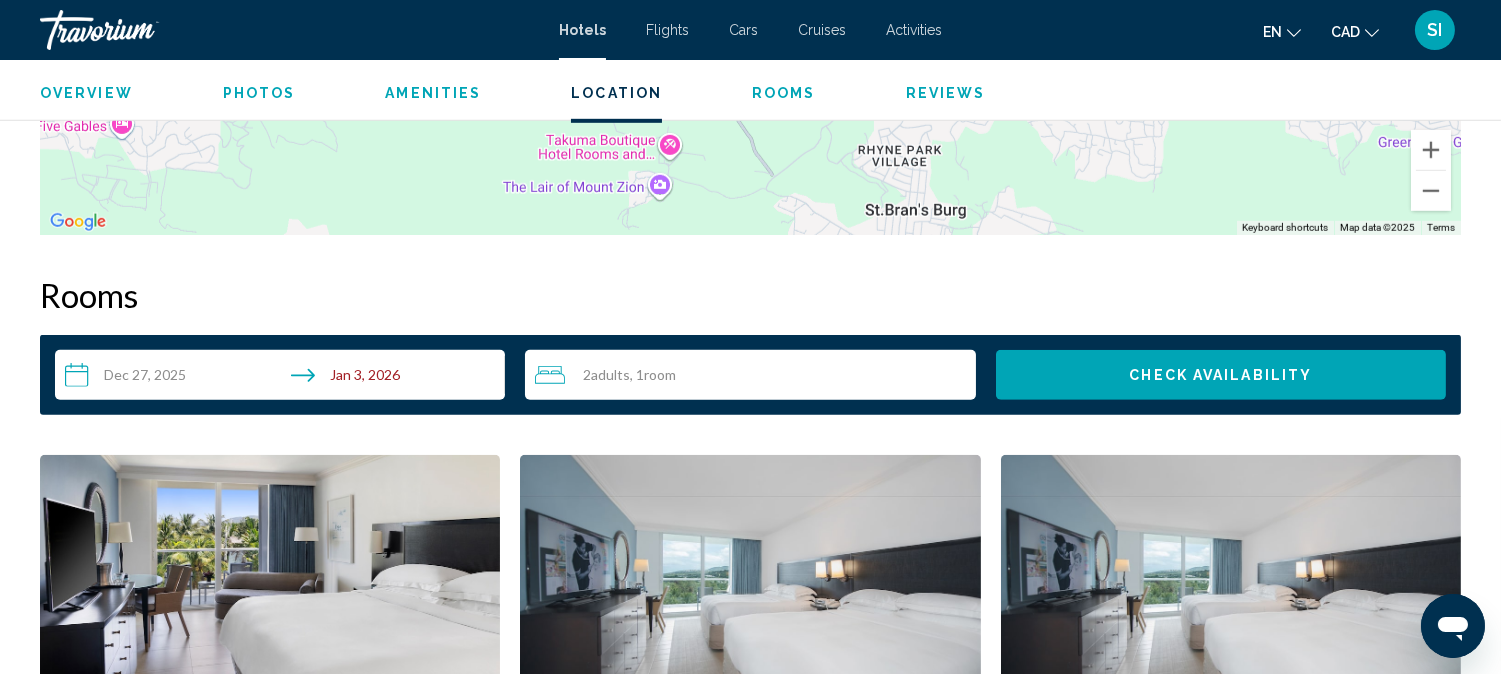click on "2  Adult Adults , 1  Room rooms" at bounding box center [755, 375] 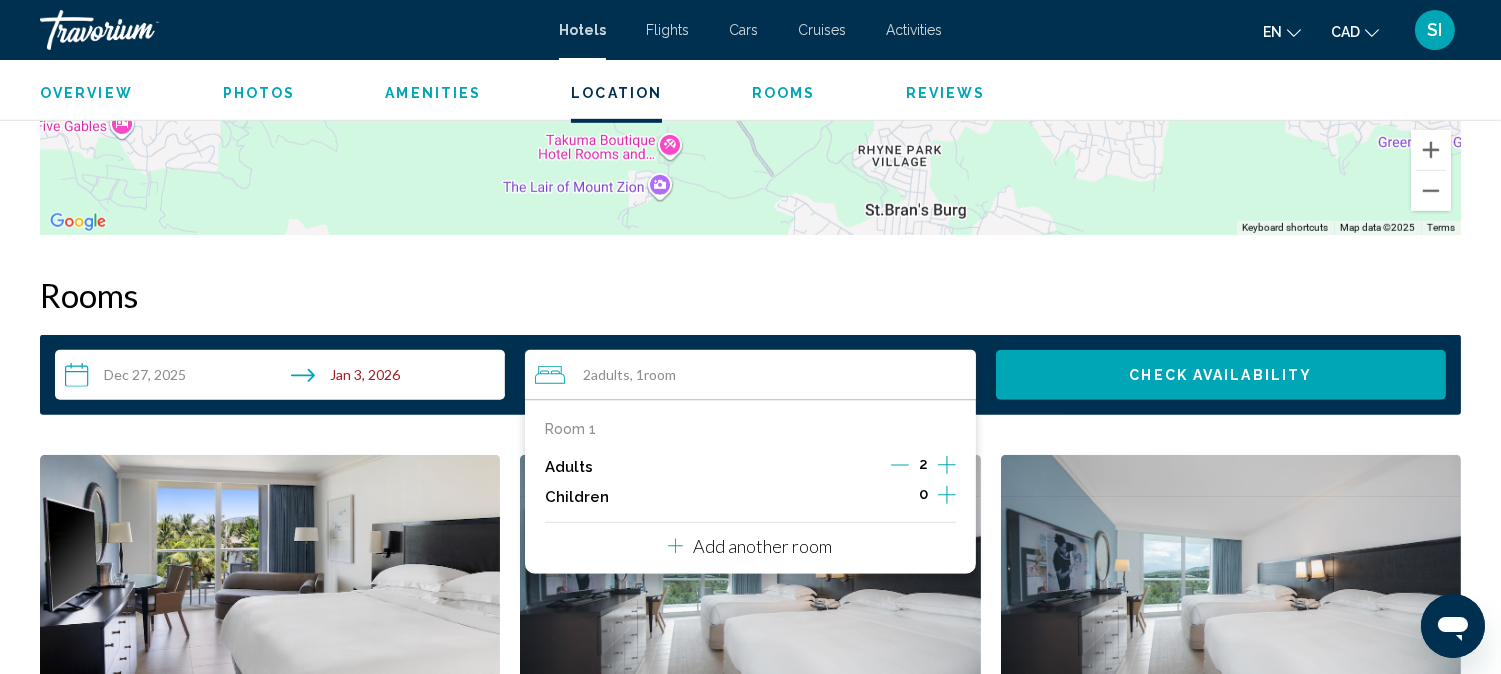 click 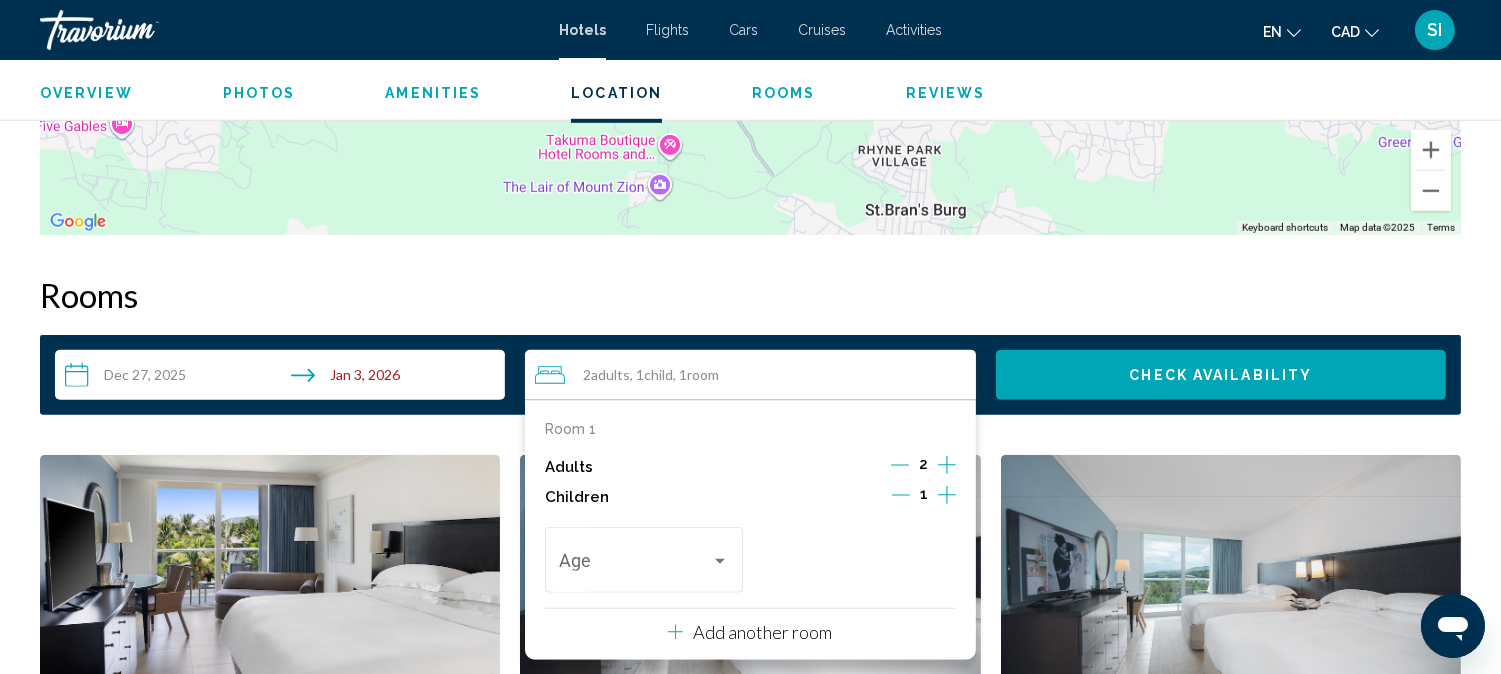 click 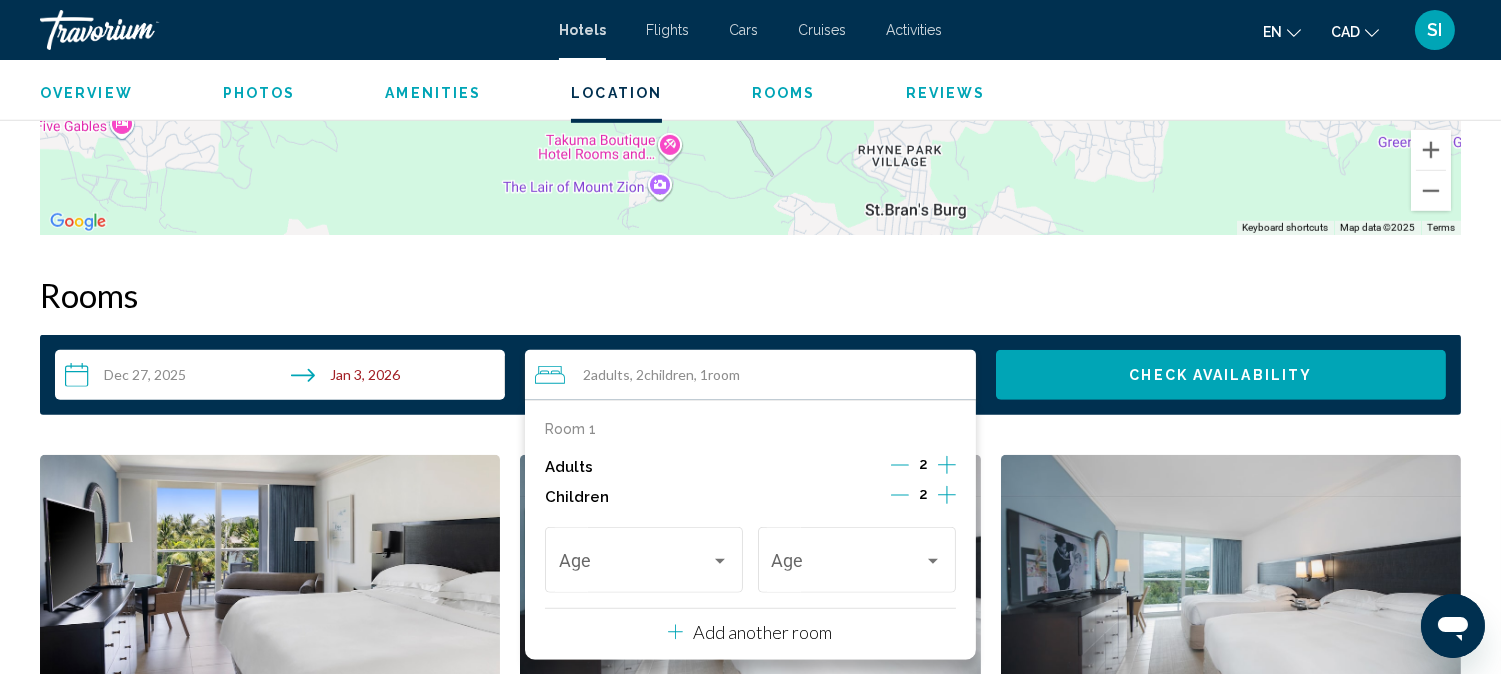 click 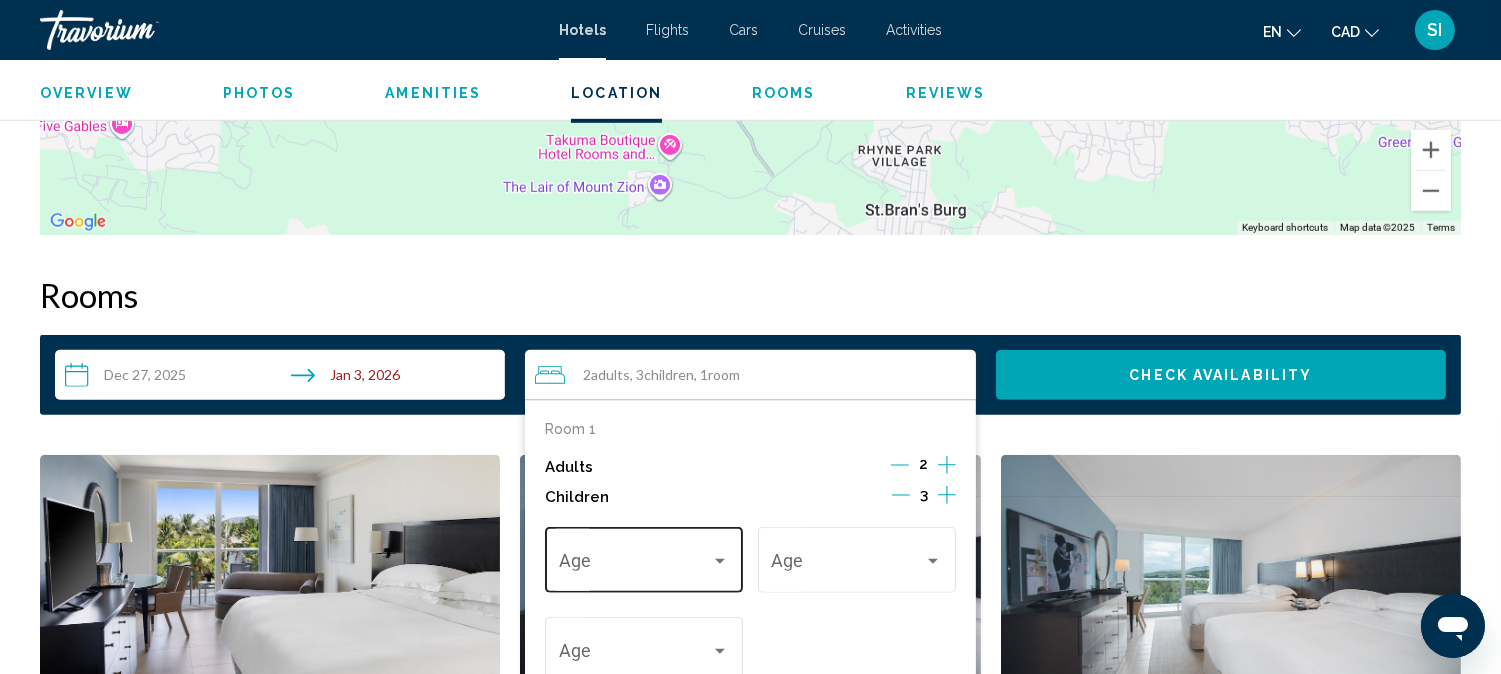 click on "Age" at bounding box center (644, 557) 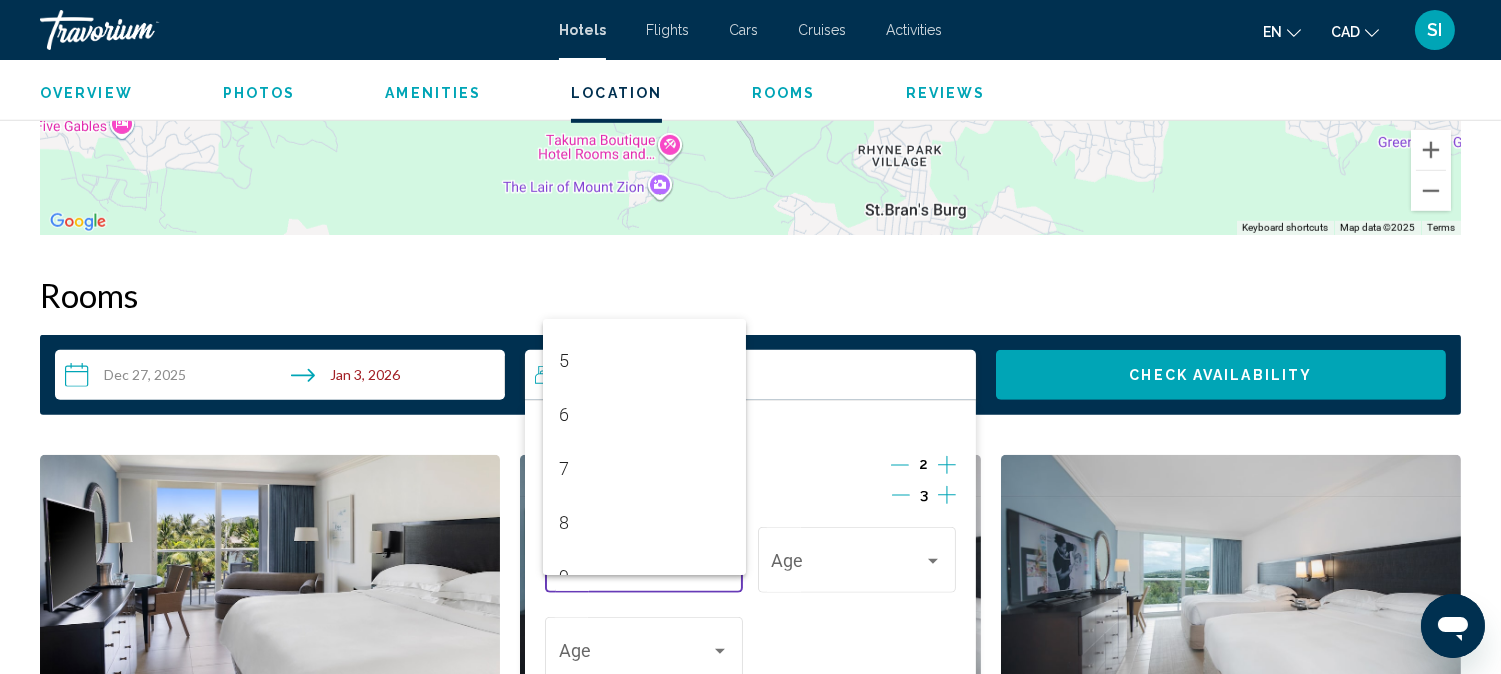 scroll, scrollTop: 716, scrollLeft: 0, axis: vertical 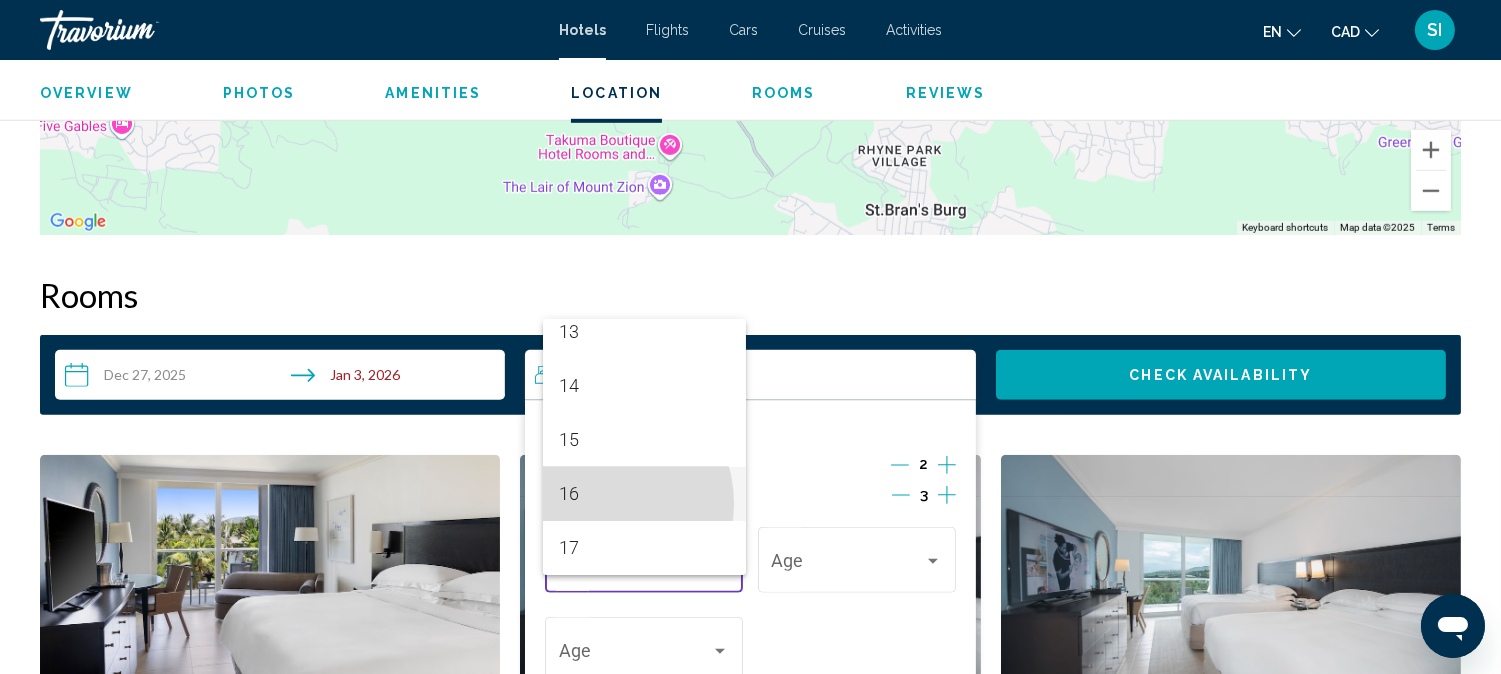 click on "16" at bounding box center (644, 494) 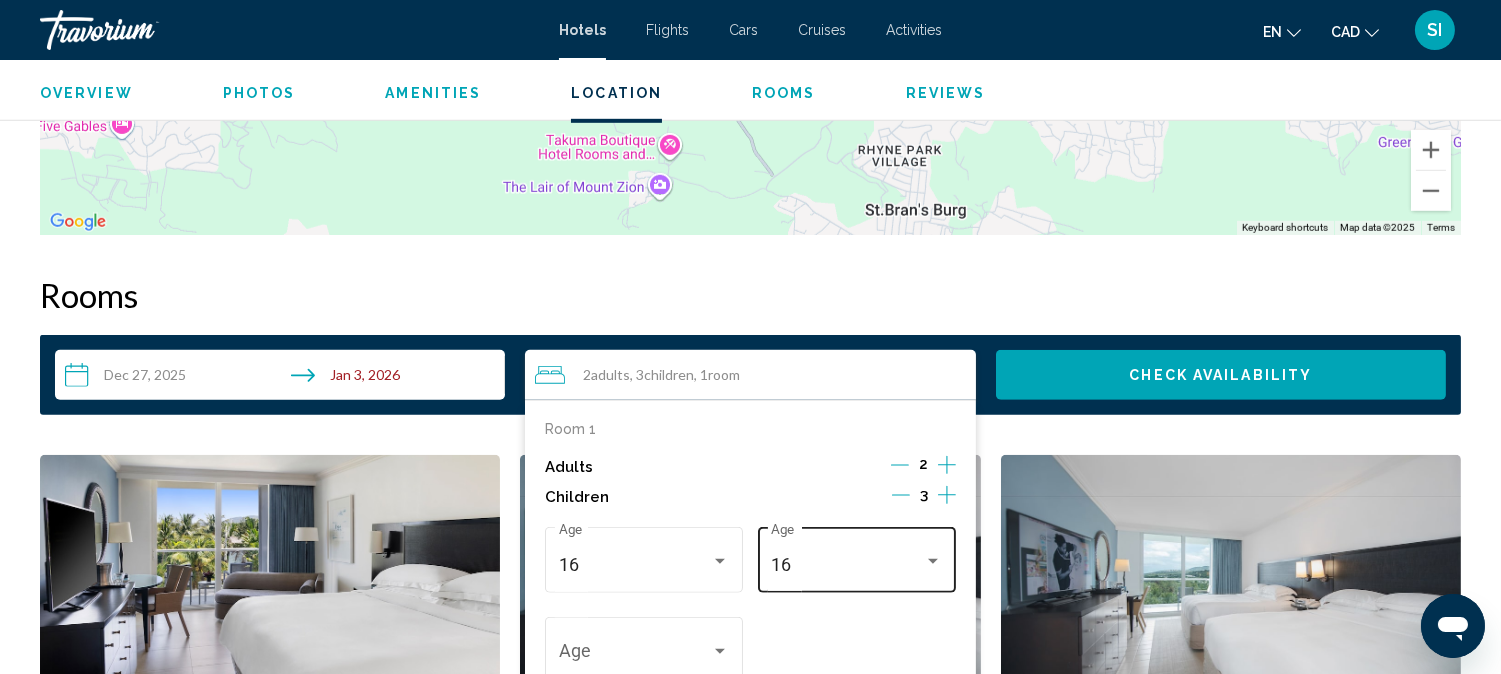 click on "16 Age" at bounding box center (857, 557) 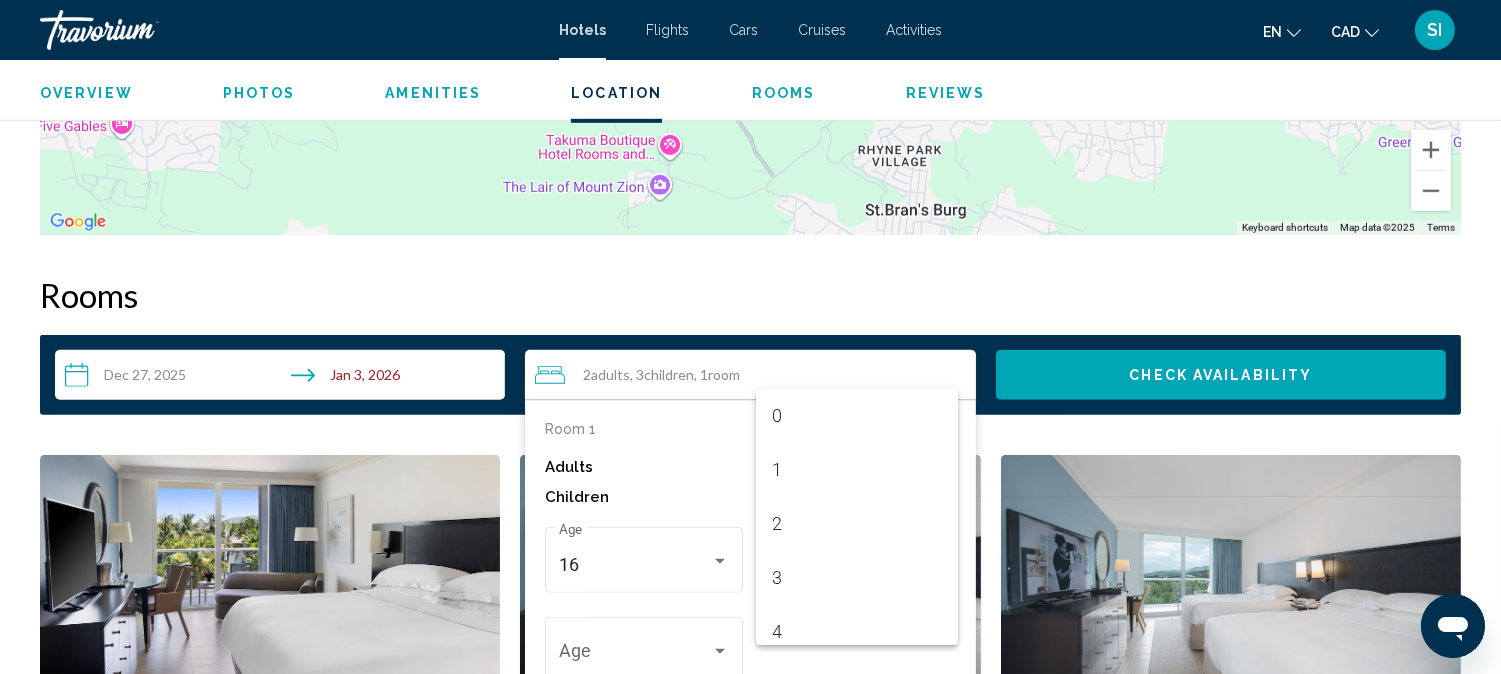 scroll, scrollTop: 715, scrollLeft: 0, axis: vertical 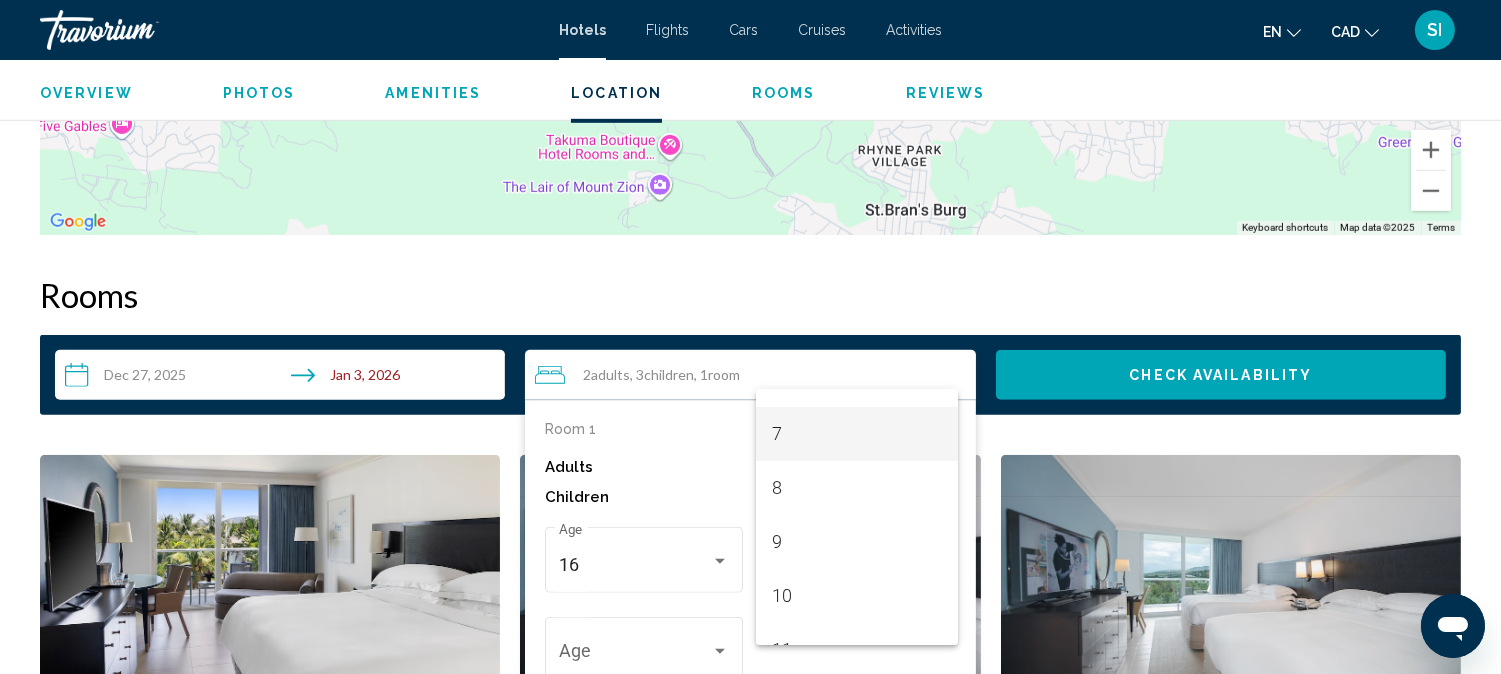 click on "7" at bounding box center (857, 434) 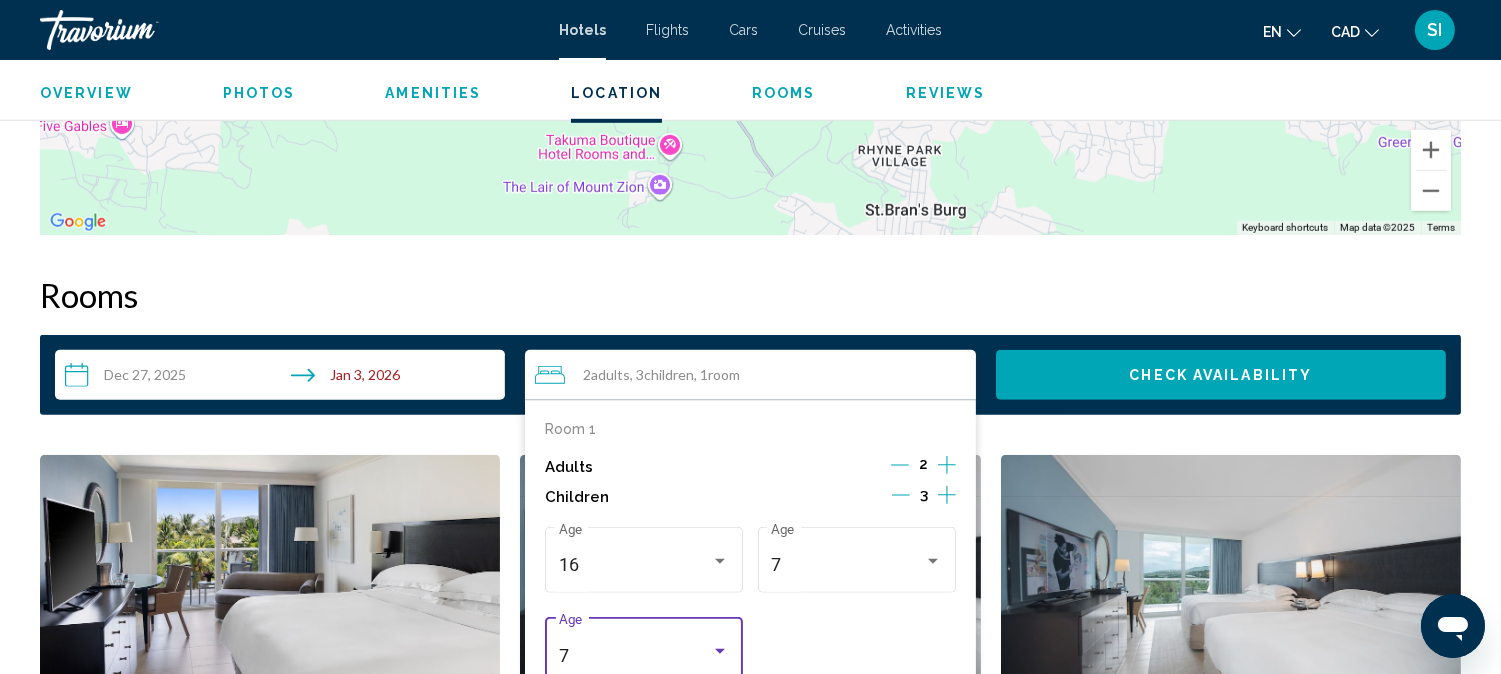 click on "3" at bounding box center (924, 497) 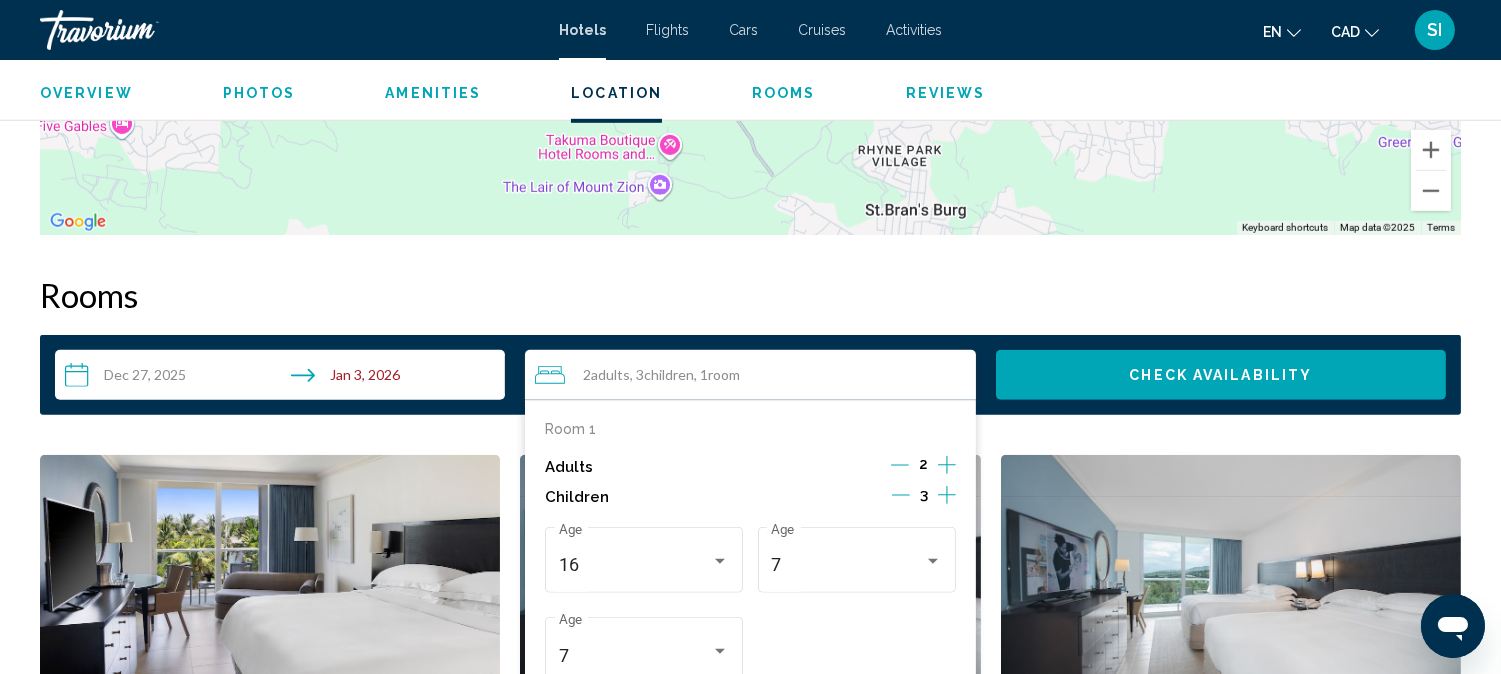 click 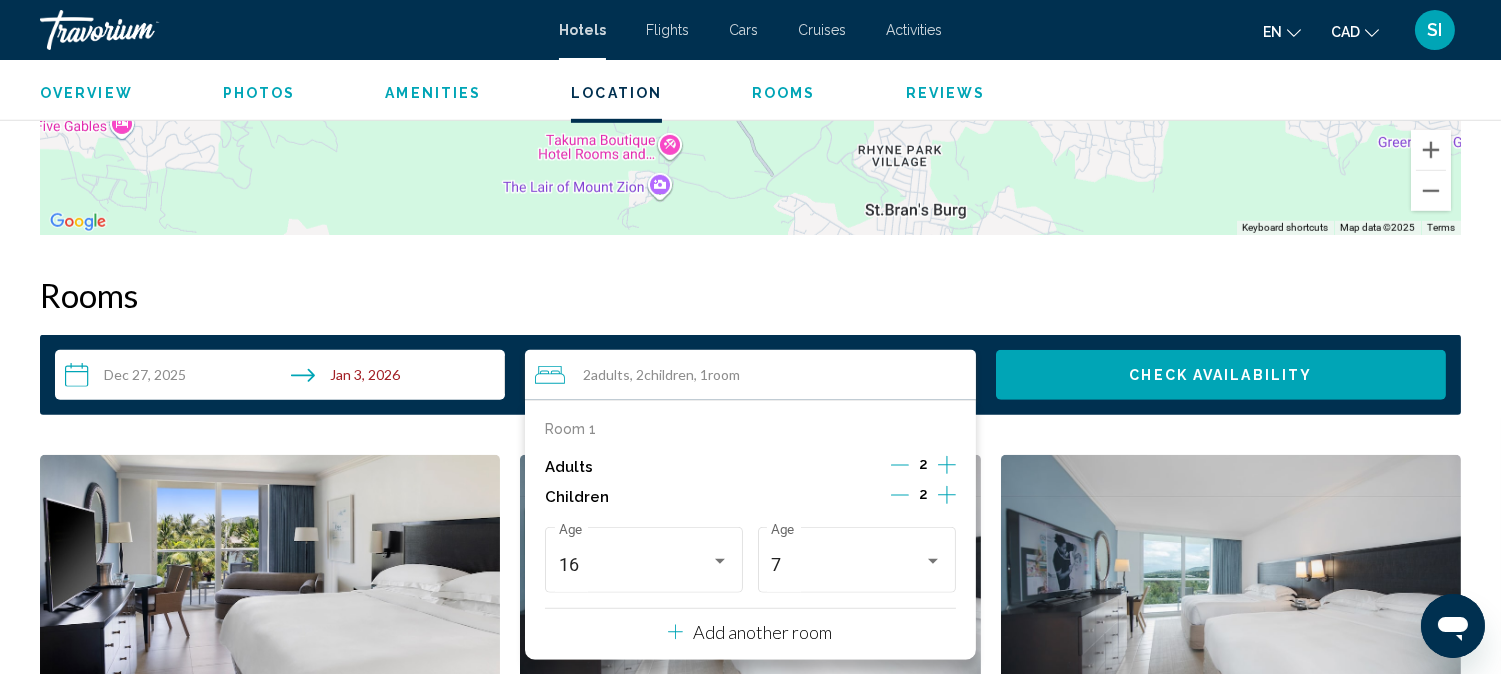 click 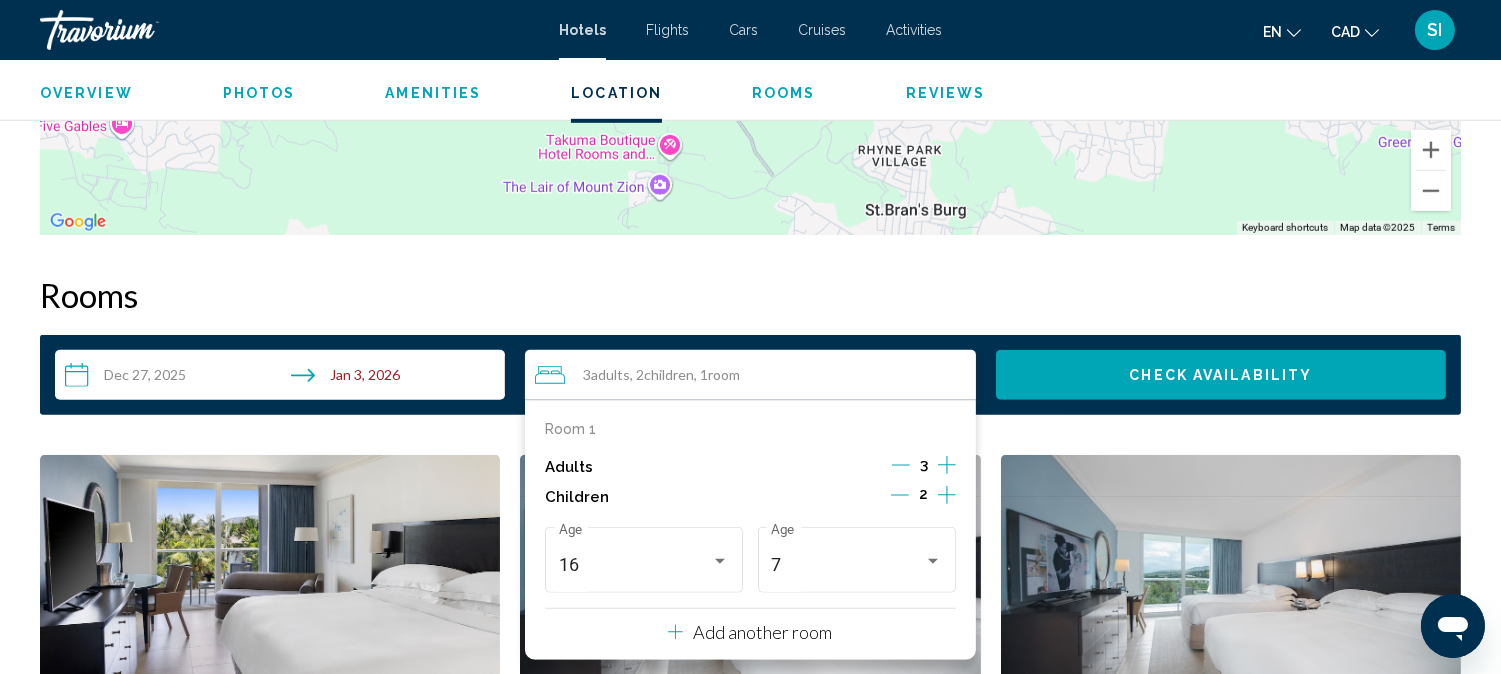 click on "Add another room" at bounding box center (762, 632) 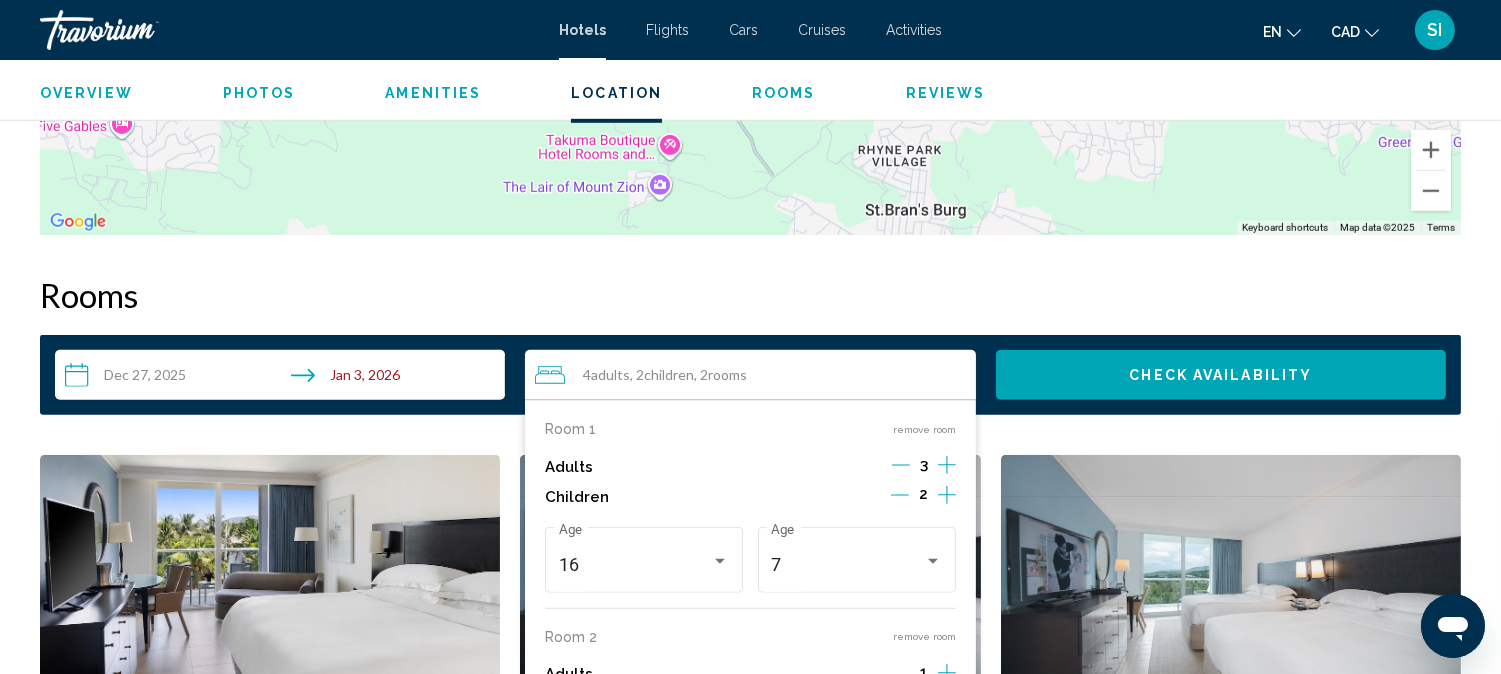 type 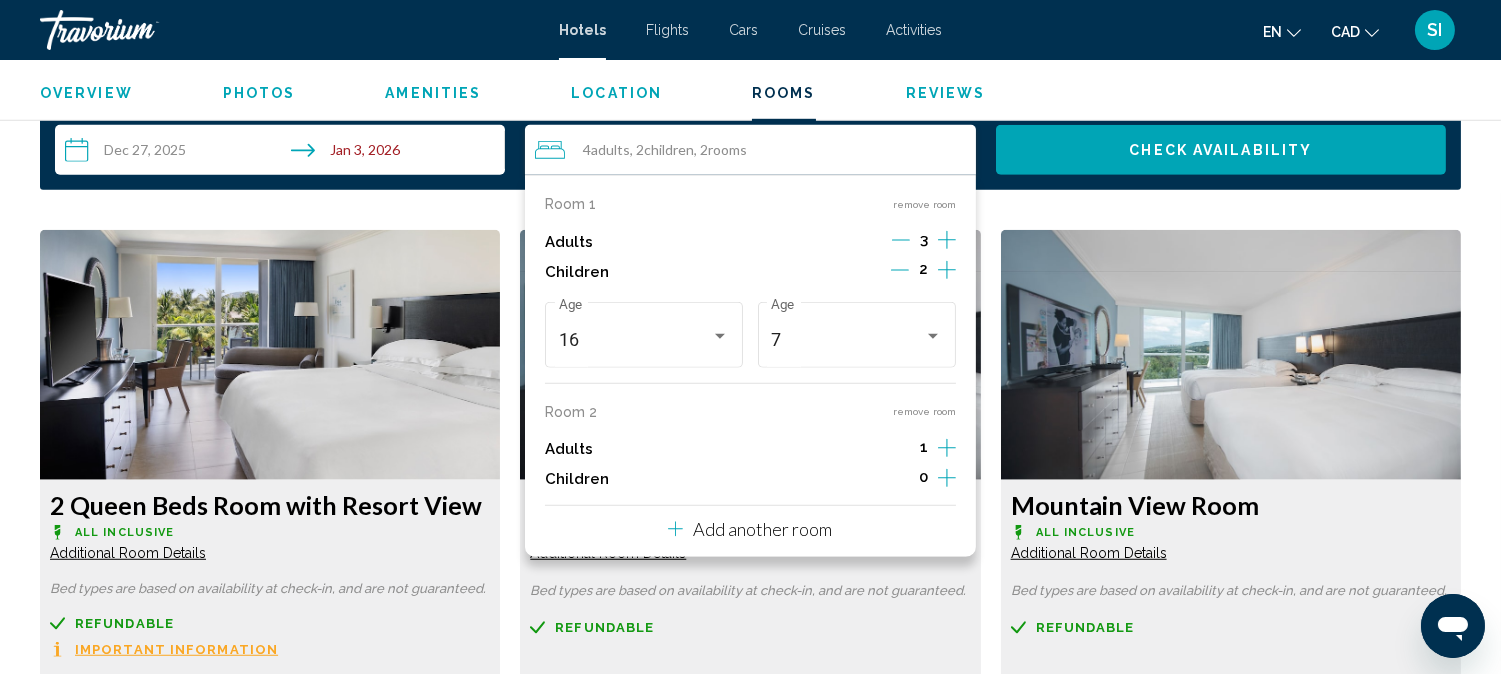 scroll, scrollTop: 2600, scrollLeft: 0, axis: vertical 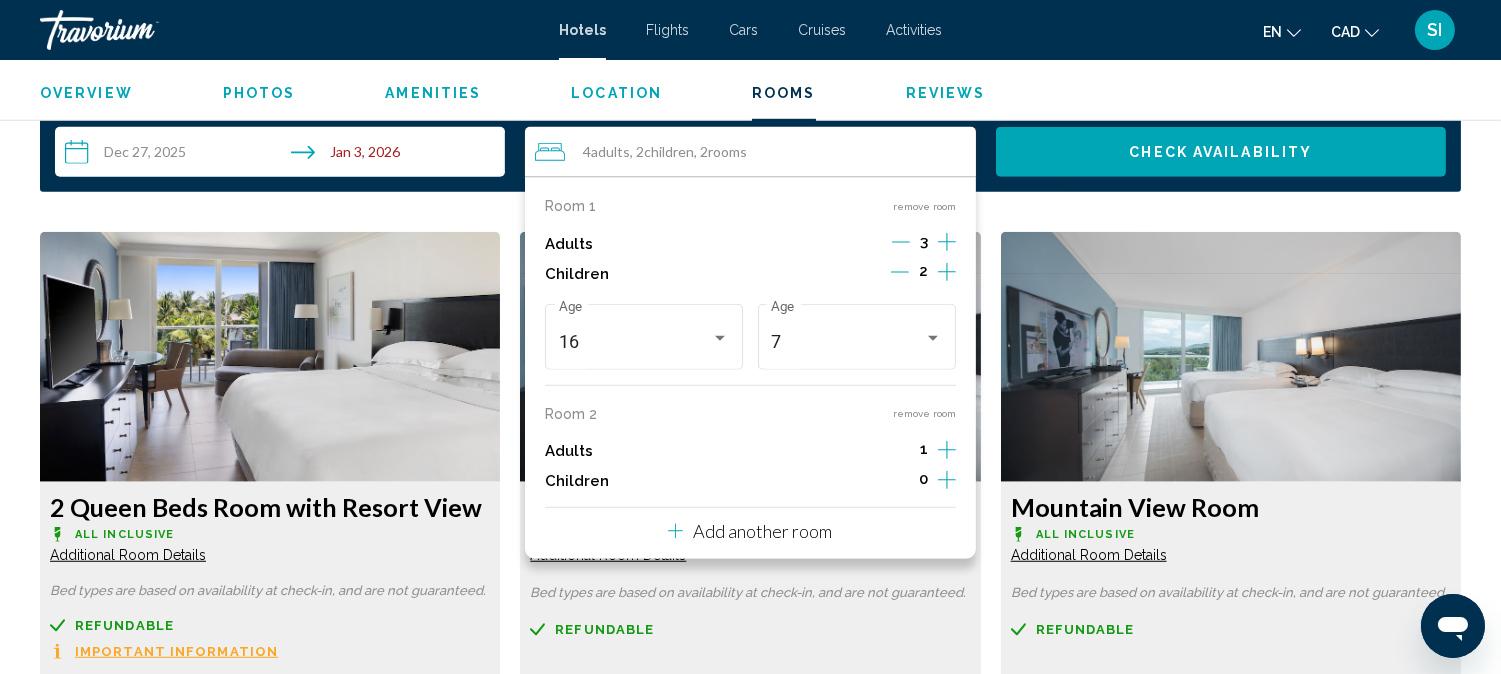 click on "remove room" at bounding box center (924, 413) 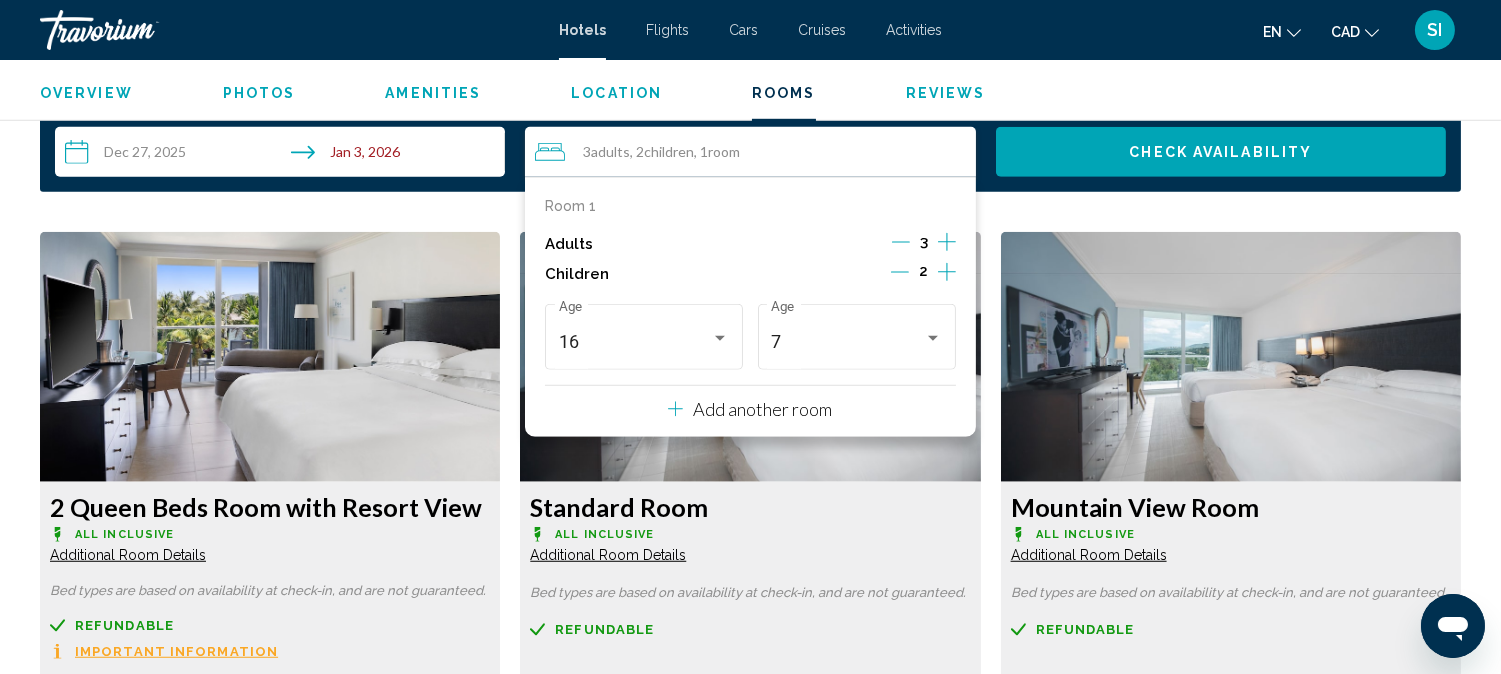 click on "Add another room" at bounding box center (762, 409) 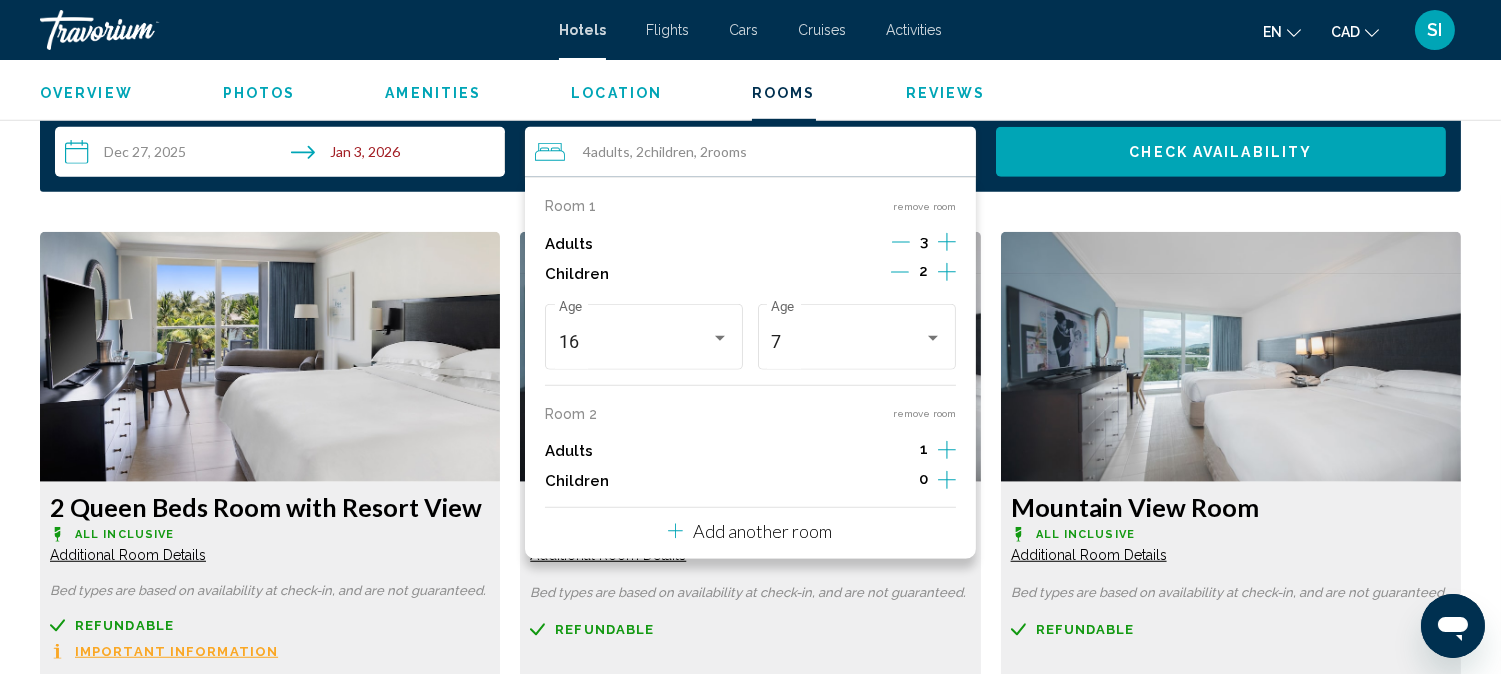 click on "remove room" at bounding box center [924, 413] 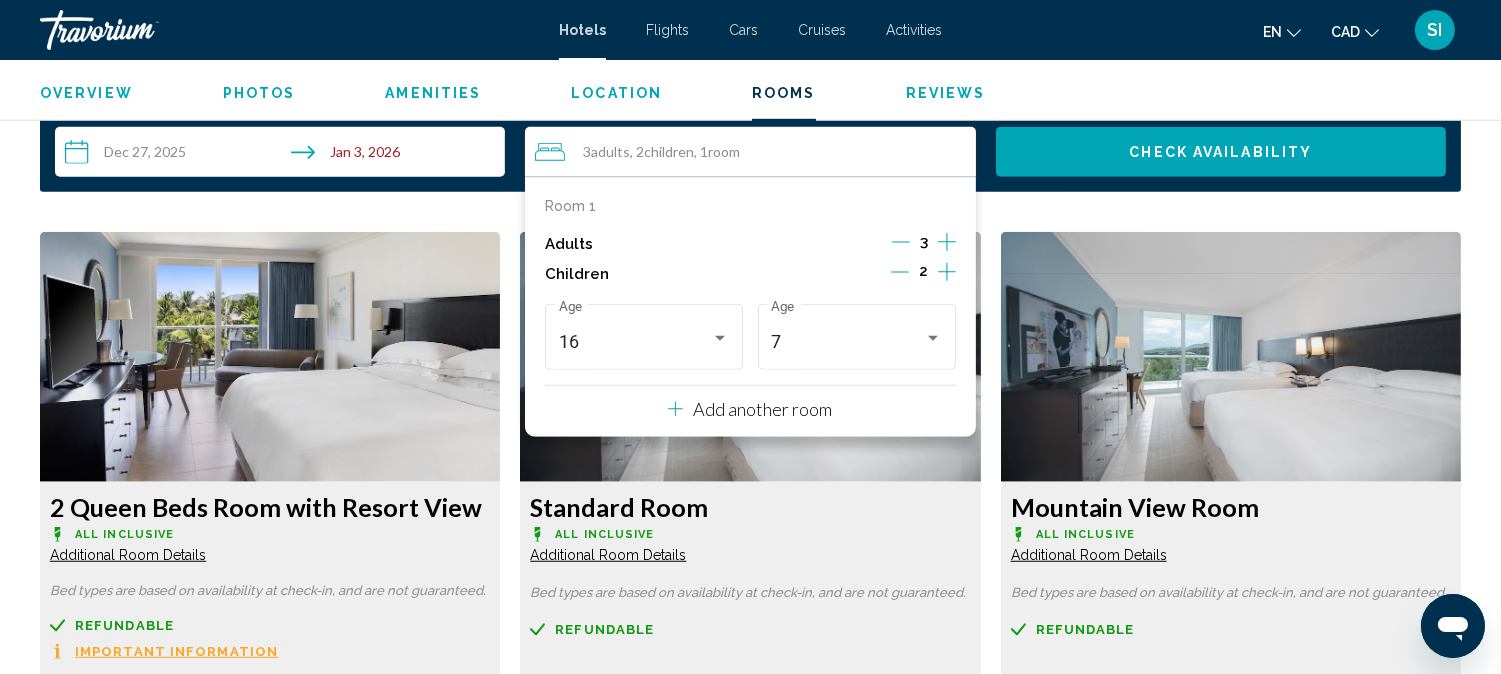 click on "Check Availability" at bounding box center (1221, 152) 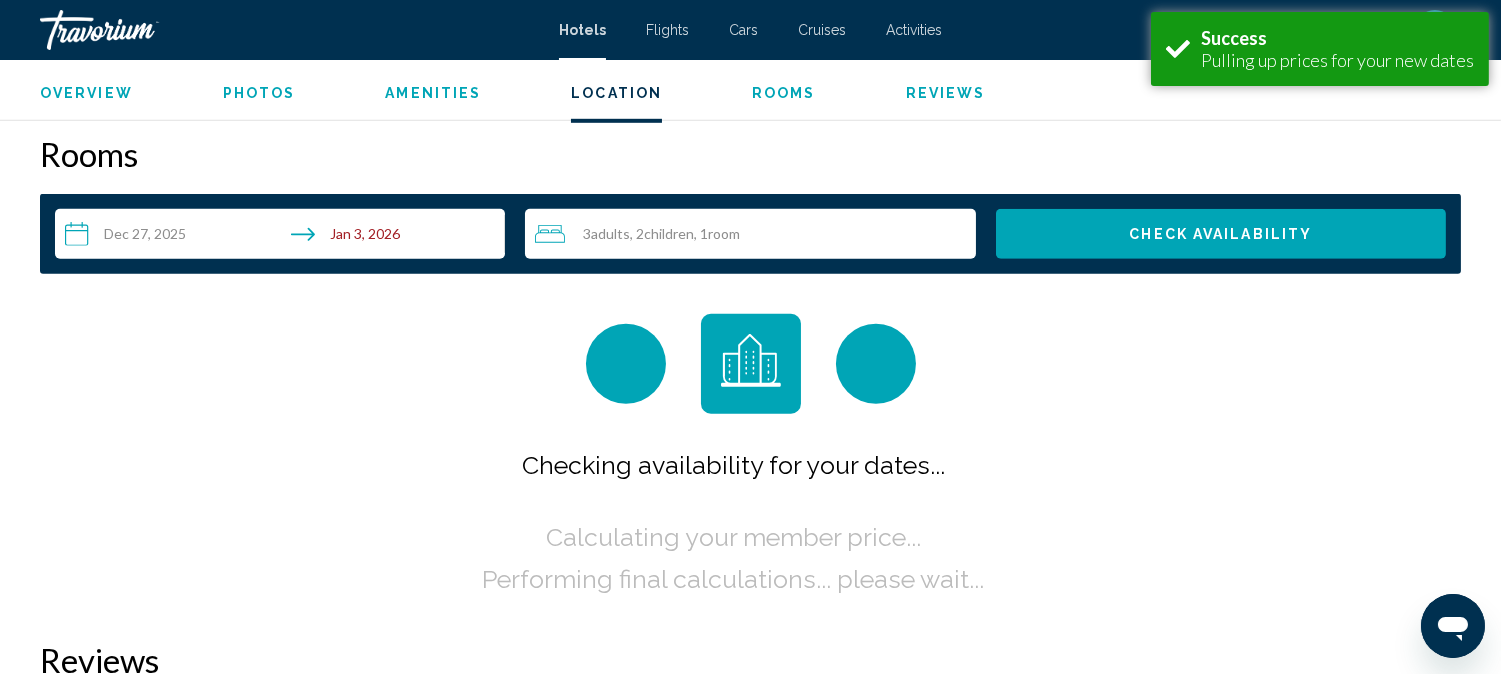 scroll, scrollTop: 2531, scrollLeft: 0, axis: vertical 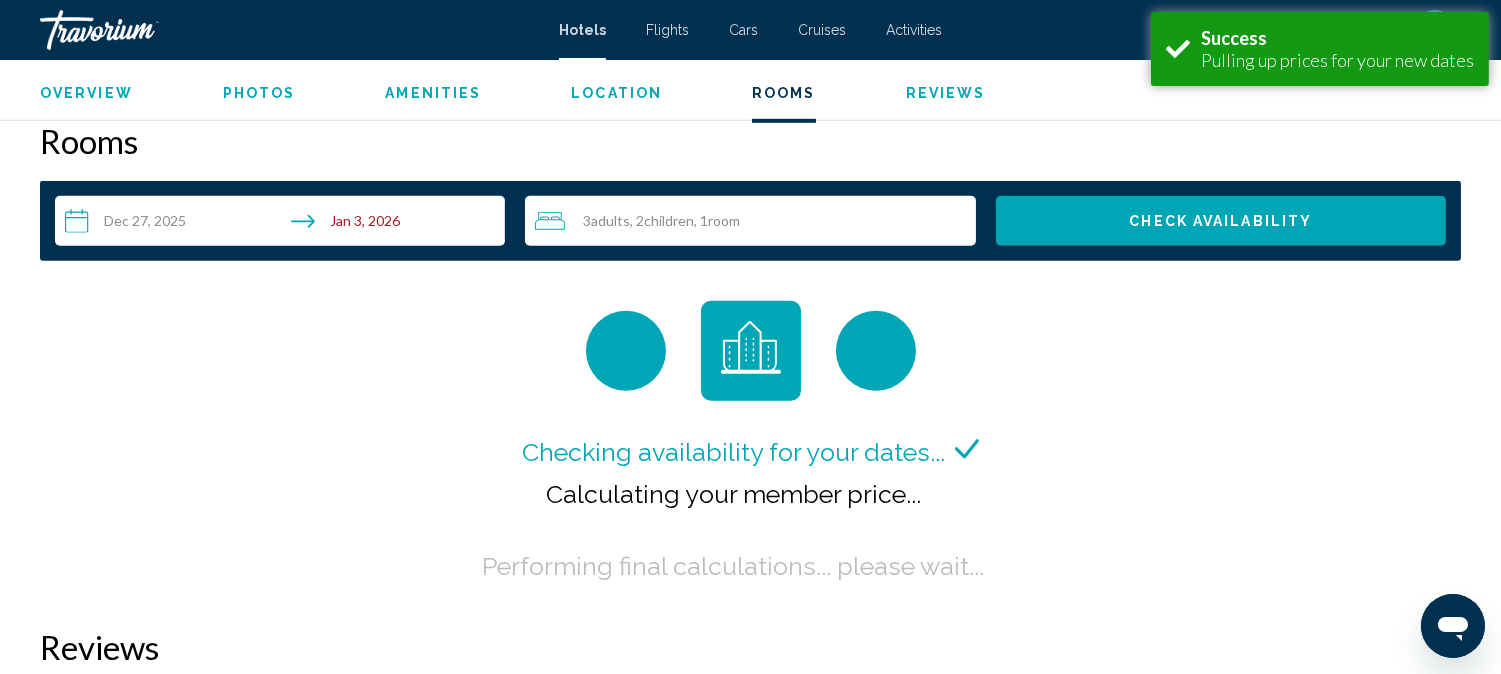 type 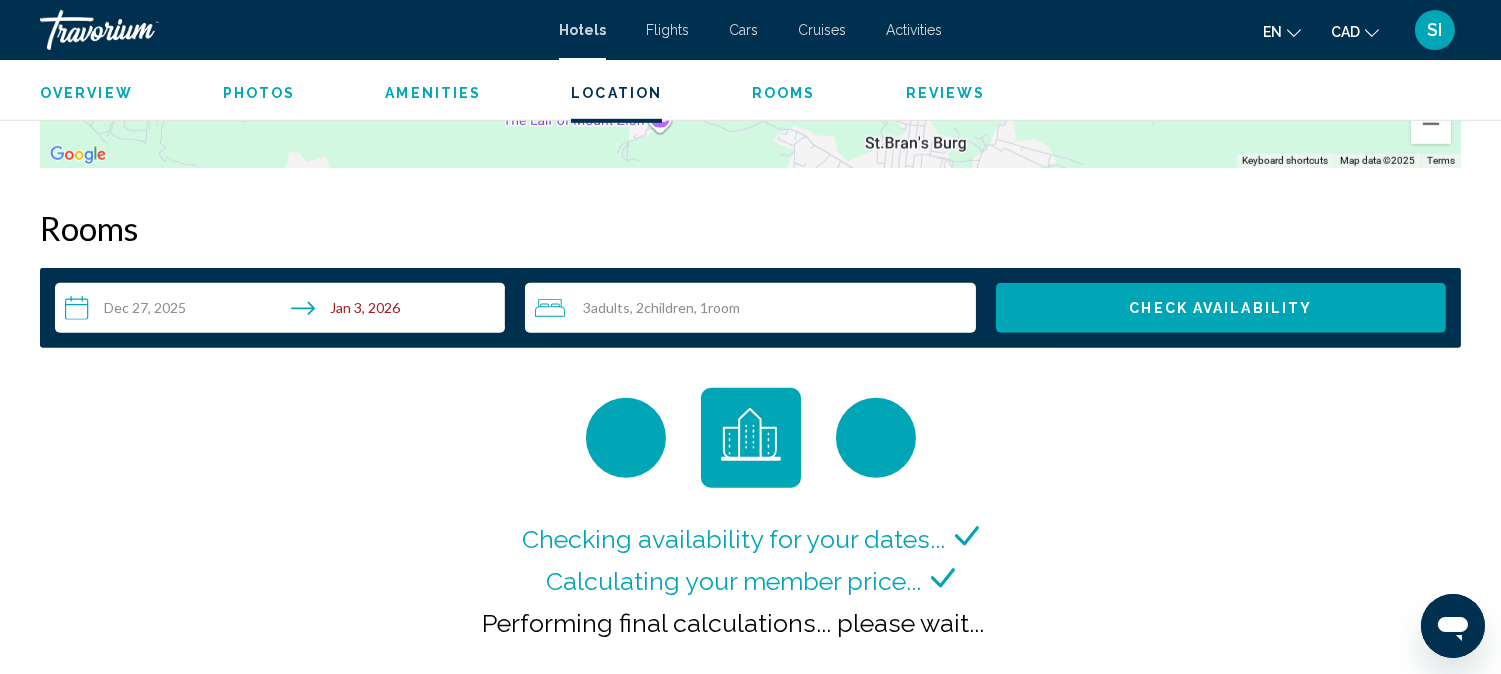 scroll, scrollTop: 2488, scrollLeft: 0, axis: vertical 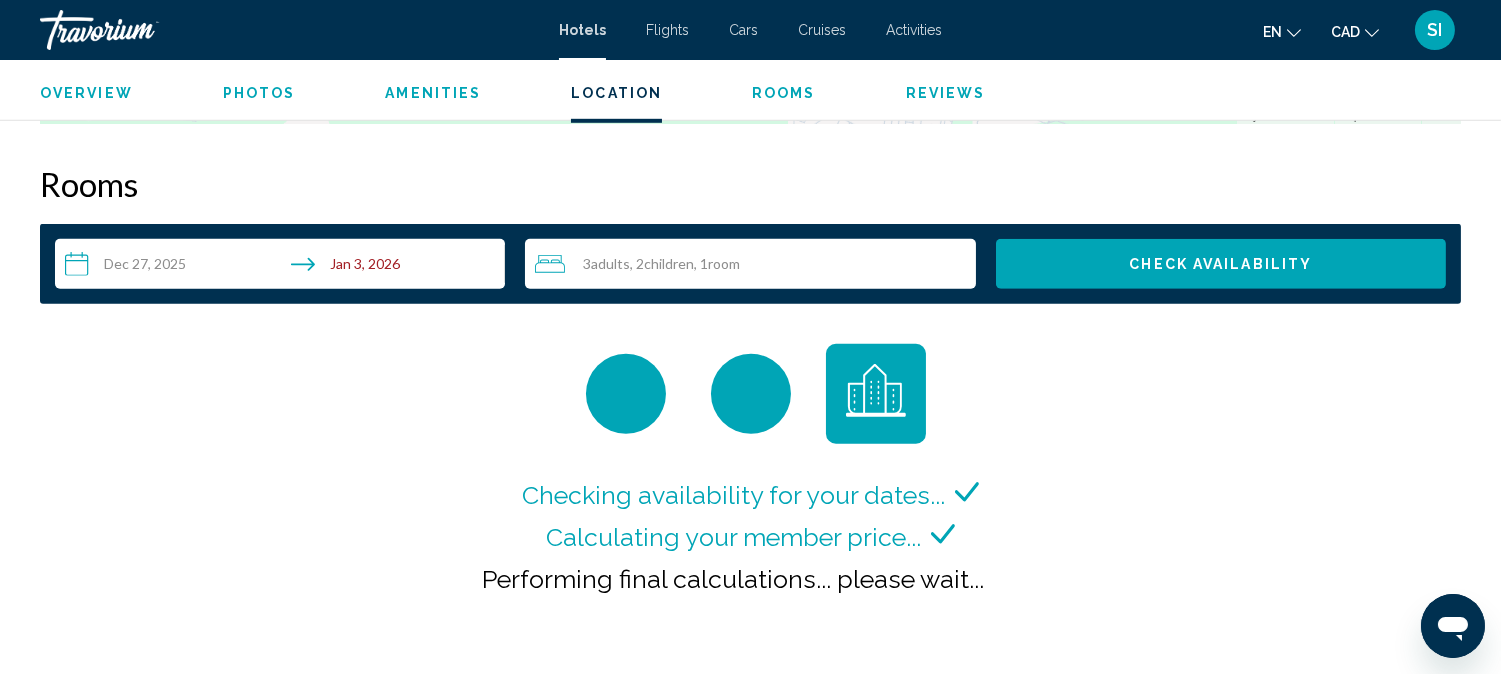 click on "3  Adult Adults , 2  Child Children , 1  Room rooms" at bounding box center [755, 264] 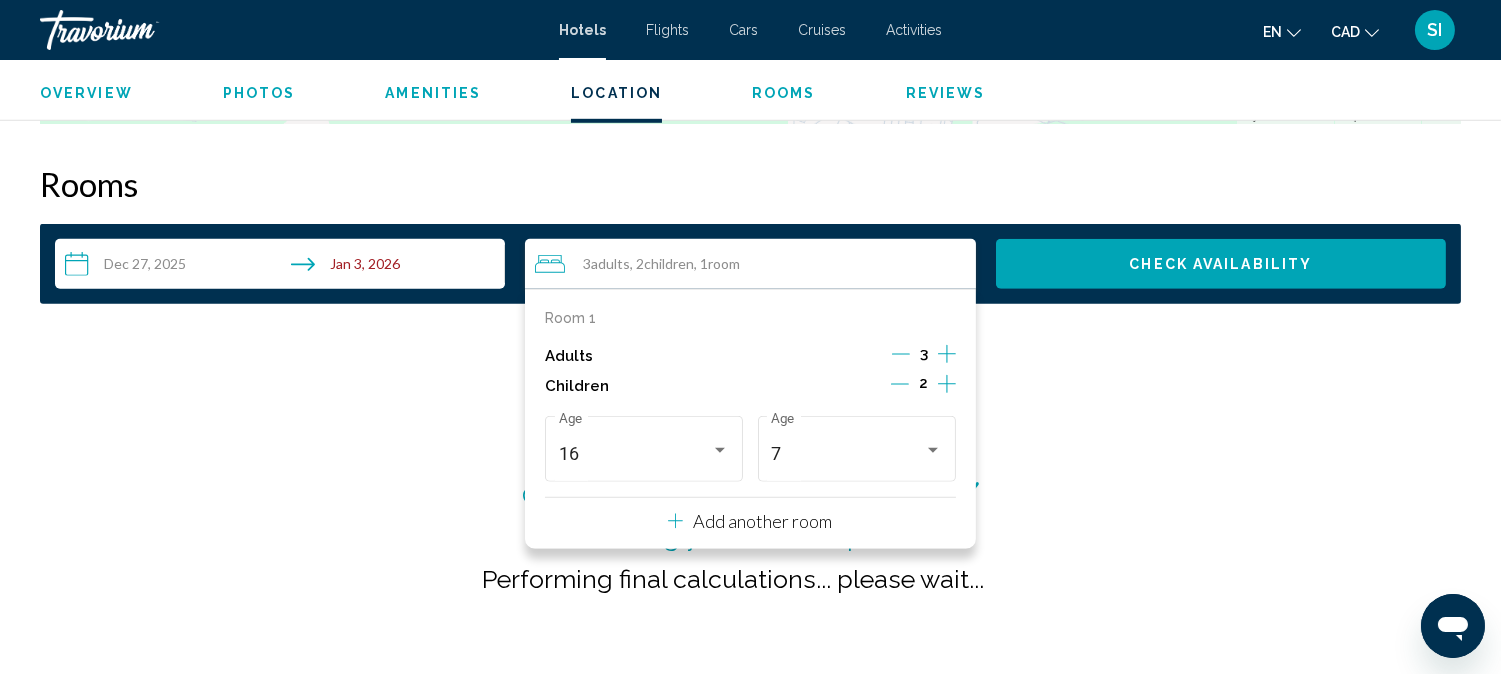 click 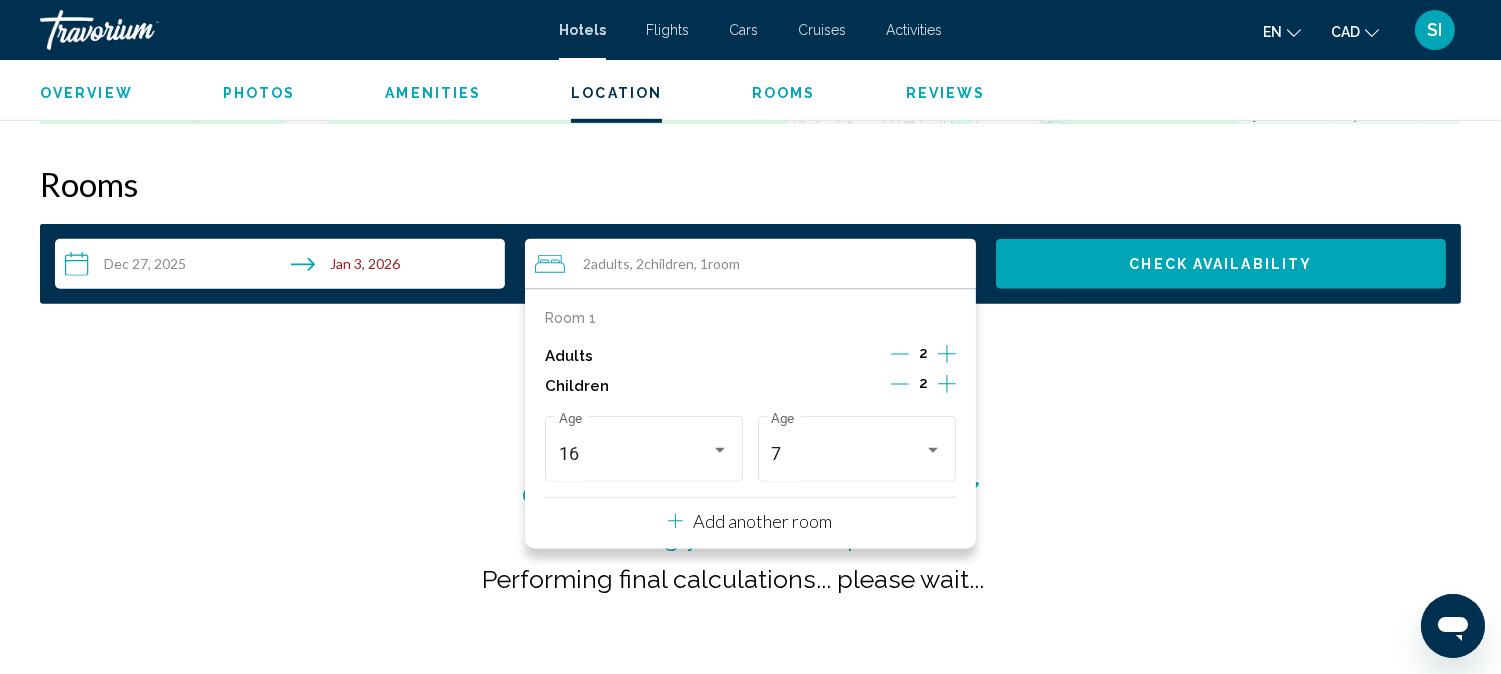click 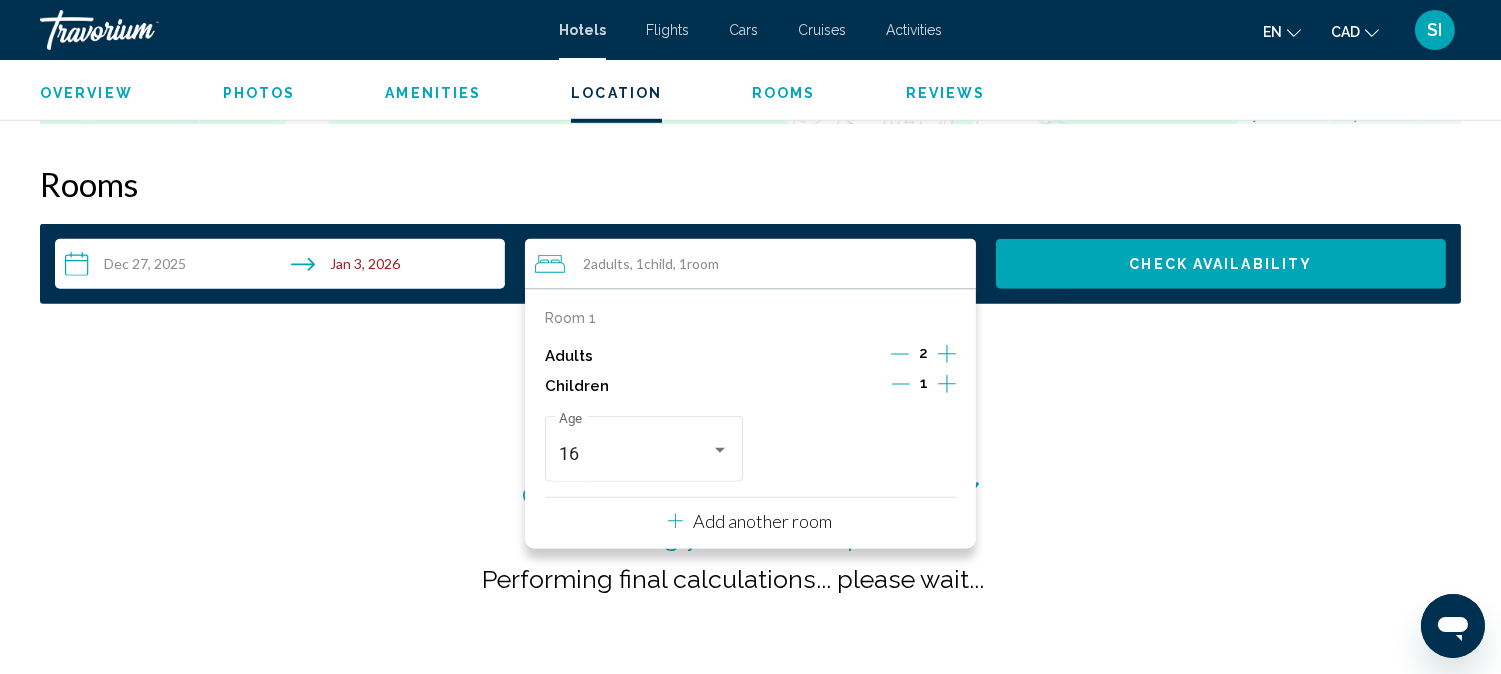 click on "Add another room" at bounding box center (762, 521) 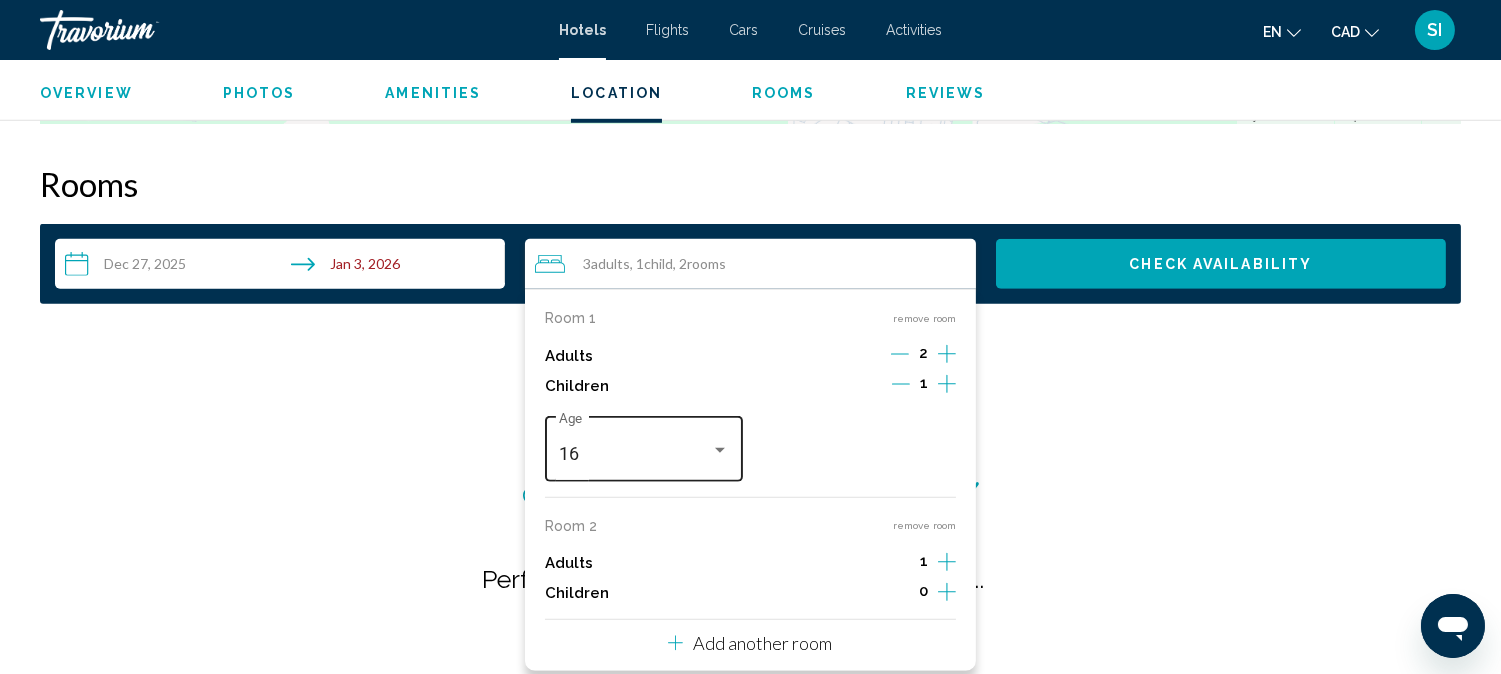 click on "16 Age" at bounding box center [644, 446] 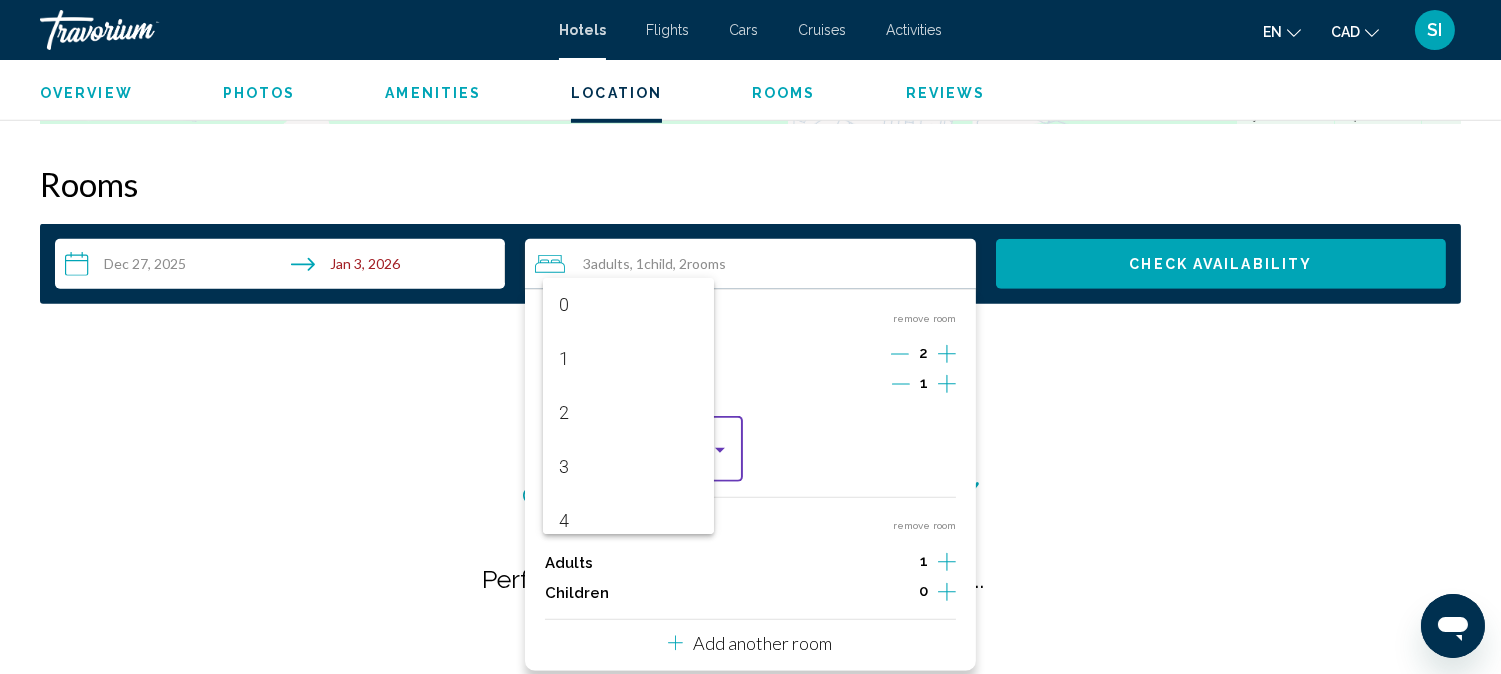 scroll, scrollTop: 715, scrollLeft: 0, axis: vertical 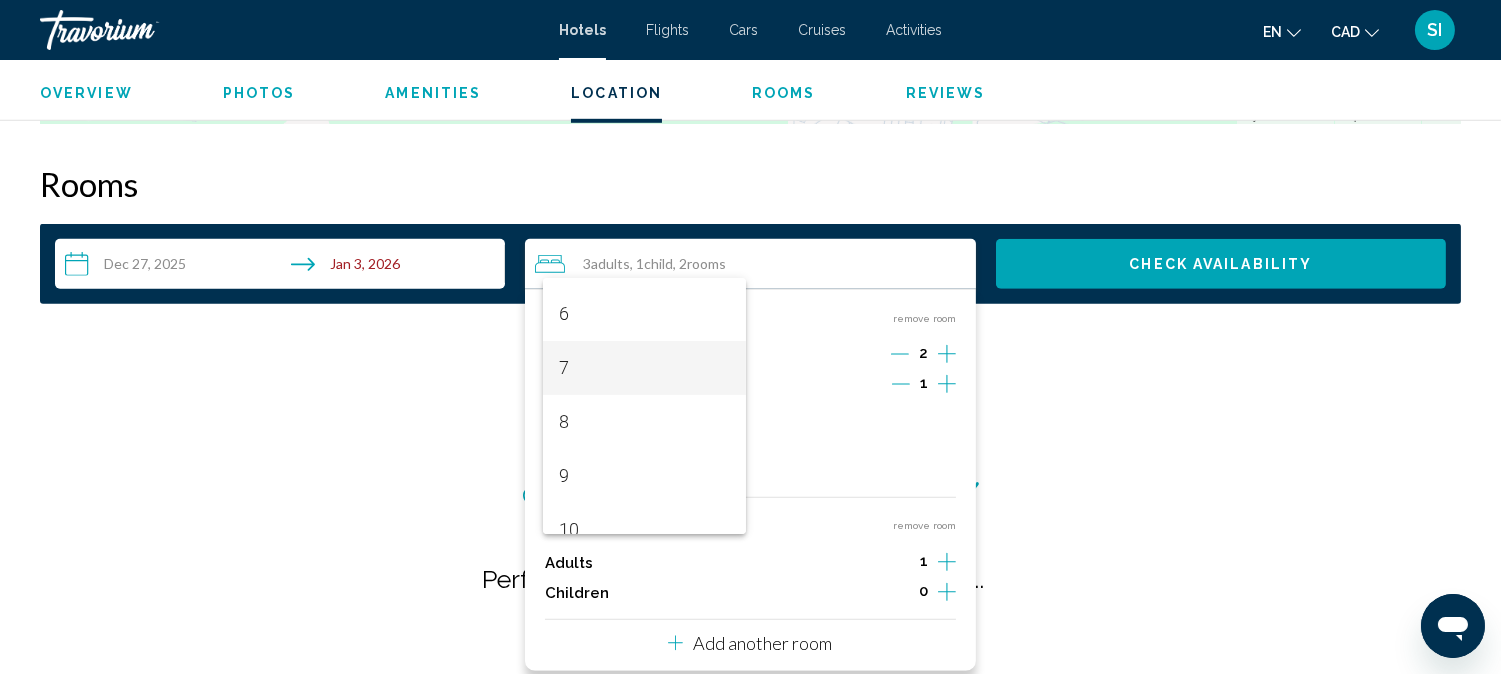 click on "7" at bounding box center [644, 368] 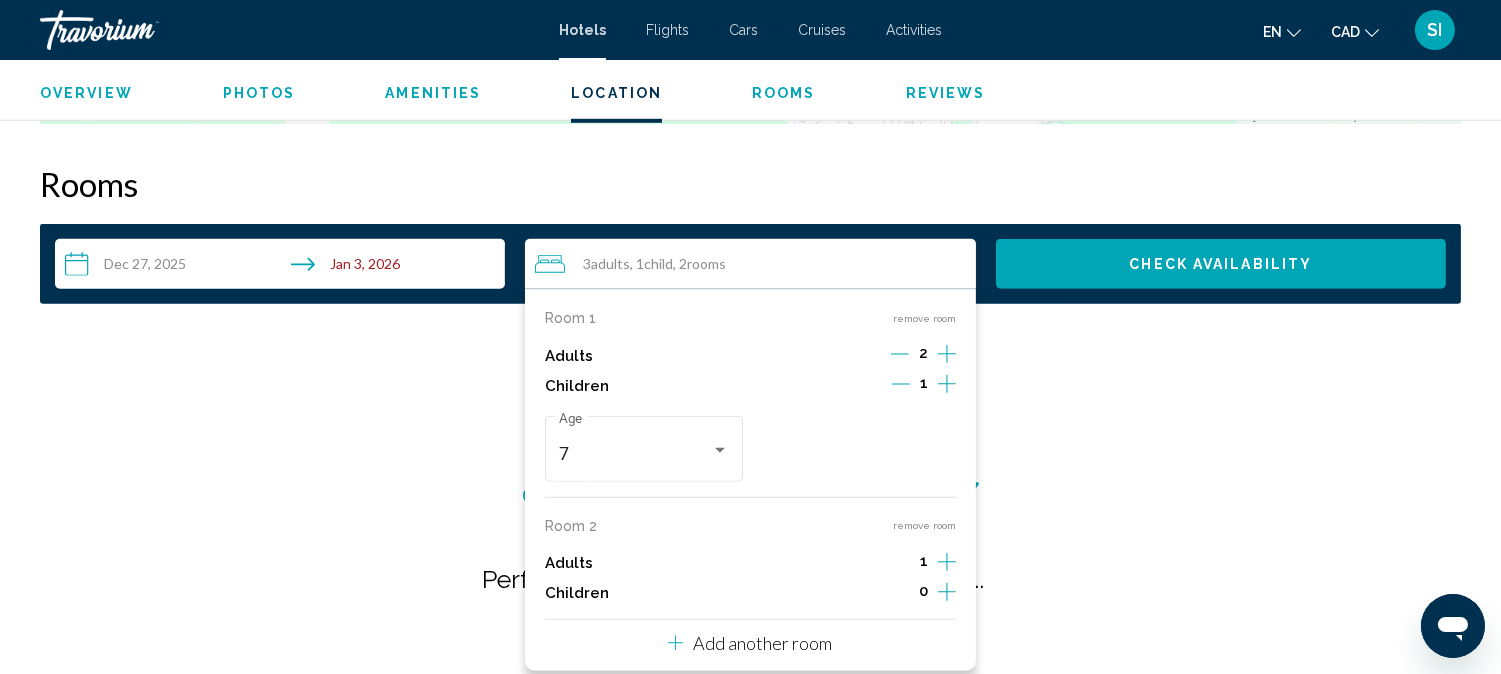click 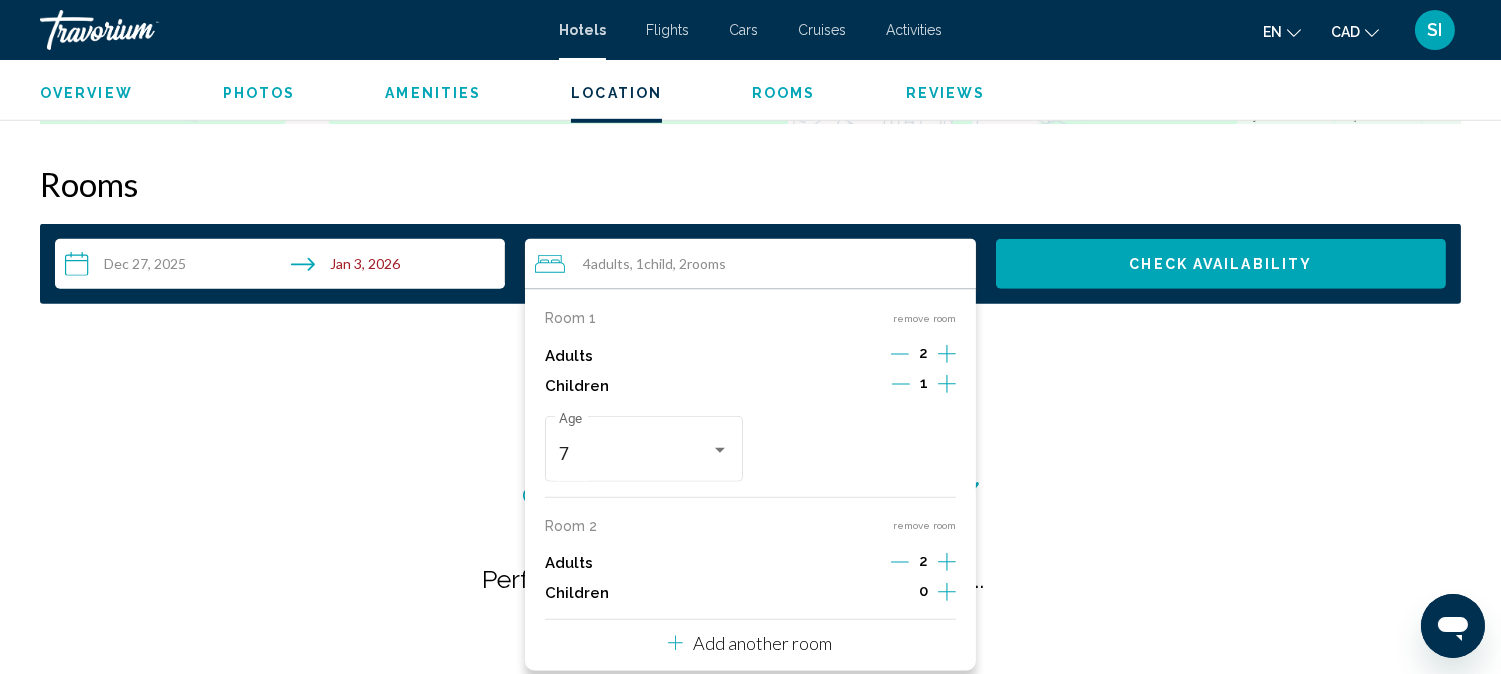 click on "Check Availability" at bounding box center (1221, 264) 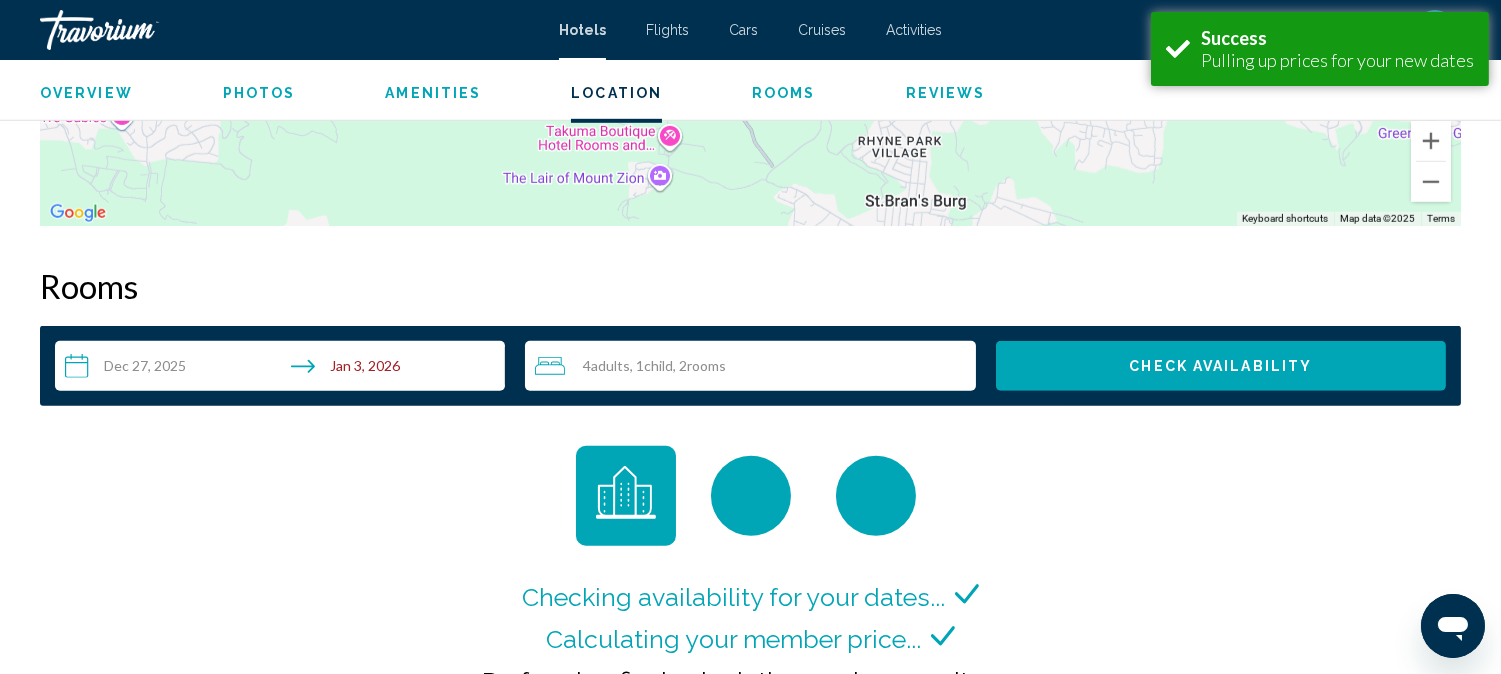 scroll, scrollTop: 2531, scrollLeft: 0, axis: vertical 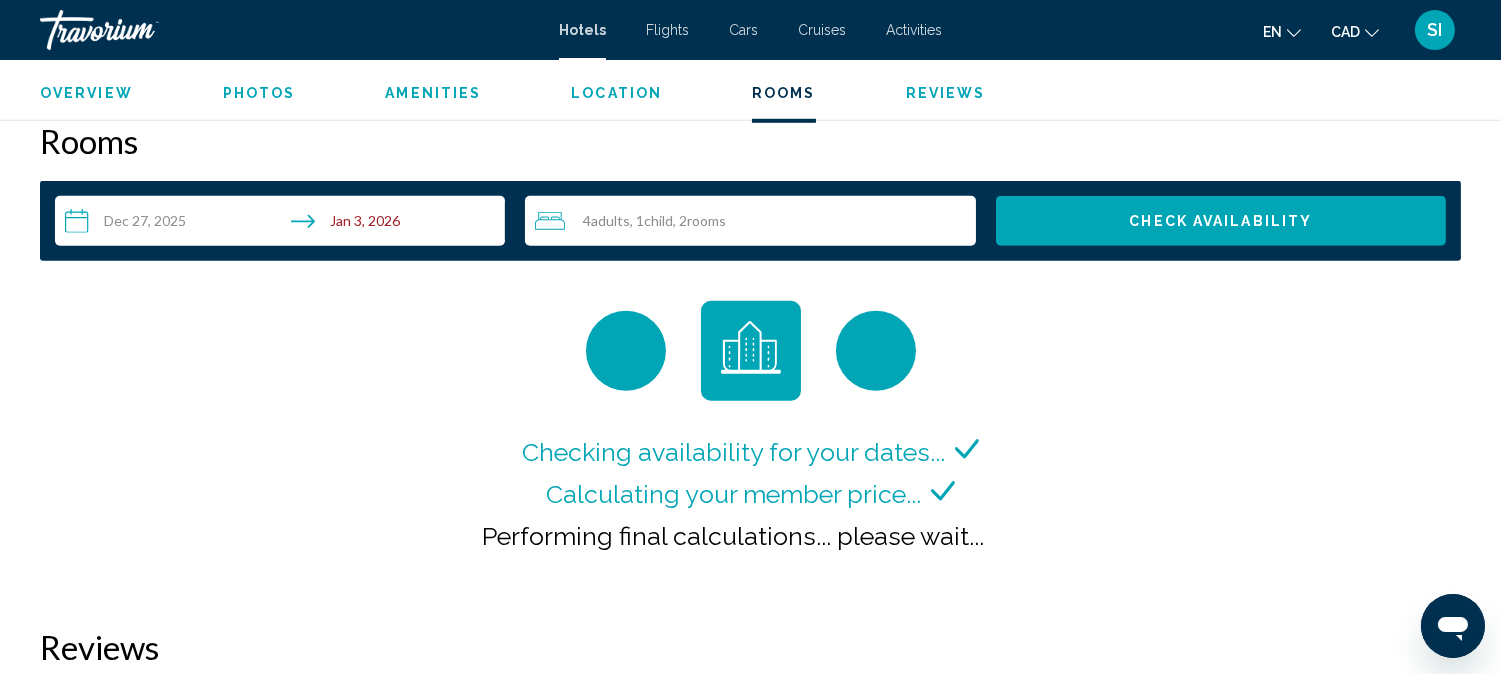 click on "Checking availability for your dates...
Calculating your member price...
Performing final calculations... please wait..." at bounding box center (750, 444) 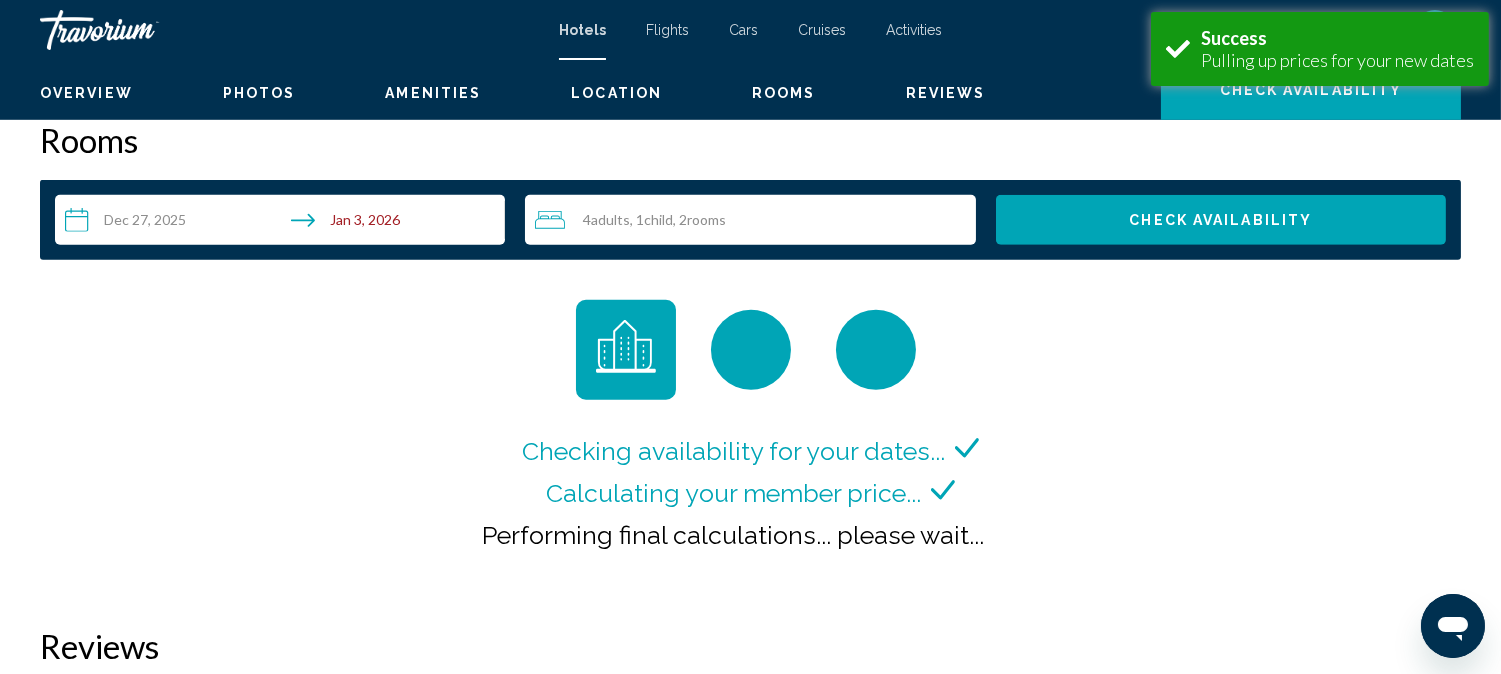 scroll, scrollTop: 0, scrollLeft: 0, axis: both 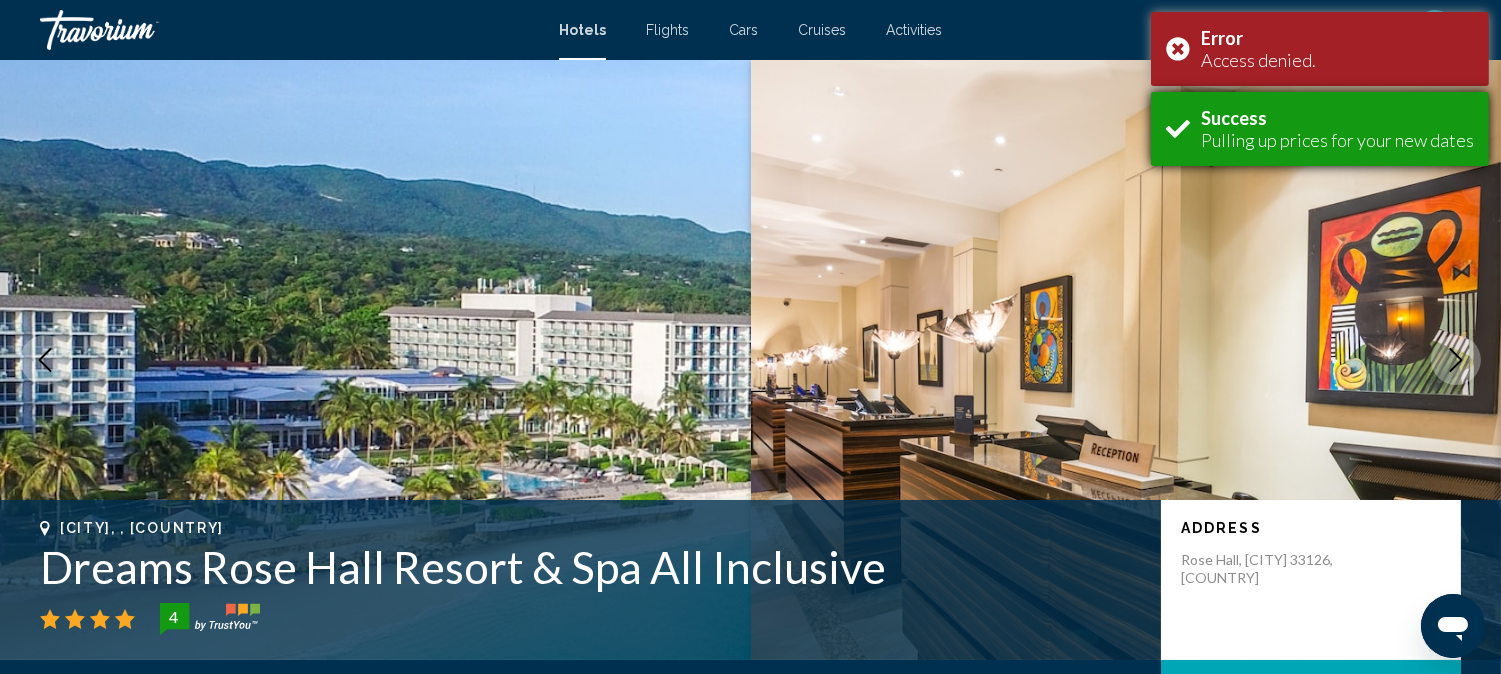 click on "Success" at bounding box center [1337, 118] 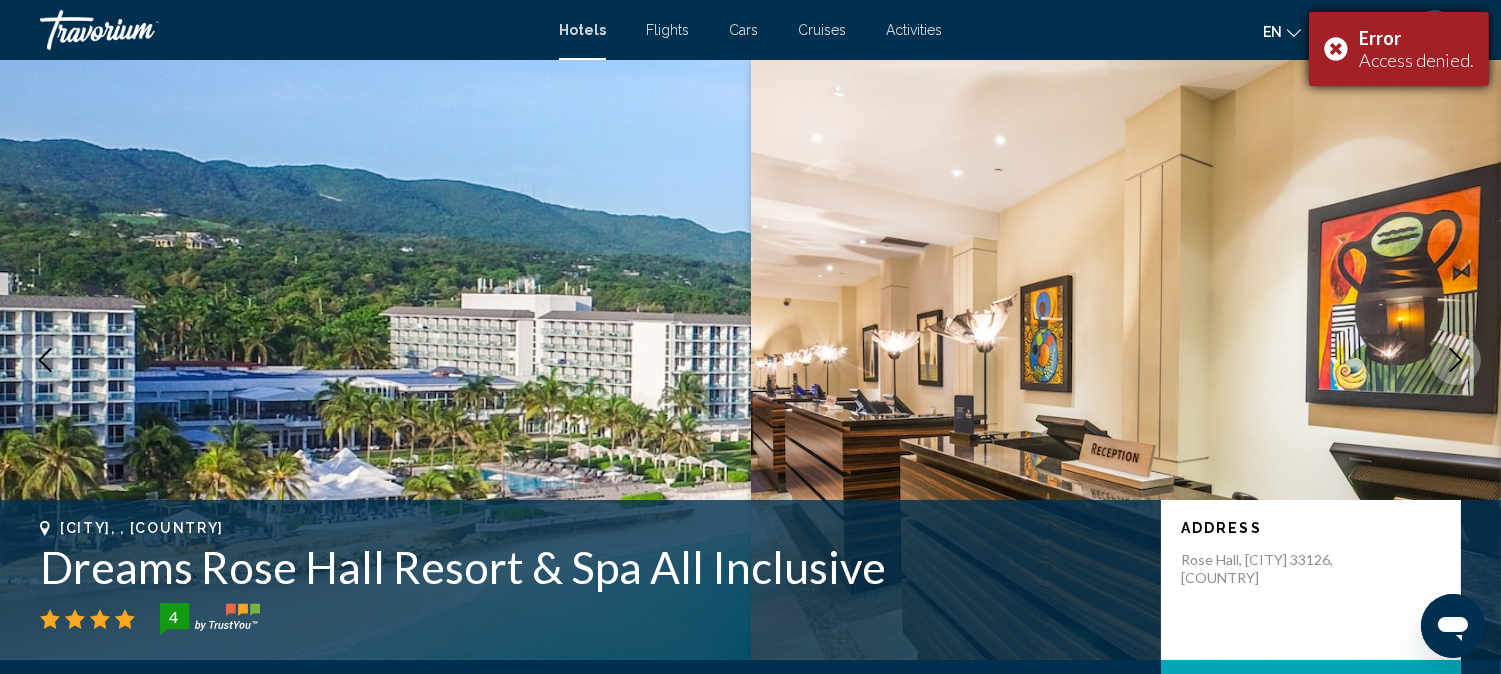 click on "Error   Access denied." at bounding box center (1399, 49) 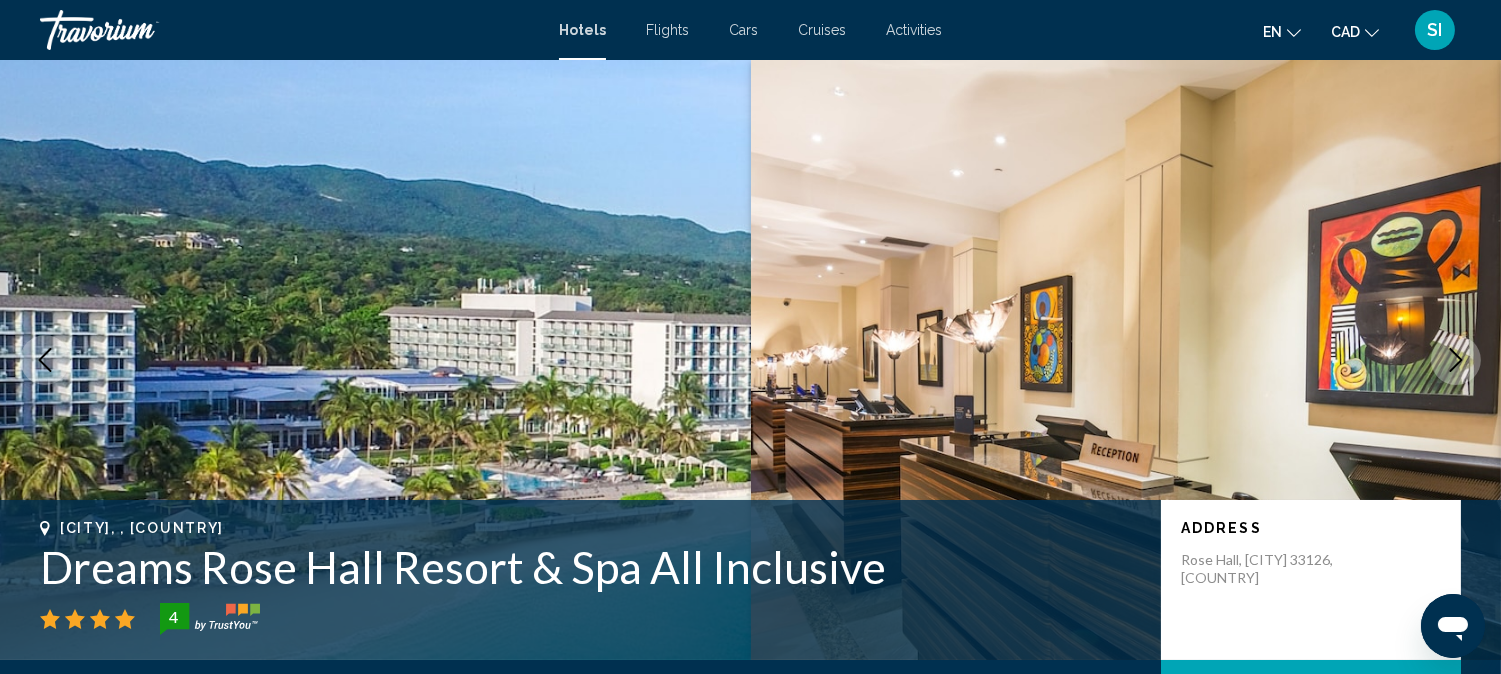 click at bounding box center [1126, 360] 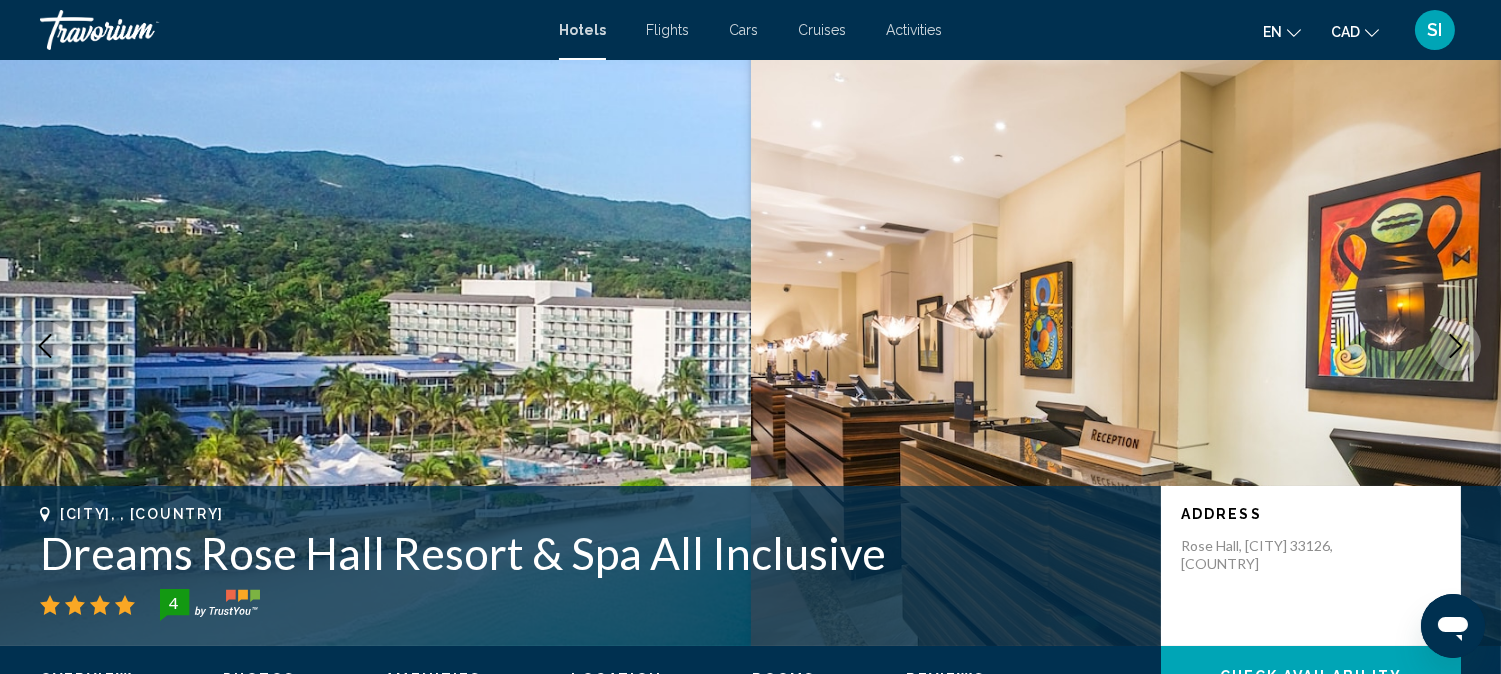 scroll, scrollTop: 0, scrollLeft: 0, axis: both 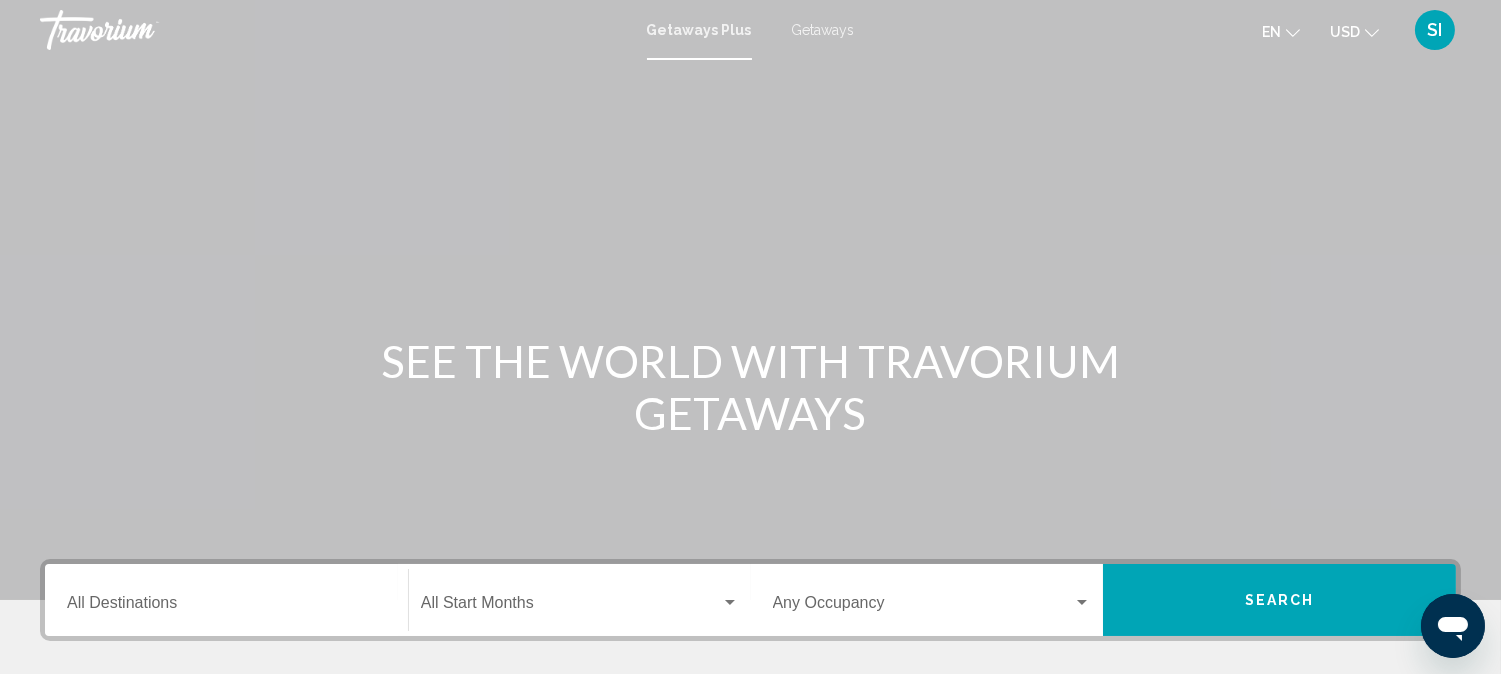 click on "Getaways" at bounding box center (823, 30) 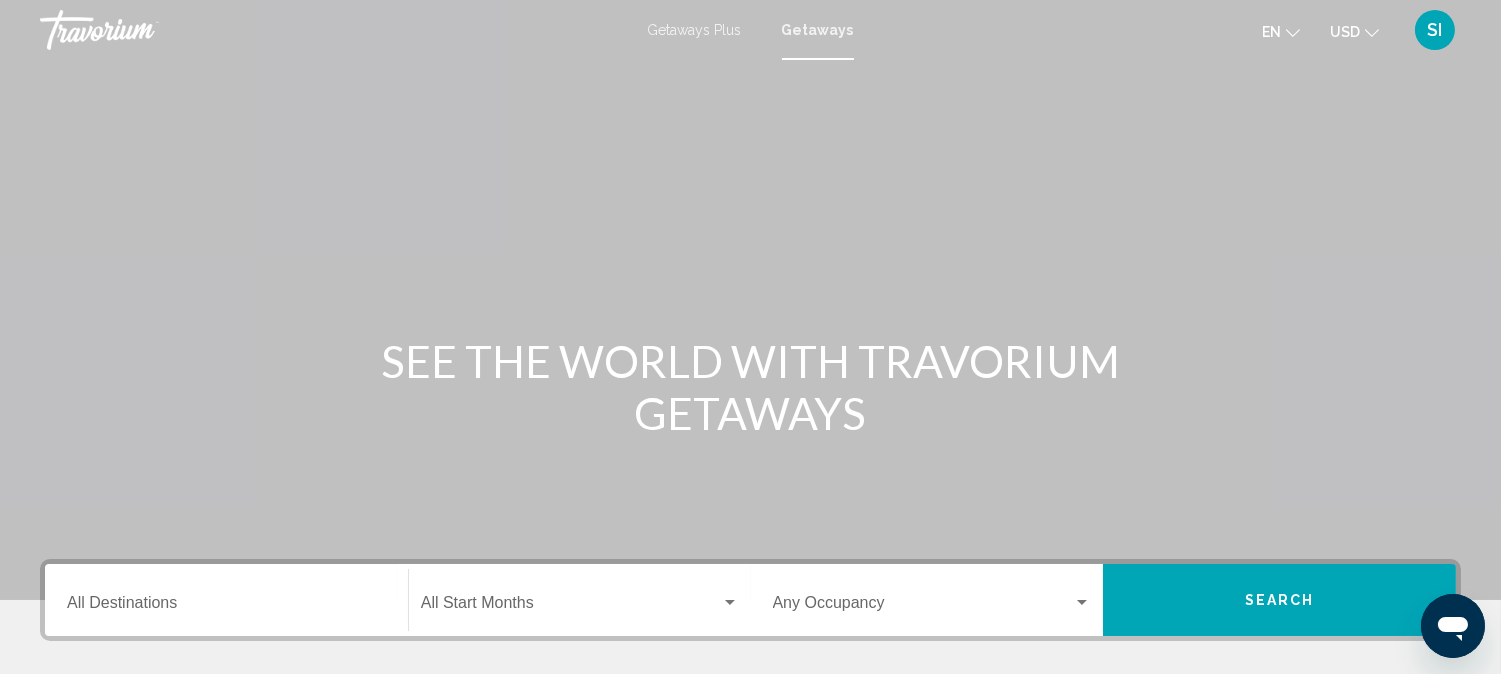 click on "Skip to main content Getaways Plus  Getaways en
English Español Français Italiano Português русский USD
USD ($) MXN (Mex$) CAD (Can$) GBP (£) EUR (€) AUD (A$) NZD (NZ$) CNY (CN¥) SI Login  SEE THE WORLD WITH TRAVORIUM GETAWAYS Destination All Destinations Start Month All Start Months Occupancy Any Occupancy Search  Getaways Getaways Plus FAQs Contact Privacy Policy Terms & Conditions © 2025 All Rights Reserved." at bounding box center [750, 337] 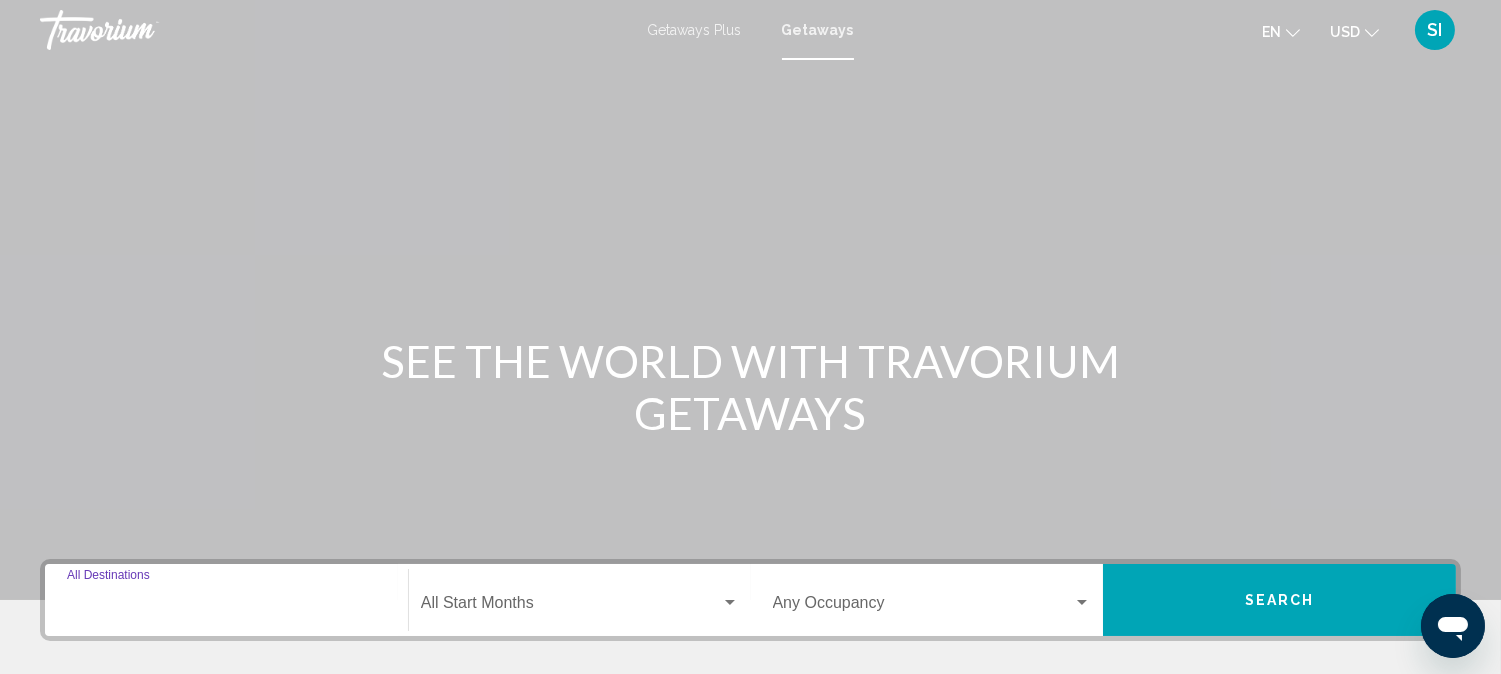 click on "Destination All Destinations" at bounding box center [226, 607] 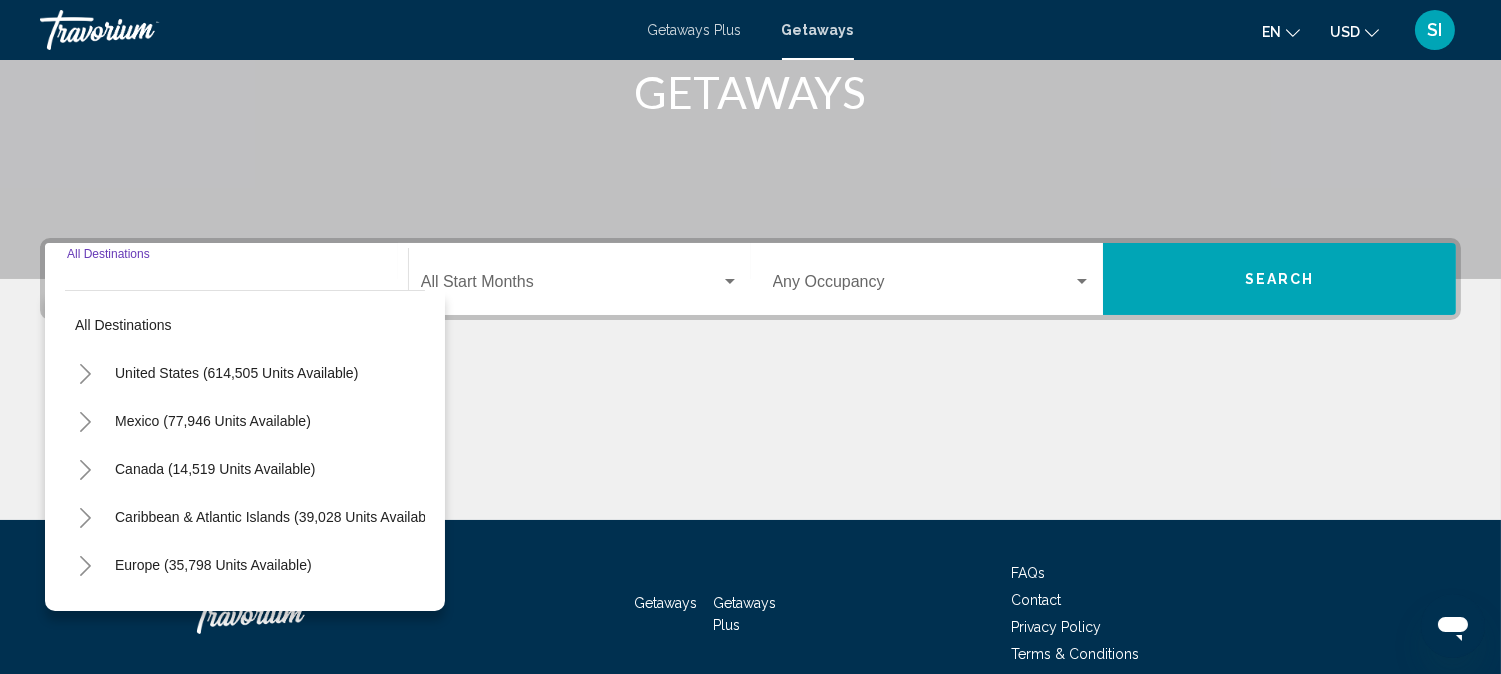 scroll, scrollTop: 411, scrollLeft: 0, axis: vertical 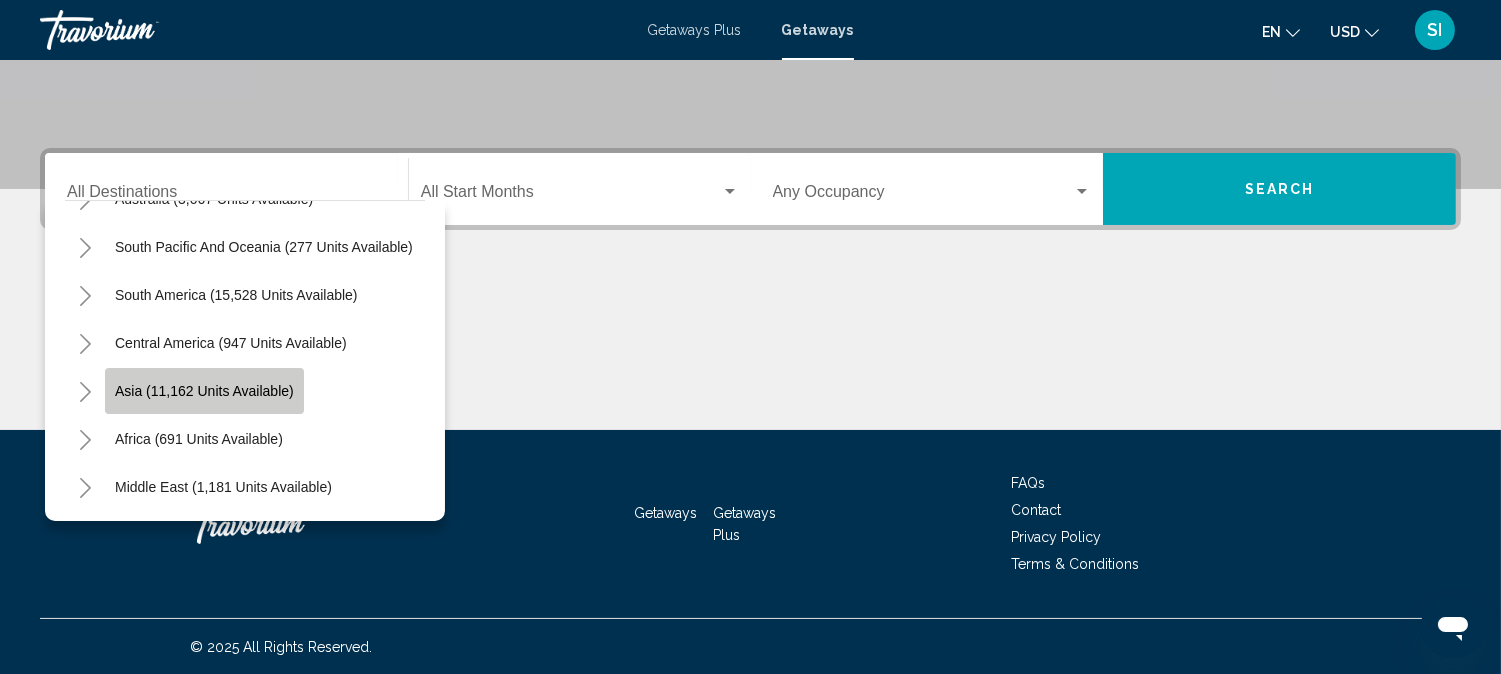 click on "Asia (11,162 units available)" 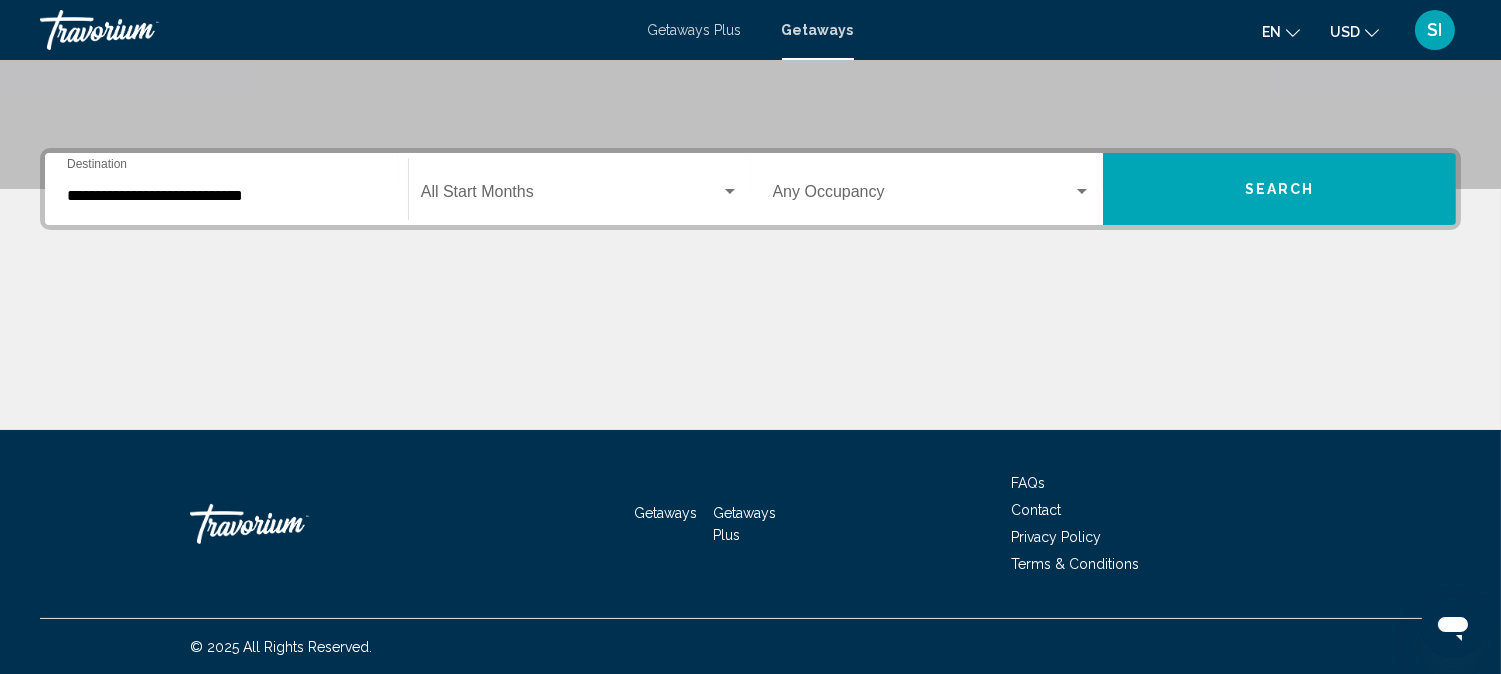 click on "**********" at bounding box center (226, 189) 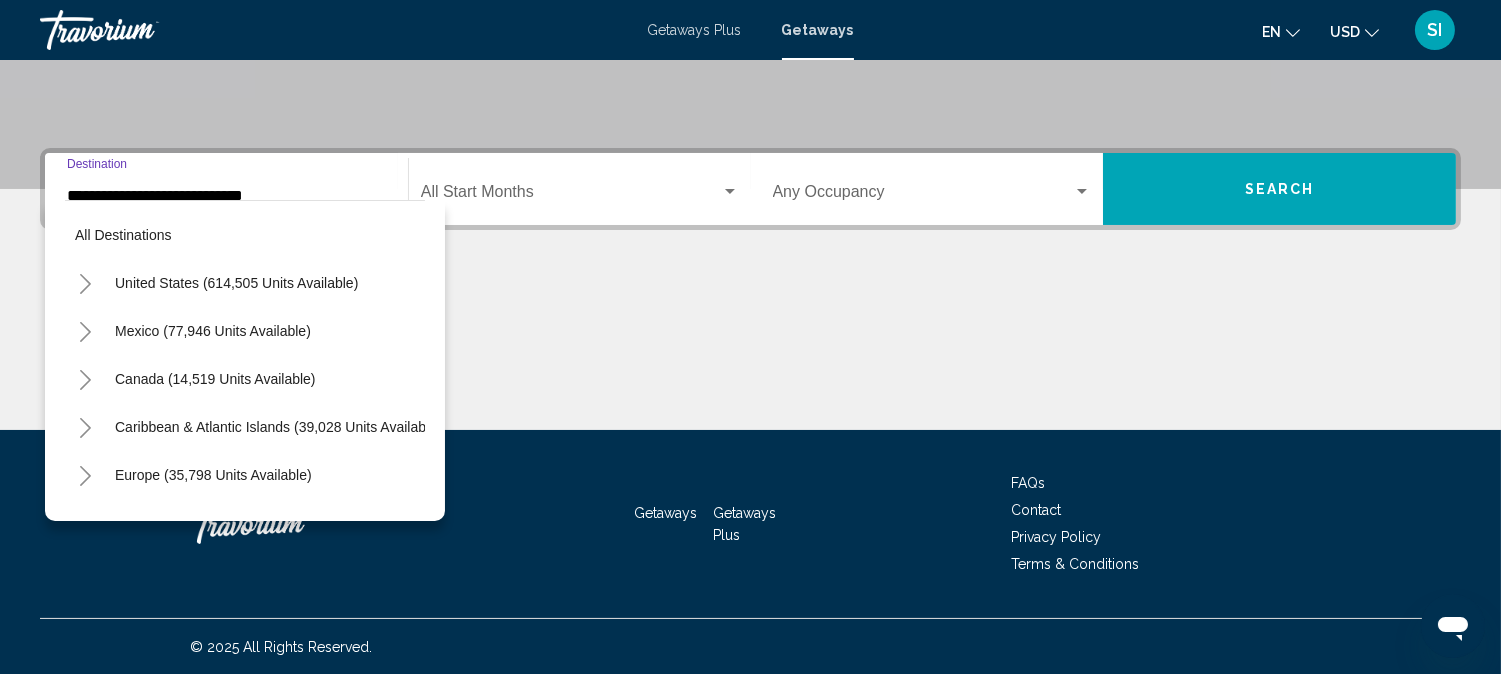 scroll, scrollTop: 366, scrollLeft: 0, axis: vertical 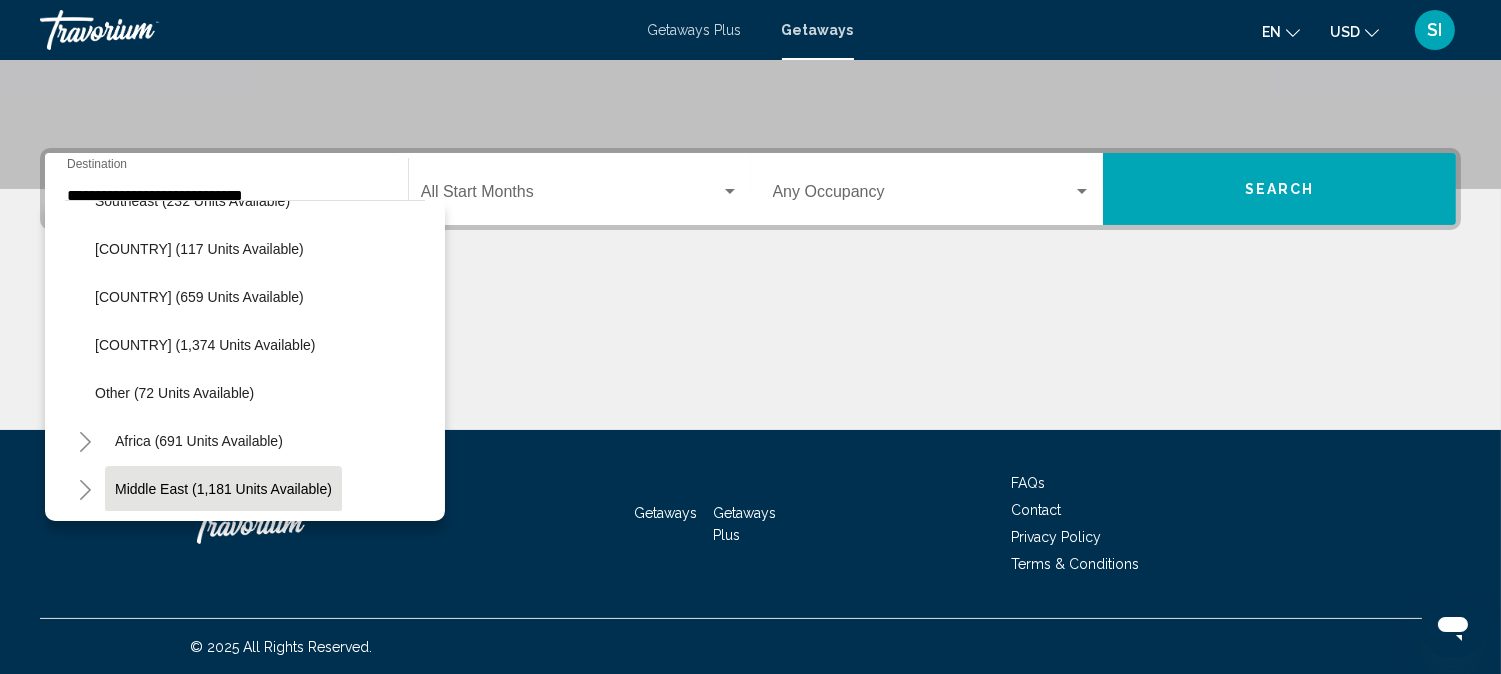 click on "Middle East (1,181 units available)" 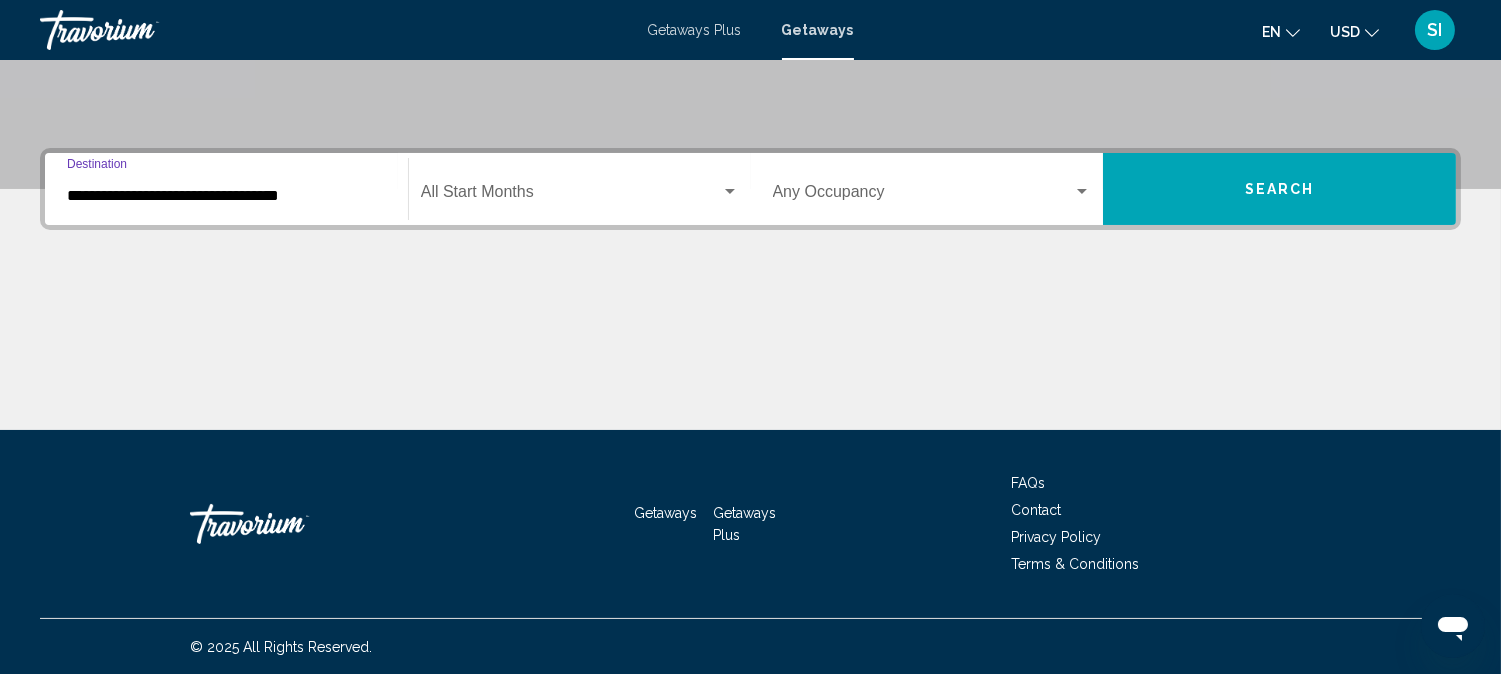 click on "**********" at bounding box center (226, 189) 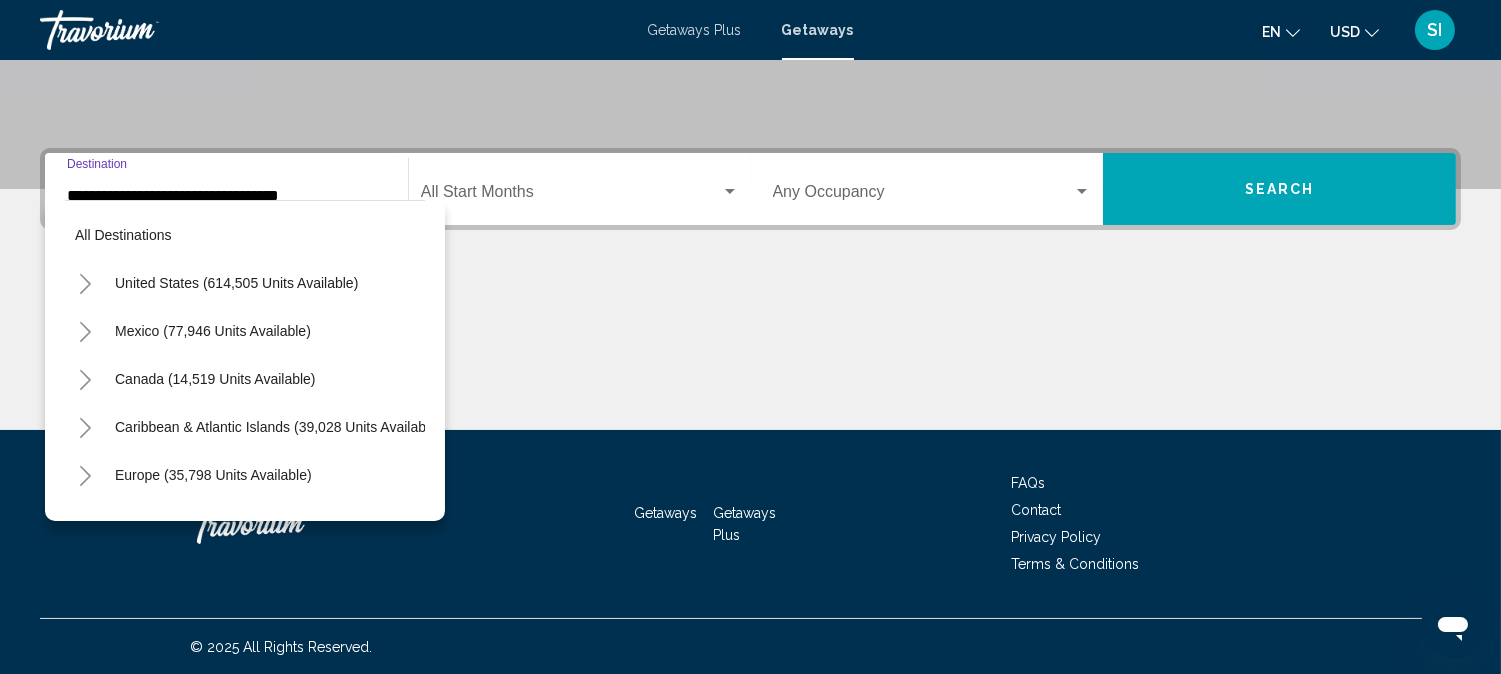 scroll, scrollTop: 1183, scrollLeft: 0, axis: vertical 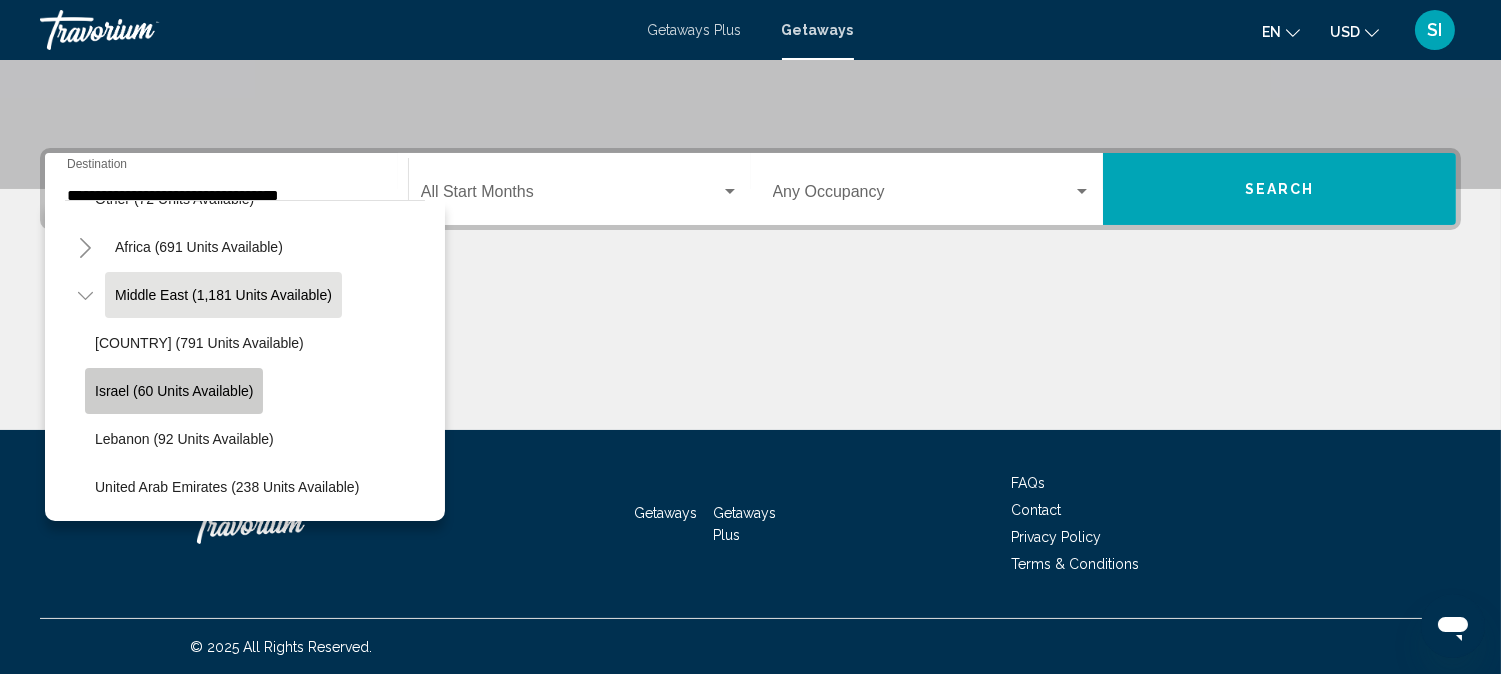 click on "Israel (60 units available)" 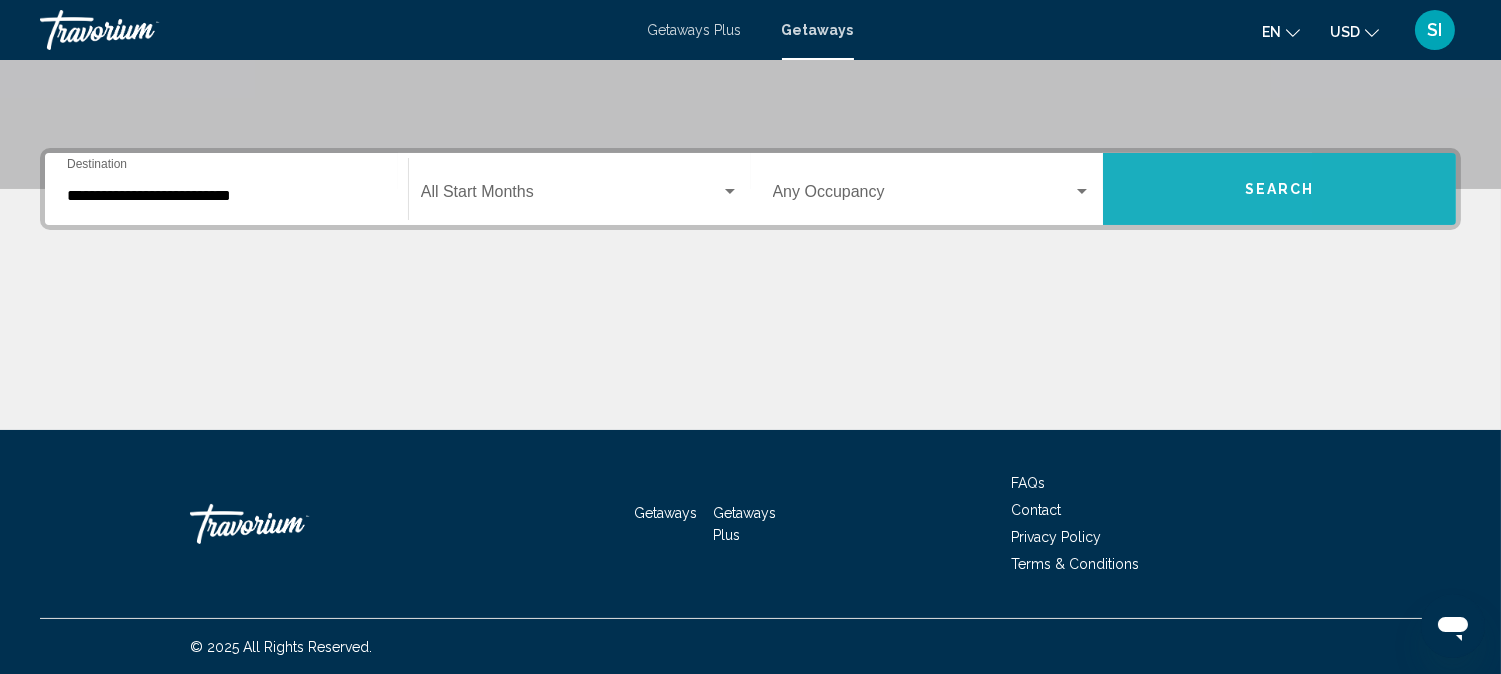 click on "Search" at bounding box center [1279, 189] 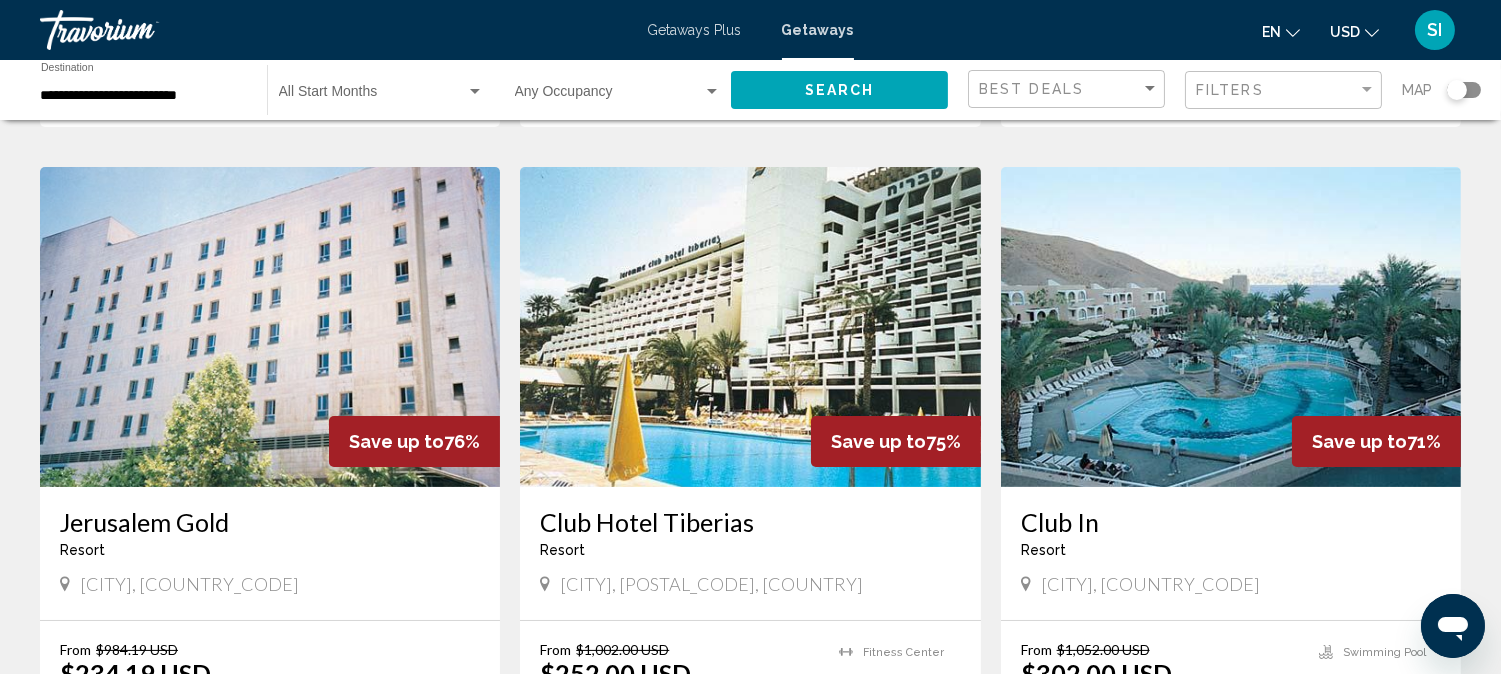 scroll, scrollTop: 666, scrollLeft: 0, axis: vertical 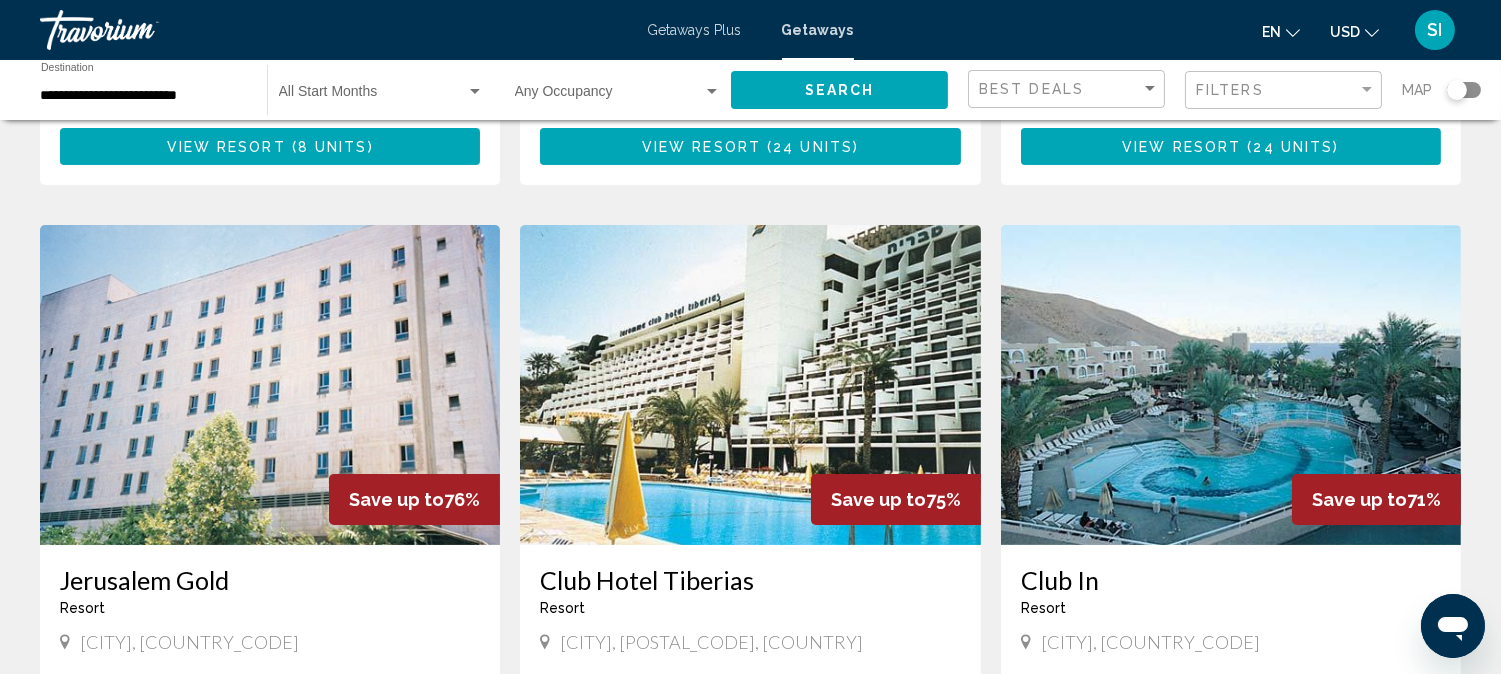 click on "Save up to  96%   Club Hotel Tiberias  Resort  -  This is an adults only resort
Tiberias, Israel From $782.79 USD $32.79 USD For 7 nights You save  $750.00 USD   temp  3.2
Fitness Center
Swimming Pool
Pets Allowed View Resort    ( 8 units )  Save up to  86%   Club Hotel Eilat  Resort  -  This is an adults only resort
Eilat, Israel From $867.59 USD $117.59 USD For 7 nights You save  $750.00 USD   temp  3.3
Fitness Center
Swimming Pool View Resort    ( 24 units )  Save up to  81%   Club in Eilat  Resort  -  This is an adults only resort
Eilat, Israel From $931.19 USD $181.19 USD For 7 nights You save  $750.00 USD   temp  4.3
(" at bounding box center [750, 225] 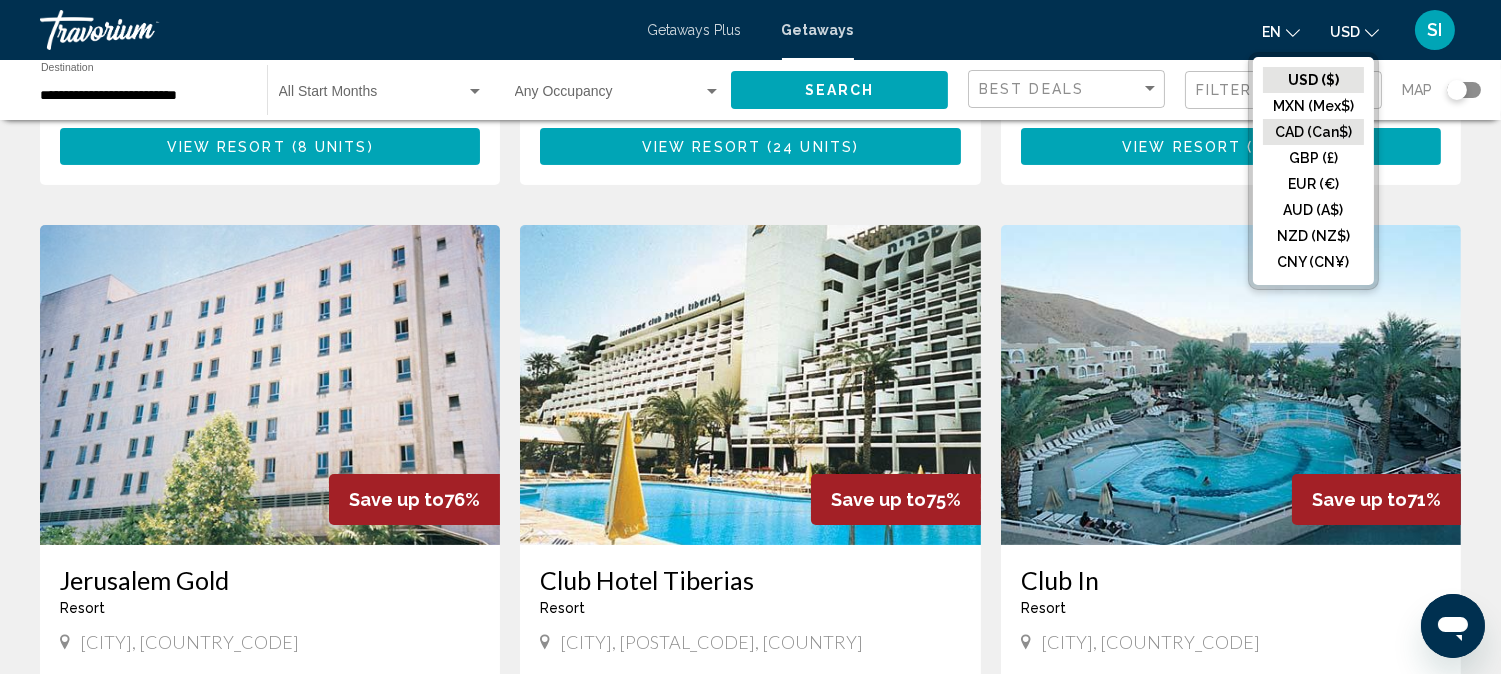 click on "CAD (Can$)" 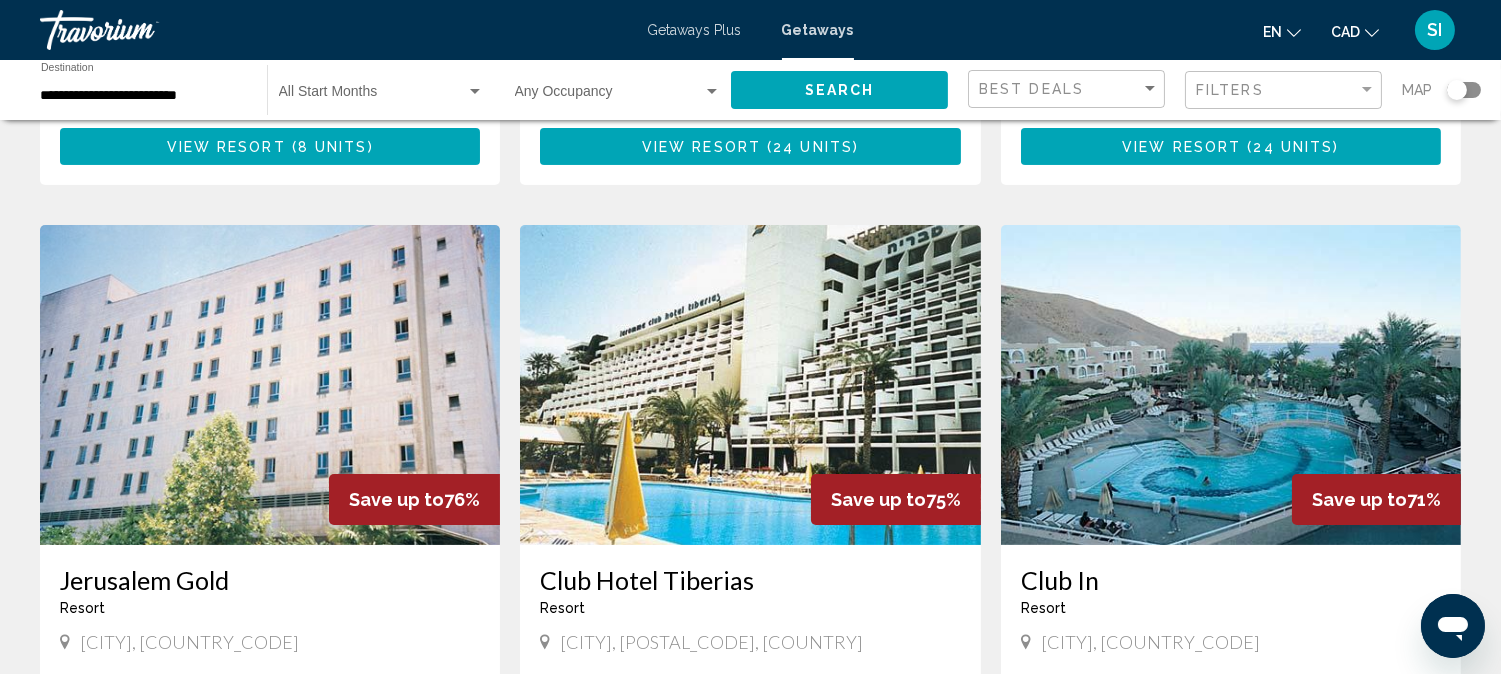 click on "Search" 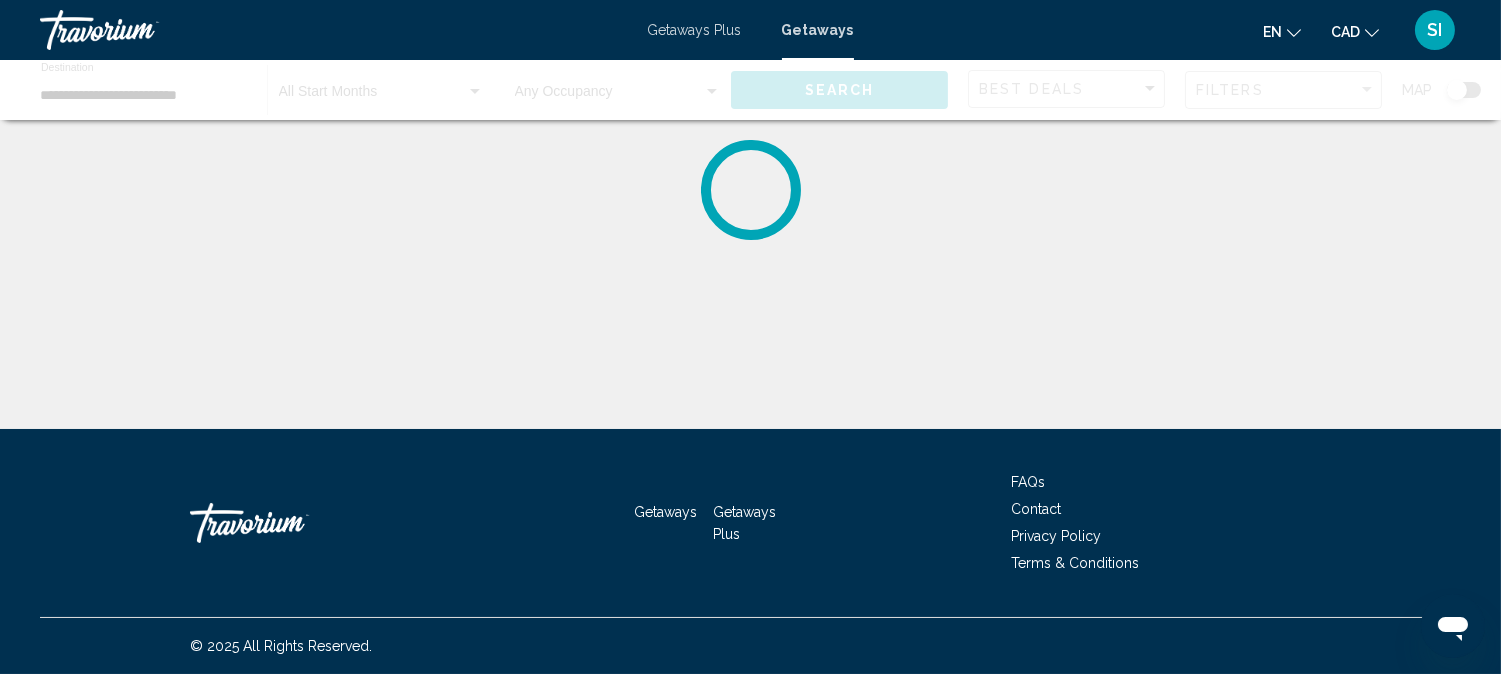 scroll, scrollTop: 0, scrollLeft: 0, axis: both 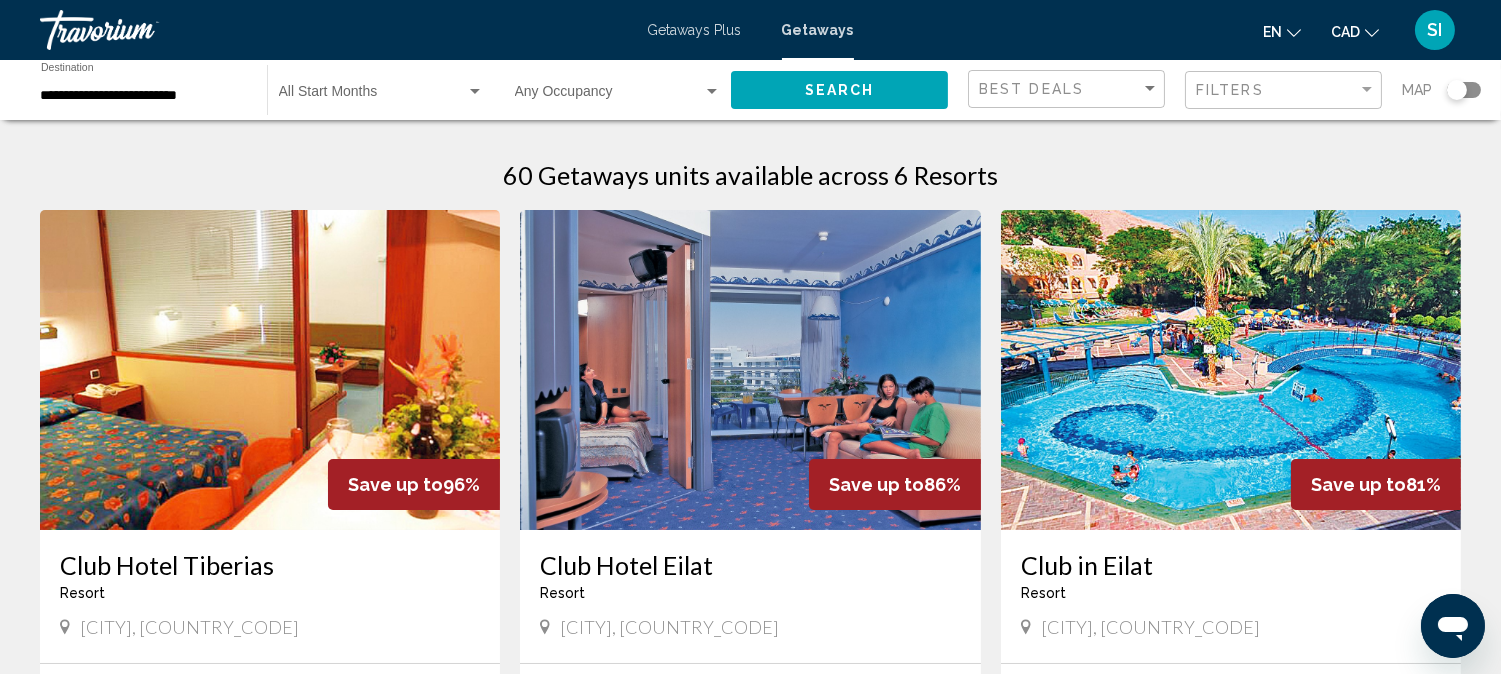 click on "60 Getaways units available across 6 Resorts" at bounding box center [750, 175] 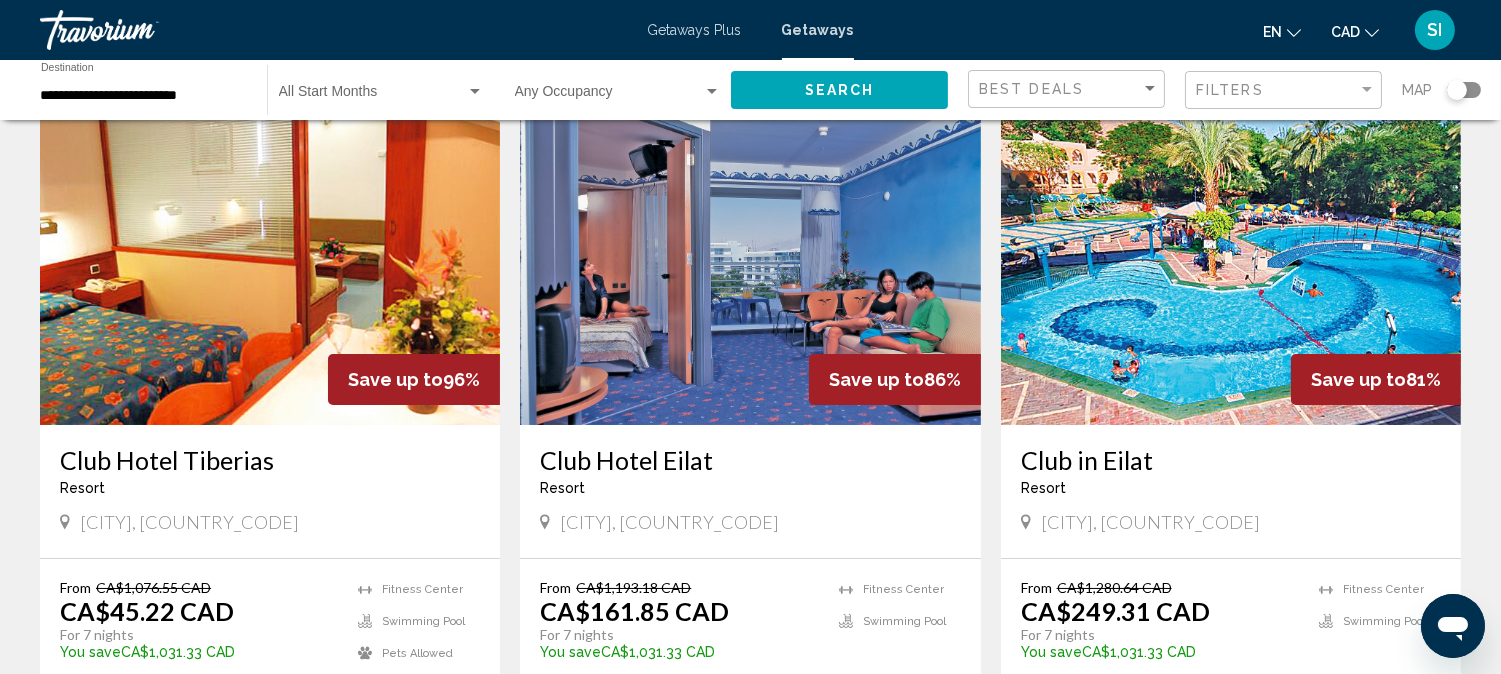 scroll, scrollTop: 222, scrollLeft: 0, axis: vertical 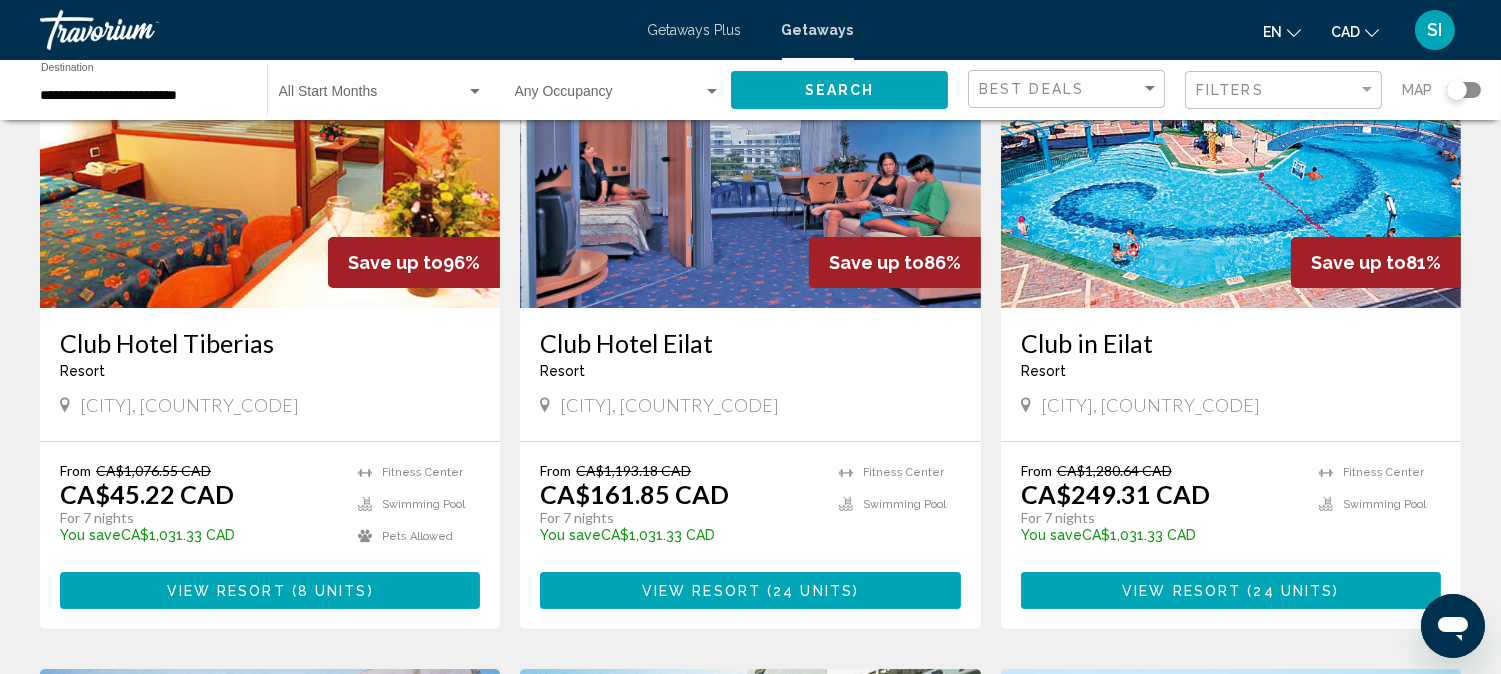 click on "24 units" at bounding box center (1294, 591) 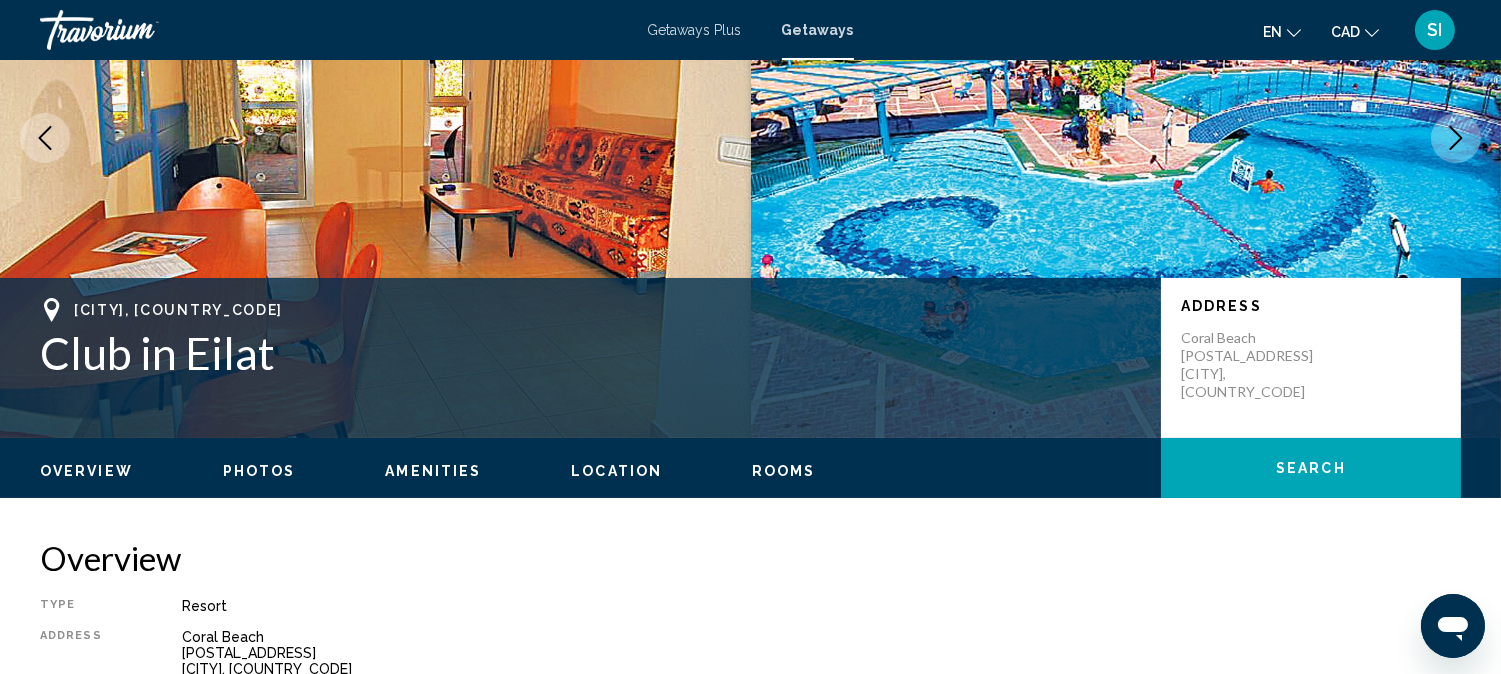scroll, scrollTop: 23, scrollLeft: 0, axis: vertical 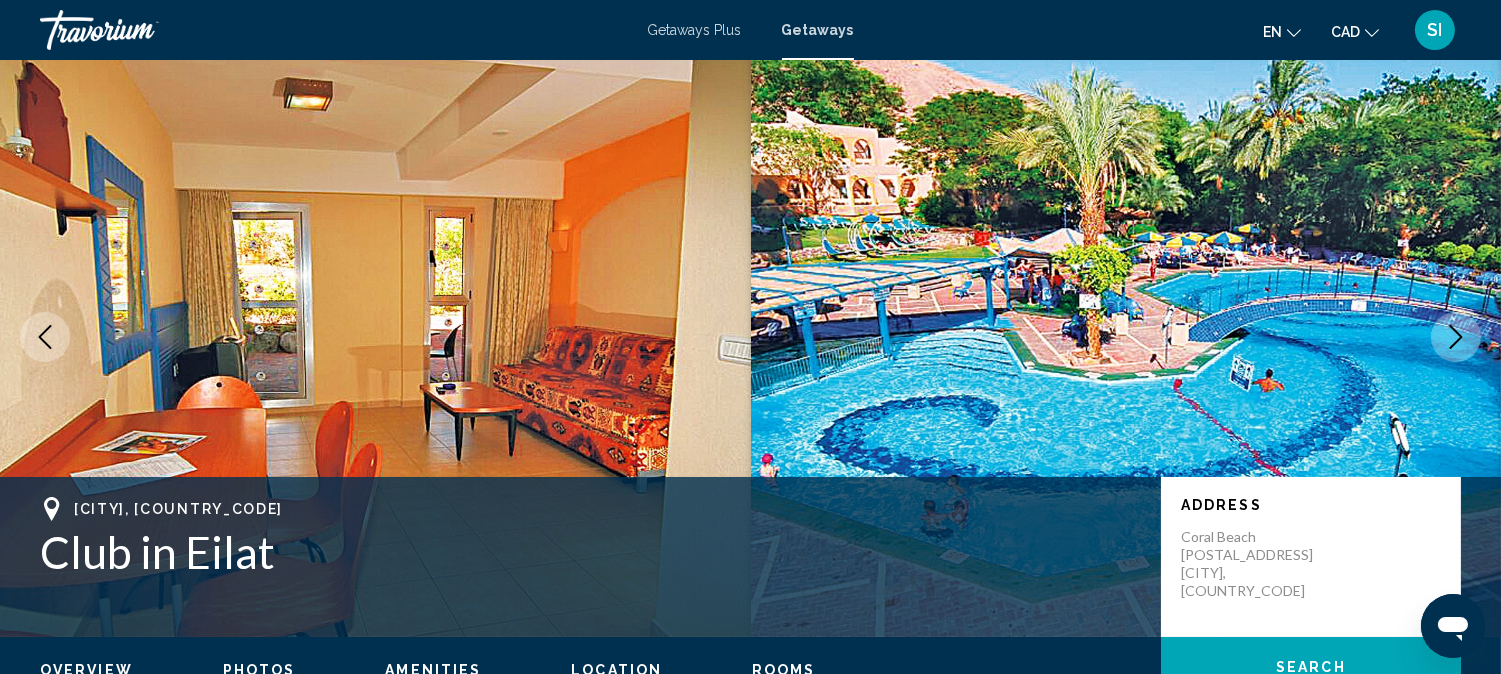 click at bounding box center [1456, 337] 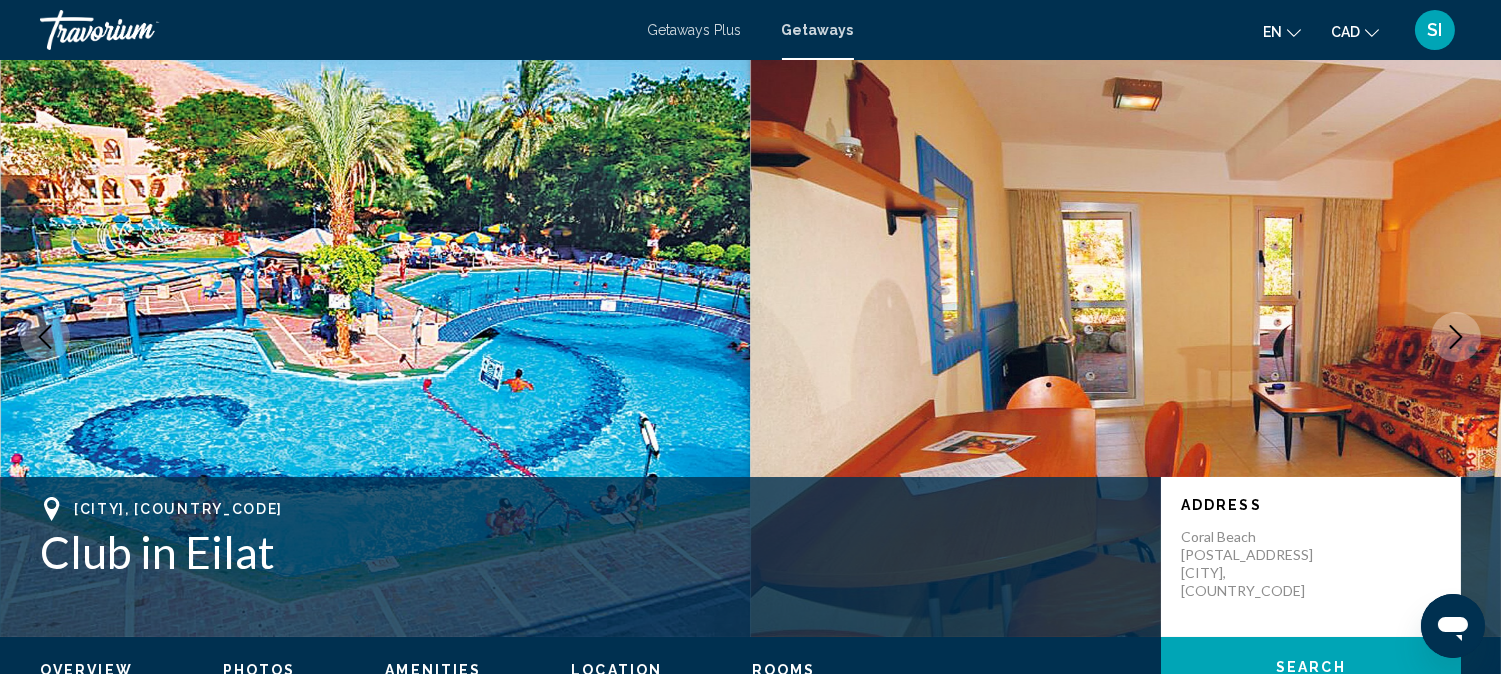 click at bounding box center [1456, 337] 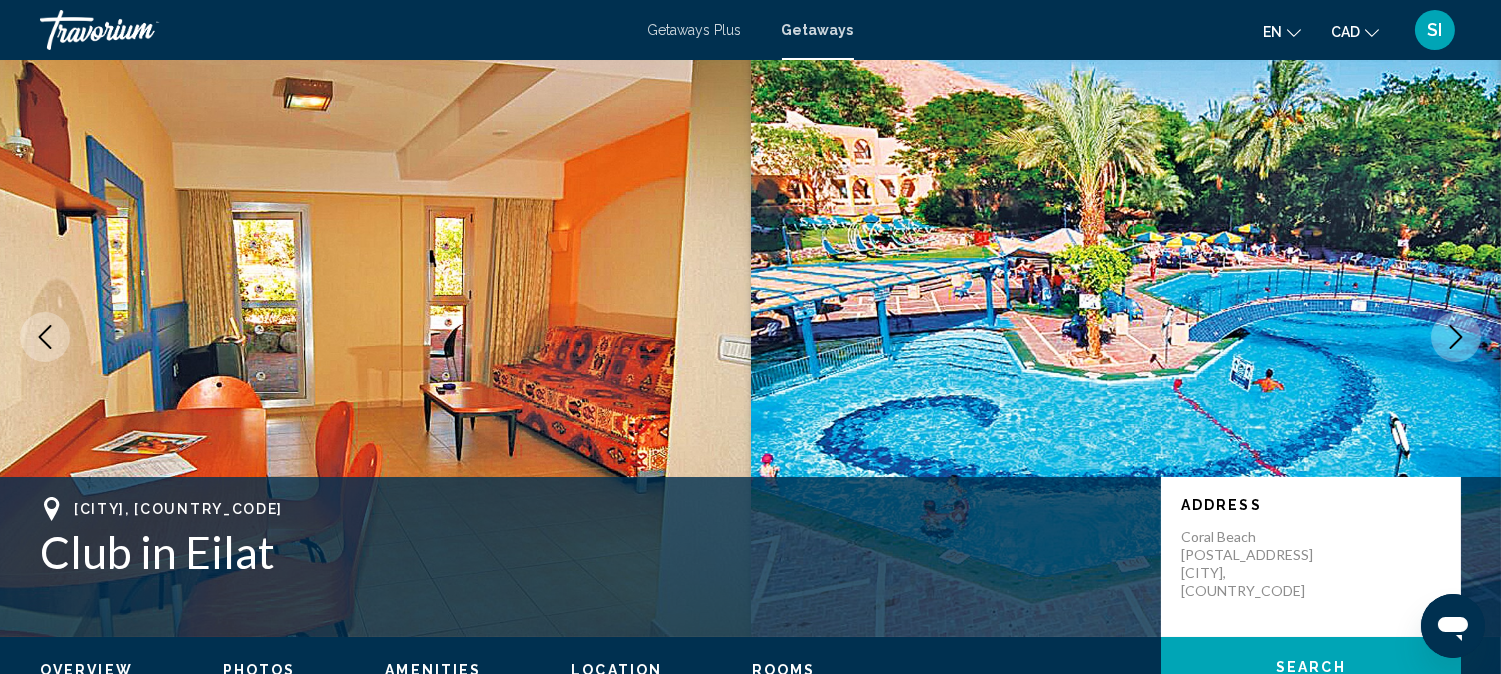 click at bounding box center [1456, 337] 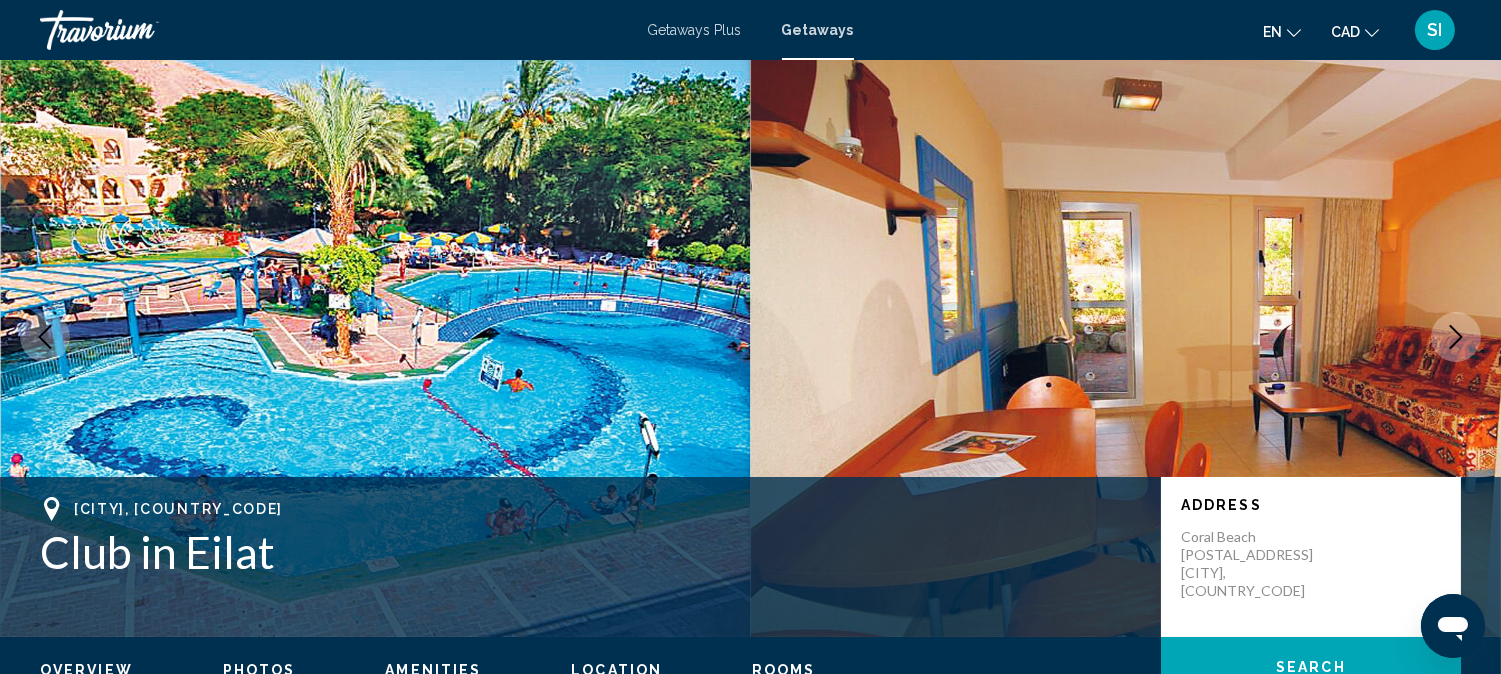 type 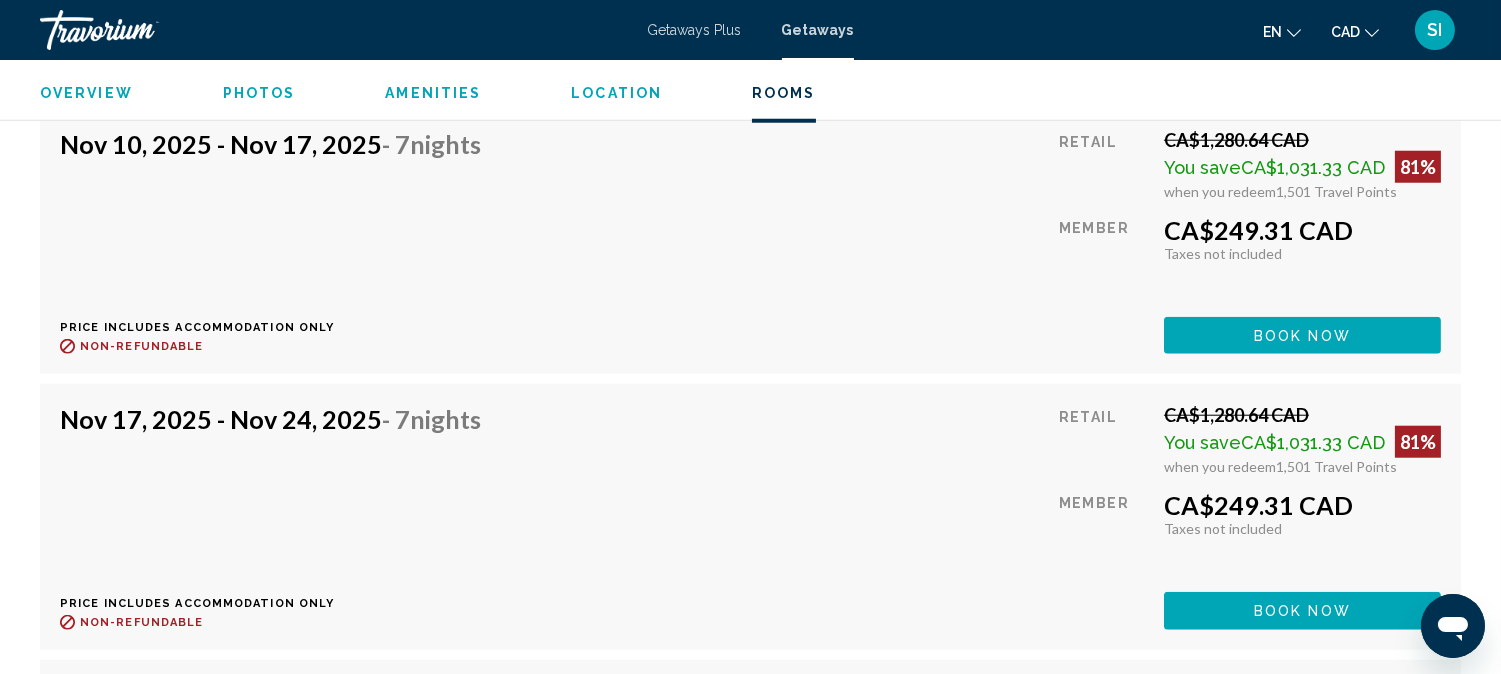scroll, scrollTop: 3506, scrollLeft: 0, axis: vertical 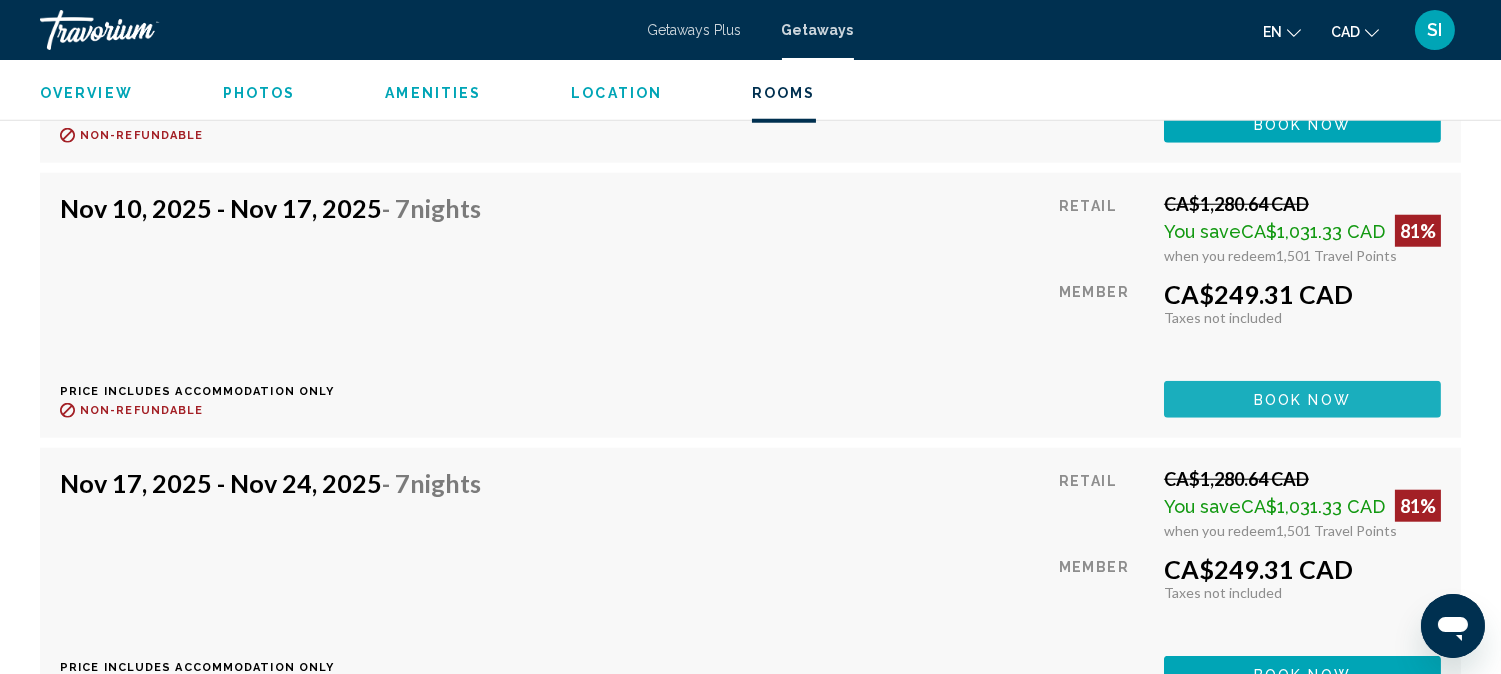 click on "Book now" at bounding box center [1302, 399] 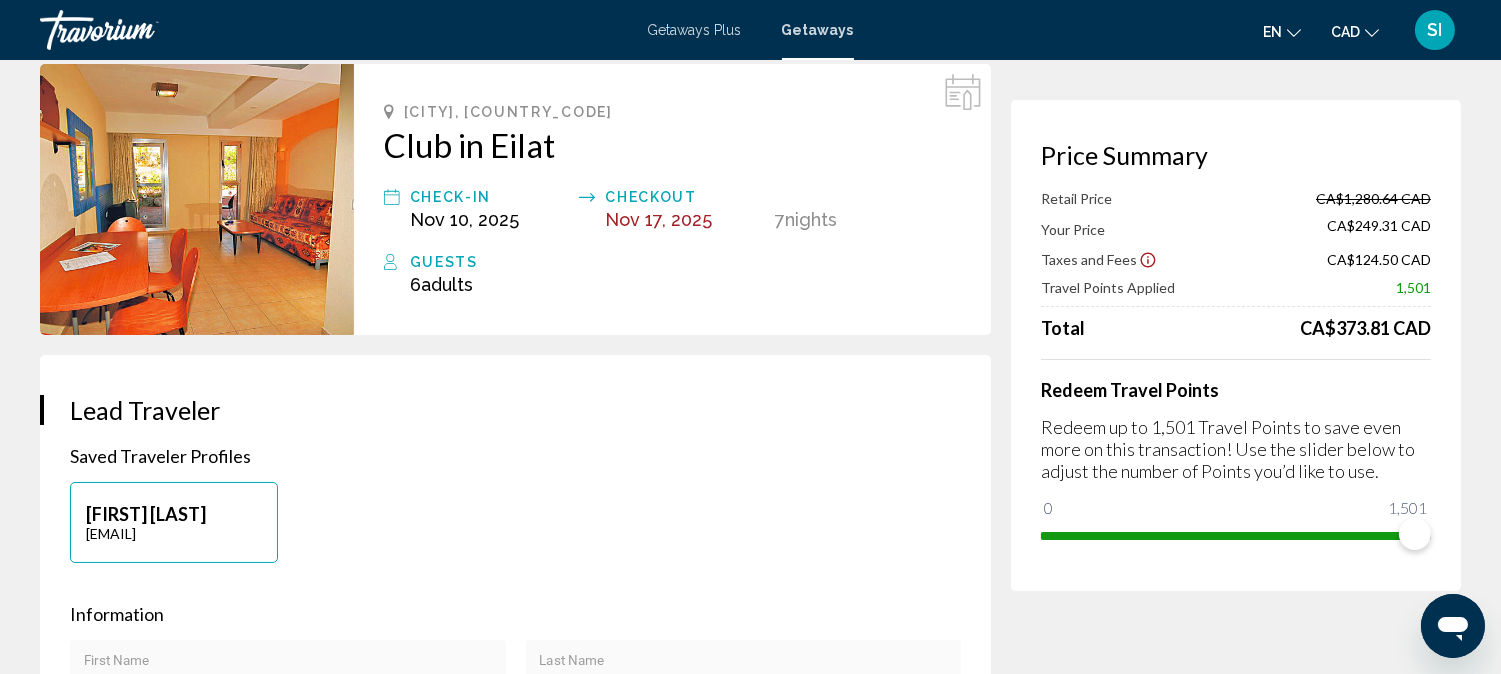 scroll, scrollTop: 0, scrollLeft: 0, axis: both 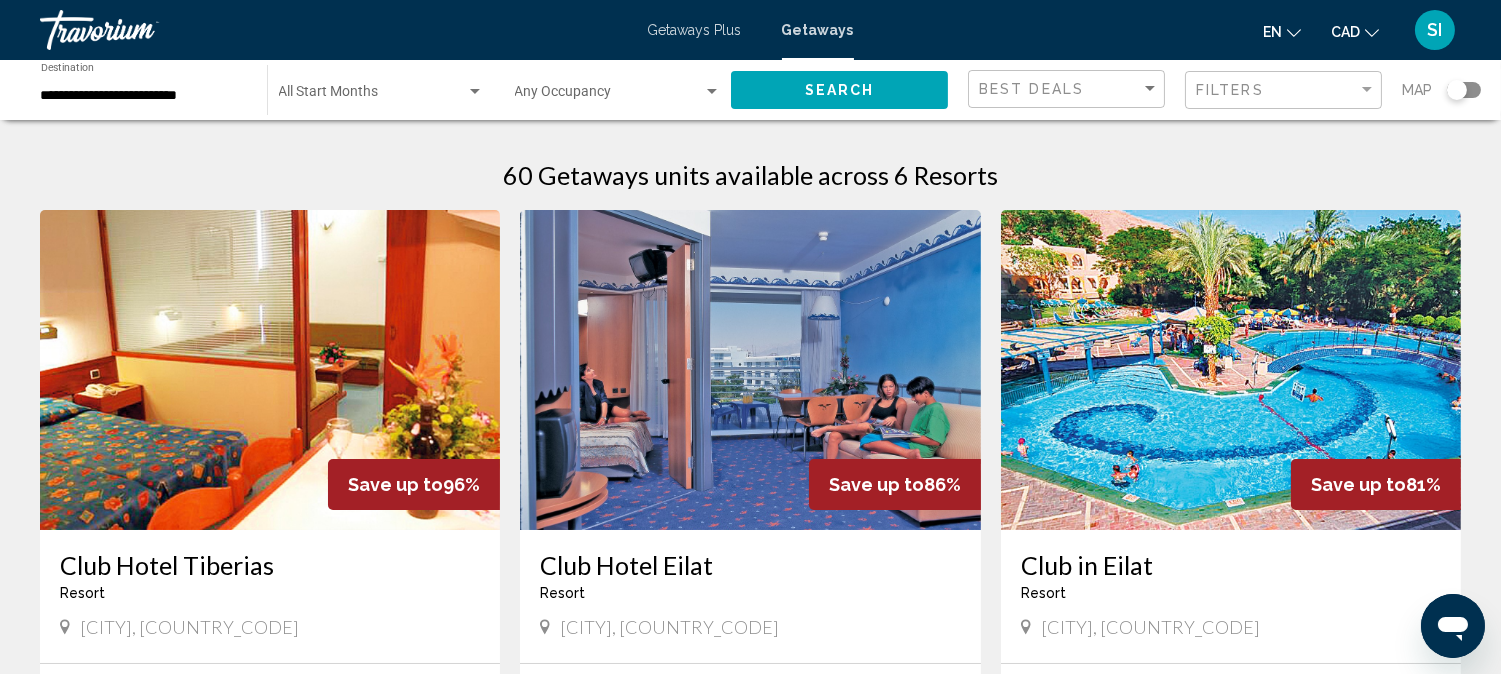 click on "Getaways Plus" at bounding box center [695, 30] 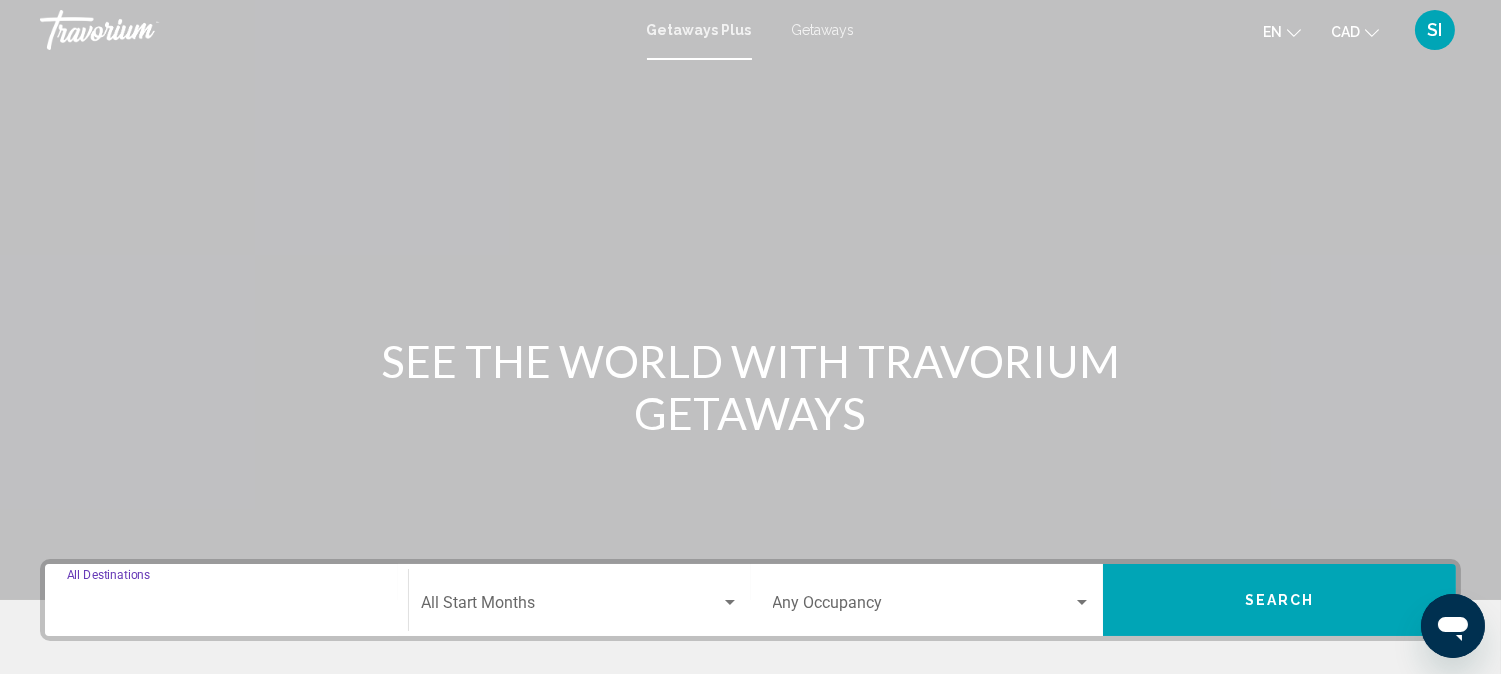 click on "Destination All Destinations" at bounding box center (226, 607) 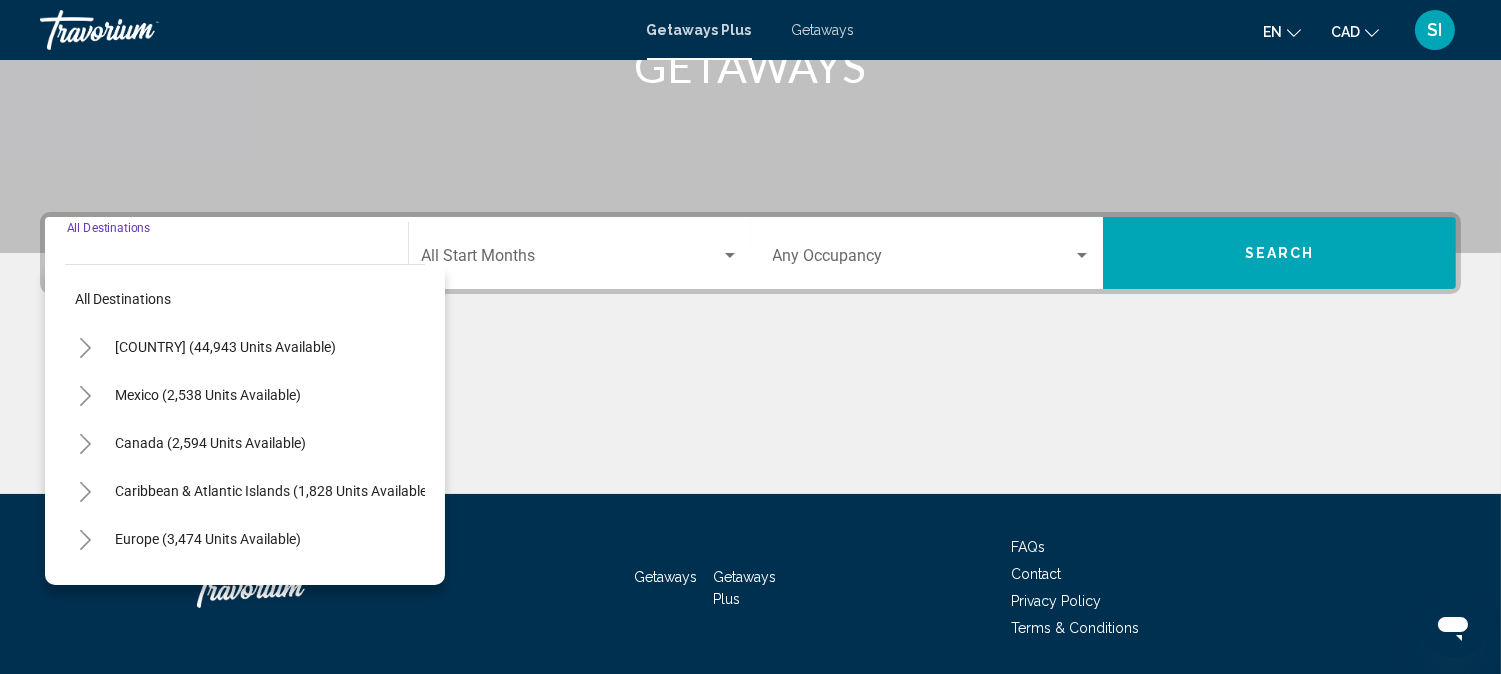 scroll, scrollTop: 411, scrollLeft: 0, axis: vertical 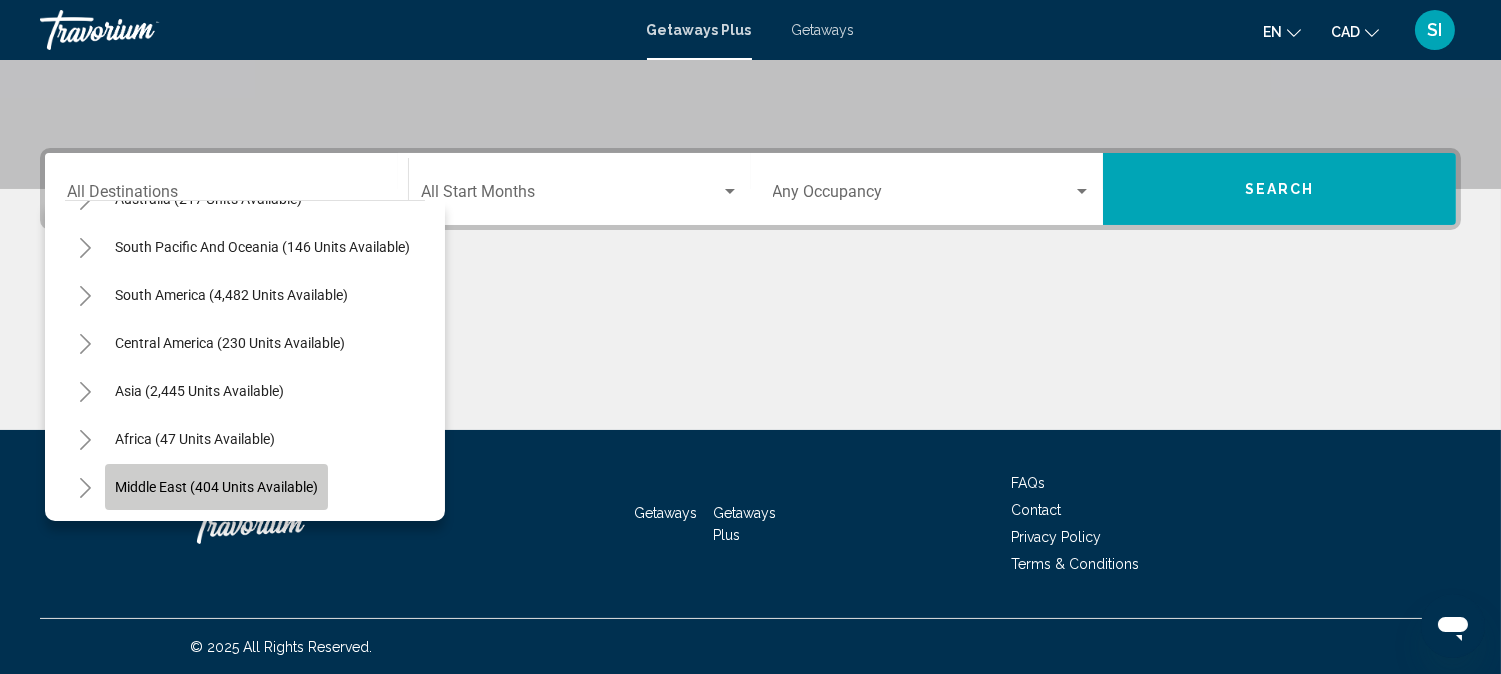 click on "Middle East (404 units available)" 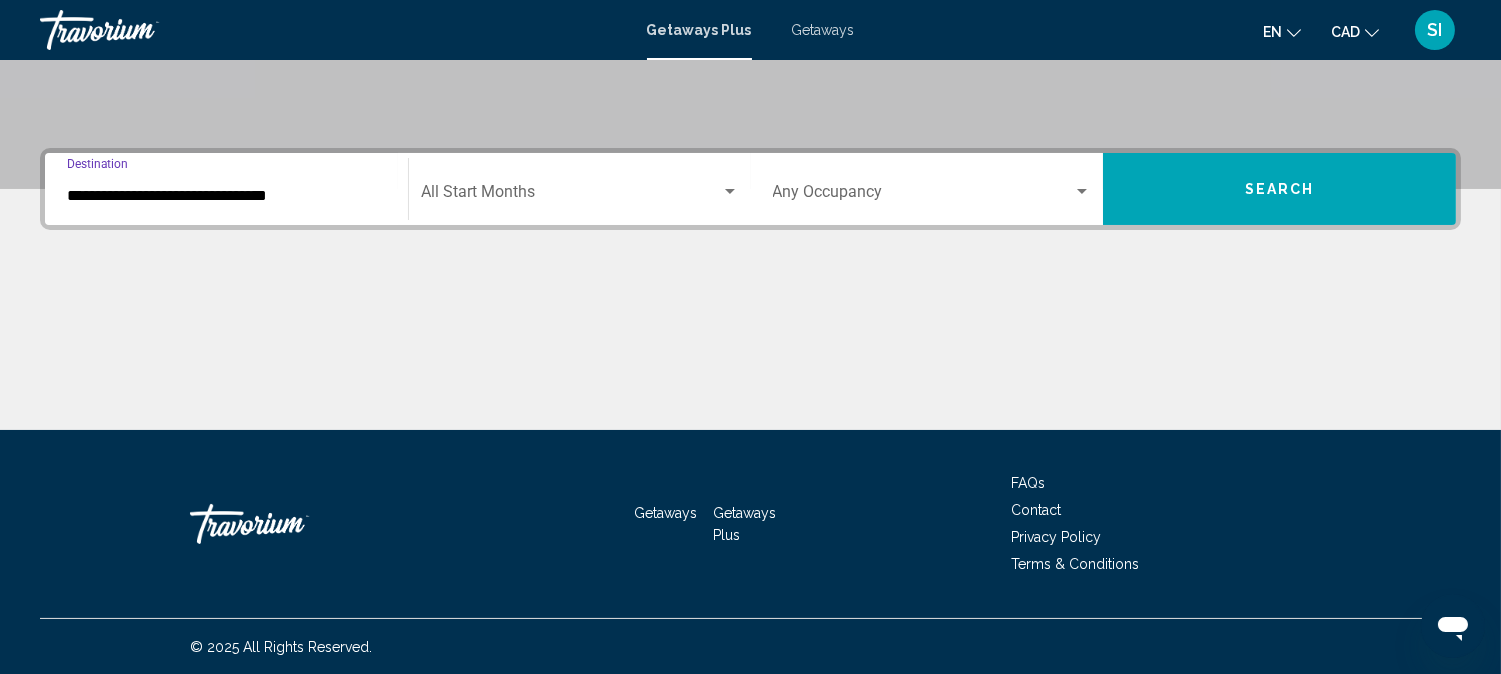 click on "**********" at bounding box center [226, 196] 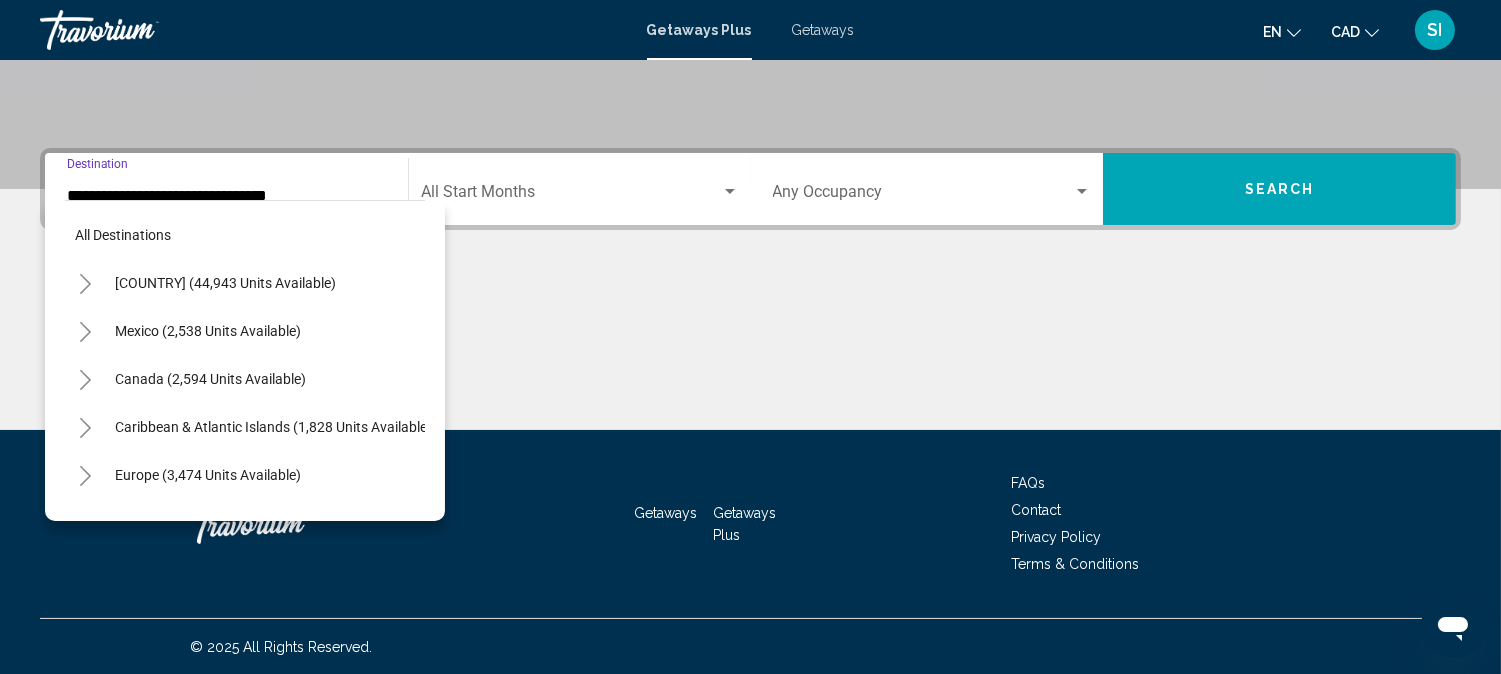 scroll, scrollTop: 463, scrollLeft: 0, axis: vertical 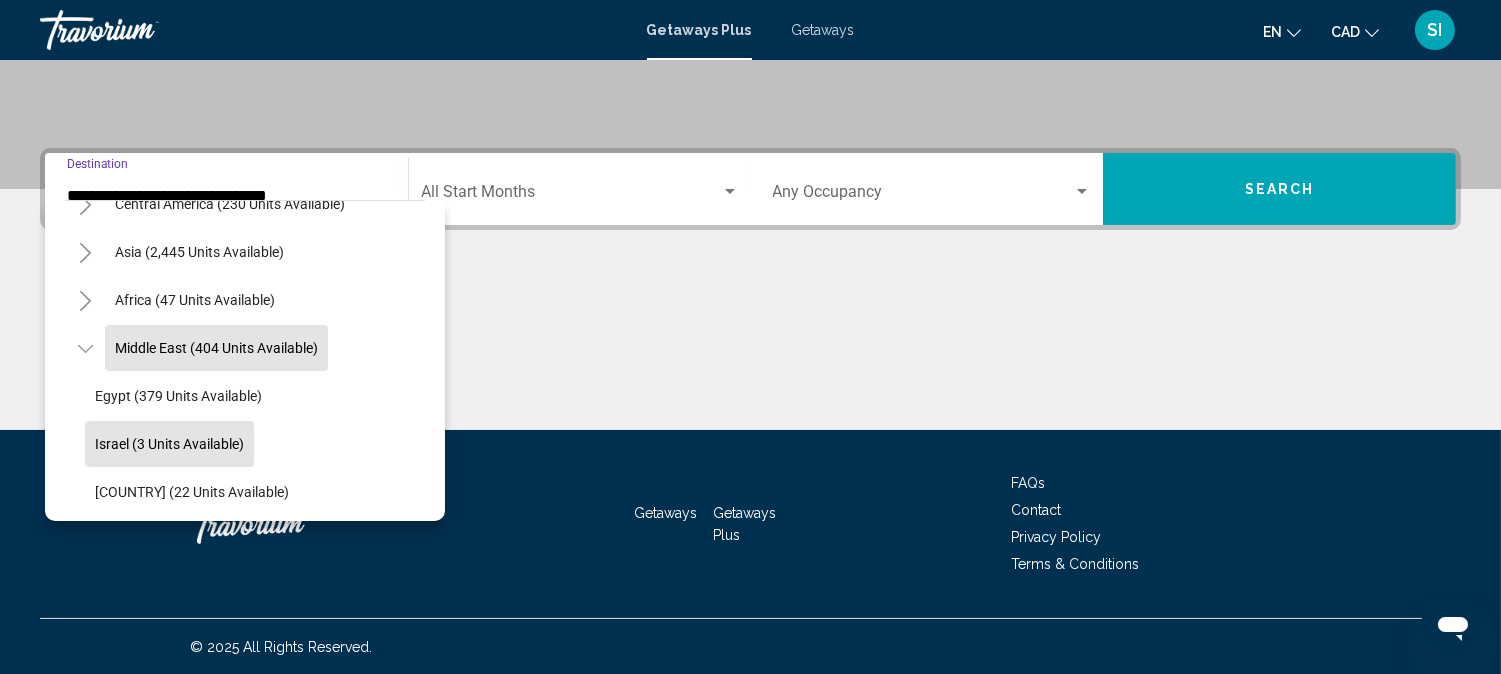 click on "Israel (3 units available)" 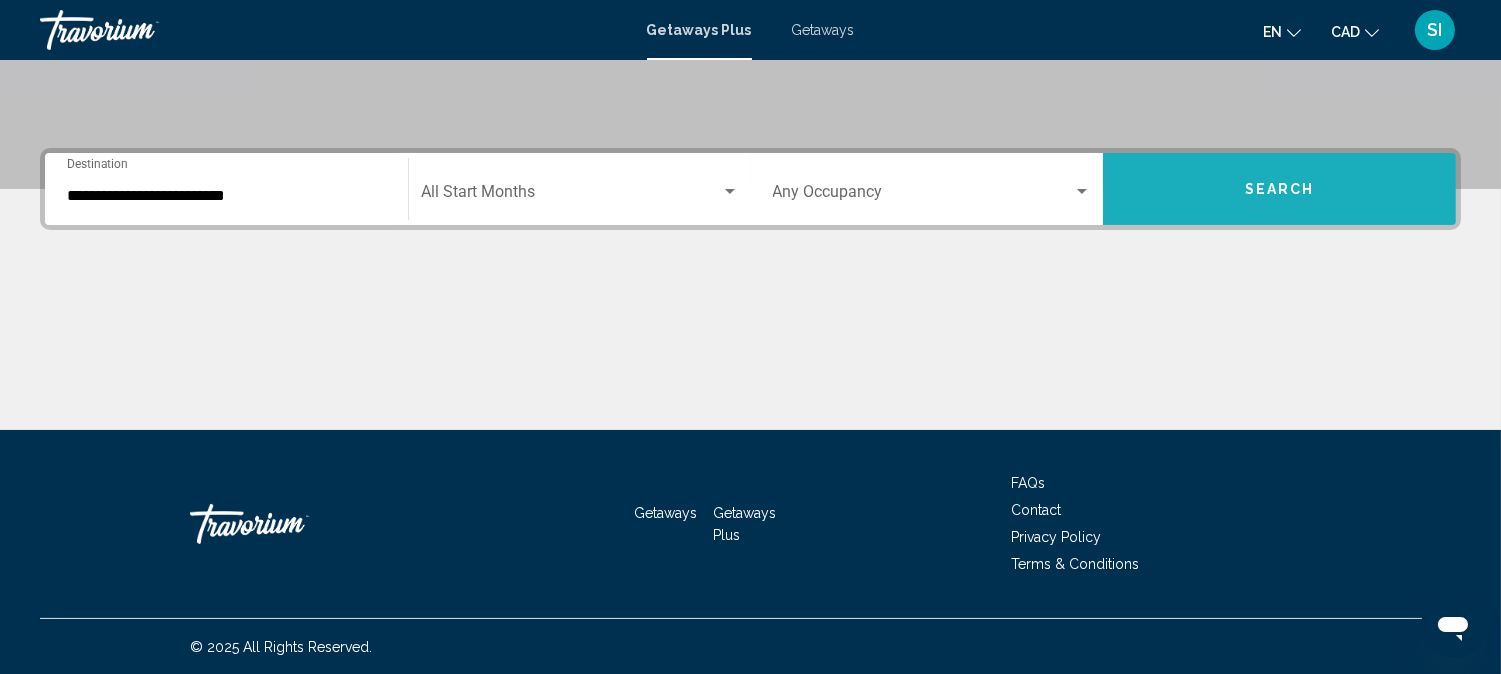 click on "Search" at bounding box center [1280, 190] 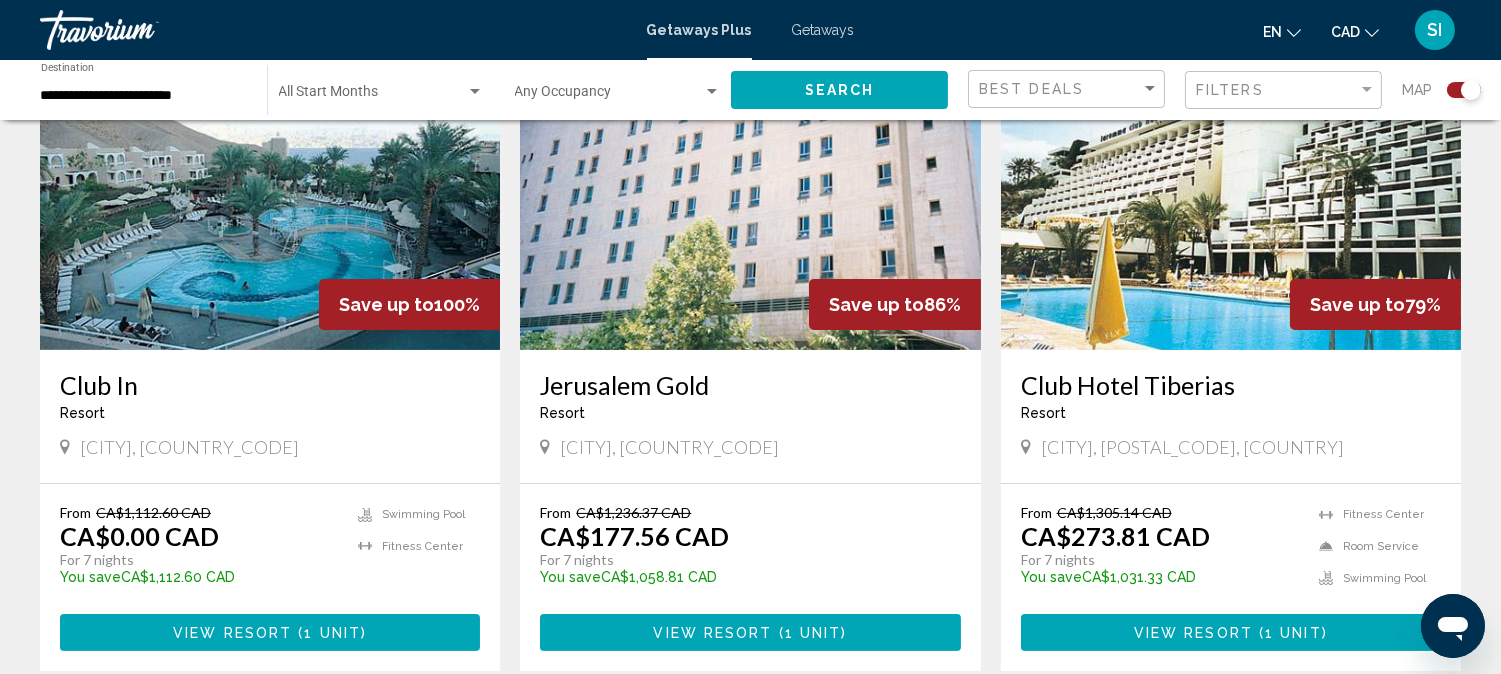 scroll, scrollTop: 844, scrollLeft: 0, axis: vertical 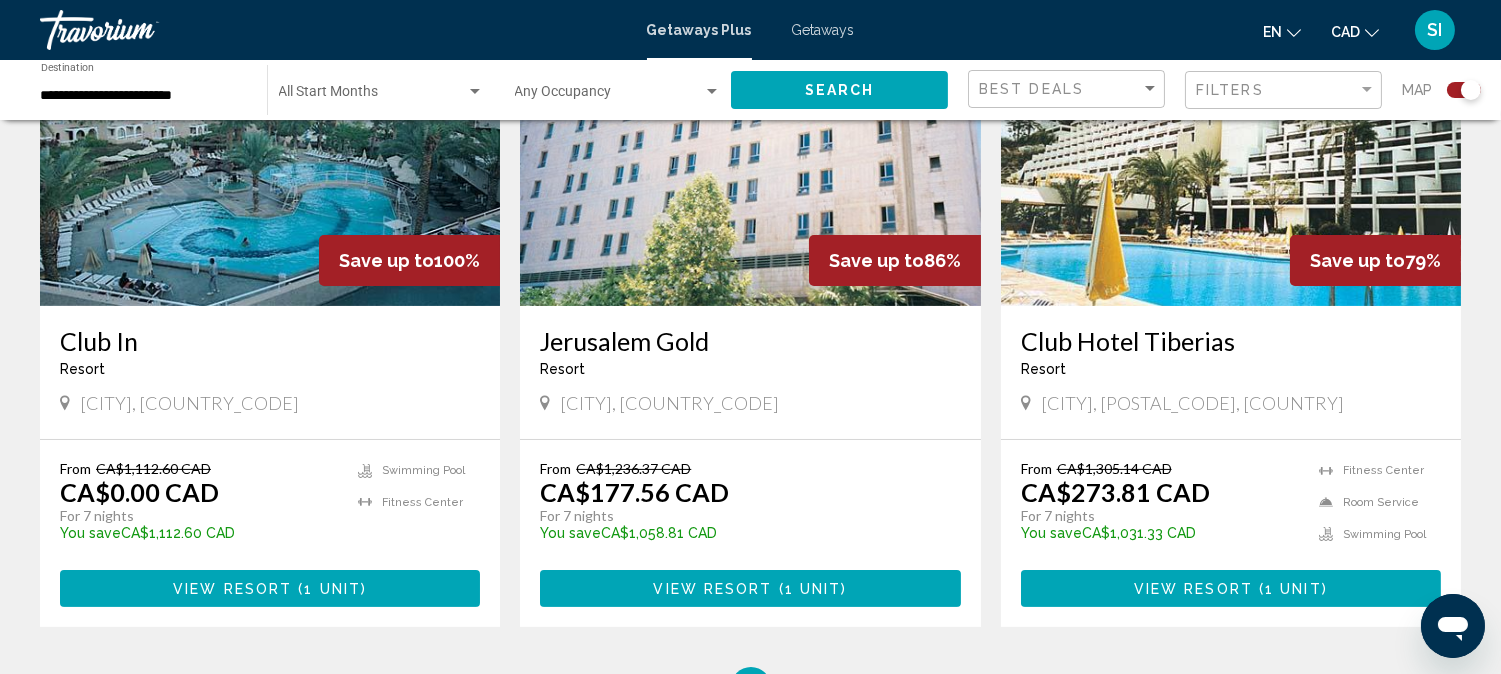 click on "View Resort    ( 1 unit )" at bounding box center (270, 588) 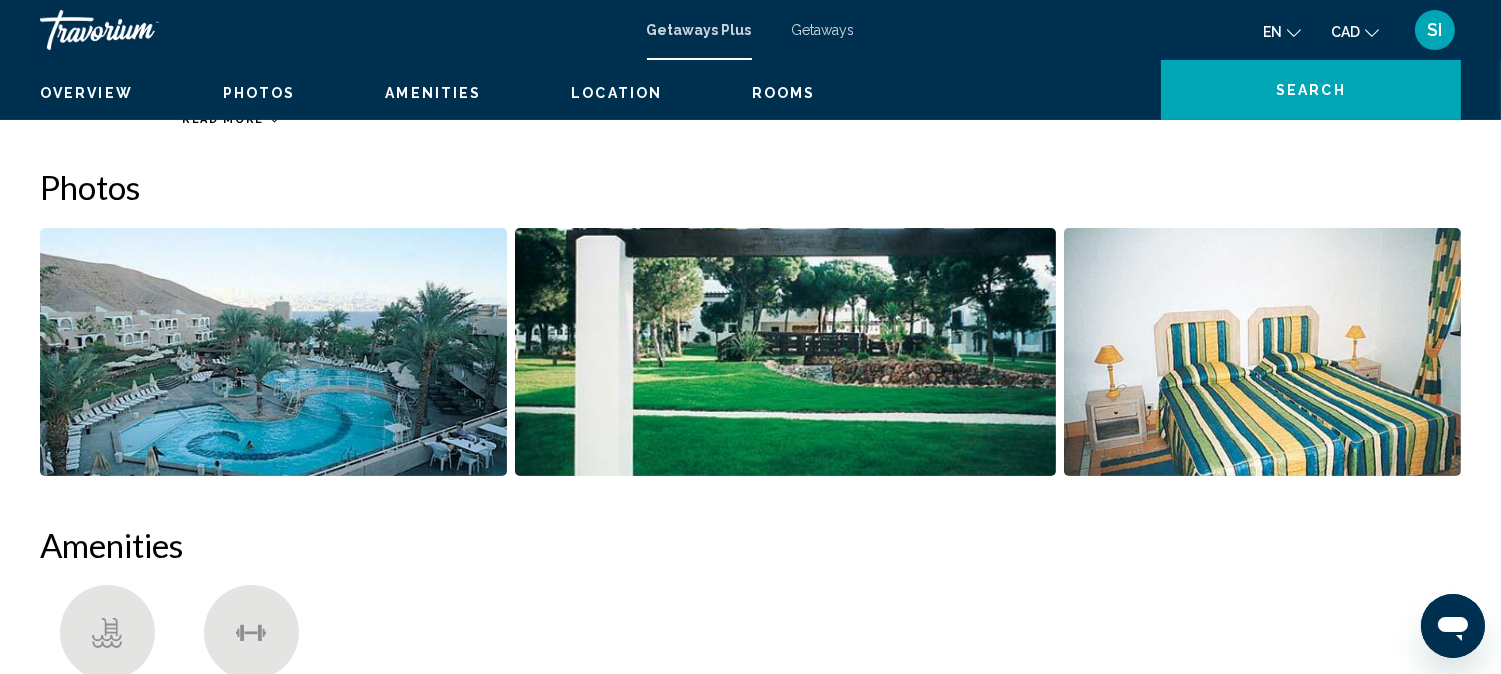 scroll, scrollTop: 22, scrollLeft: 0, axis: vertical 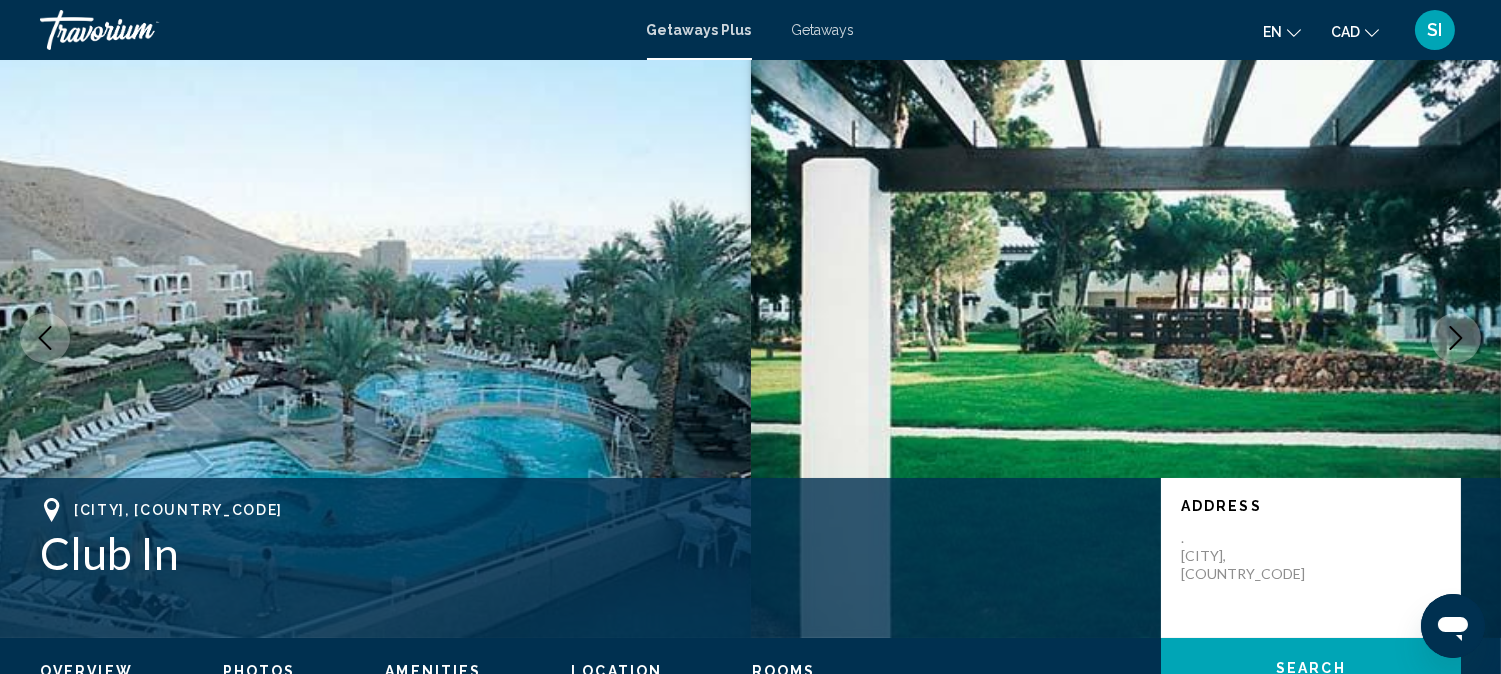 type 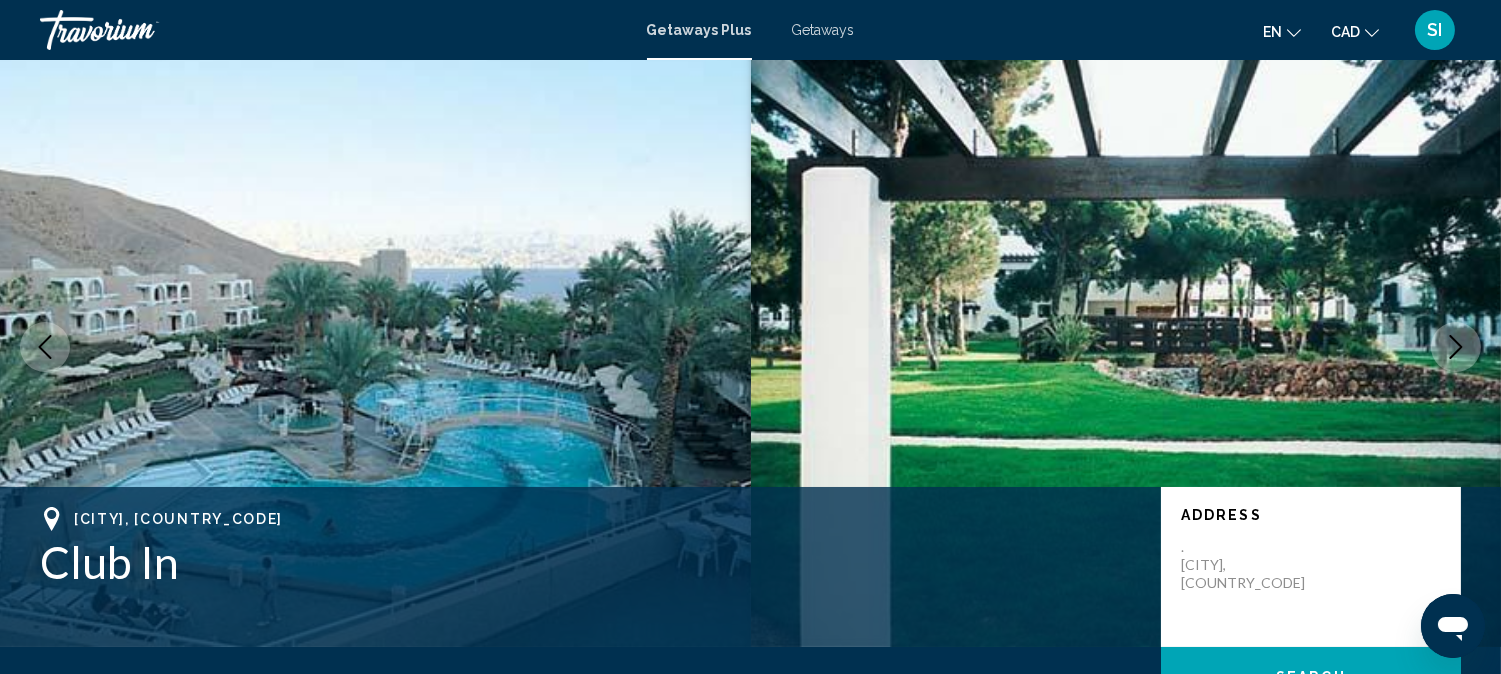 scroll, scrollTop: 0, scrollLeft: 0, axis: both 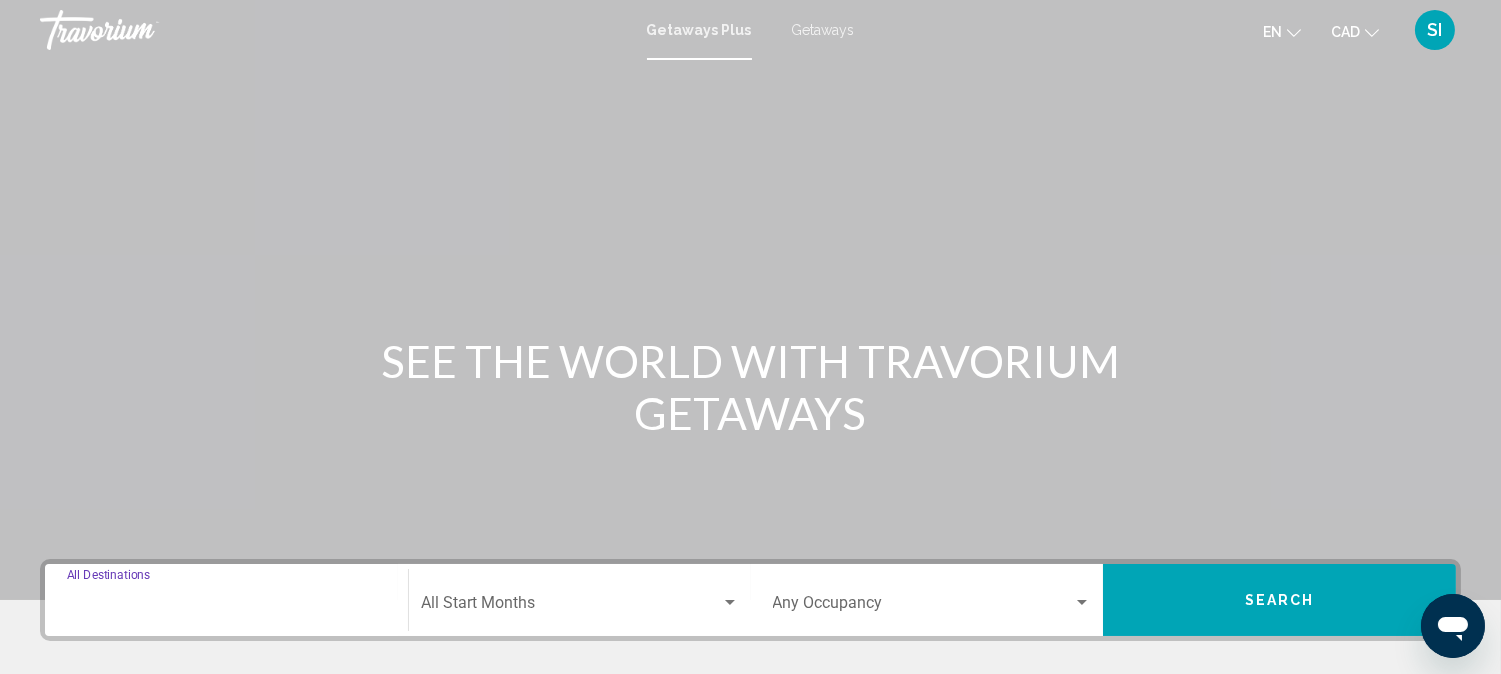 click on "Destination All Destinations" at bounding box center (226, 607) 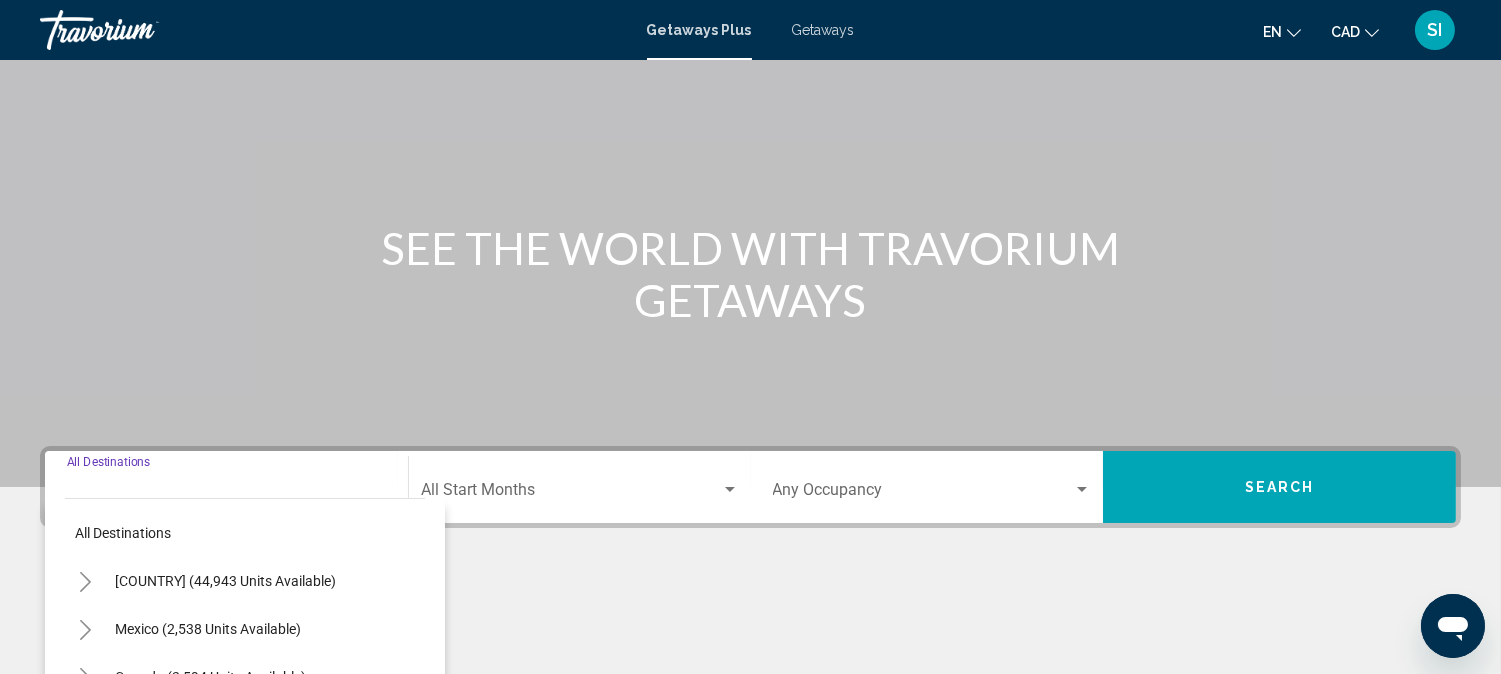 scroll, scrollTop: 411, scrollLeft: 0, axis: vertical 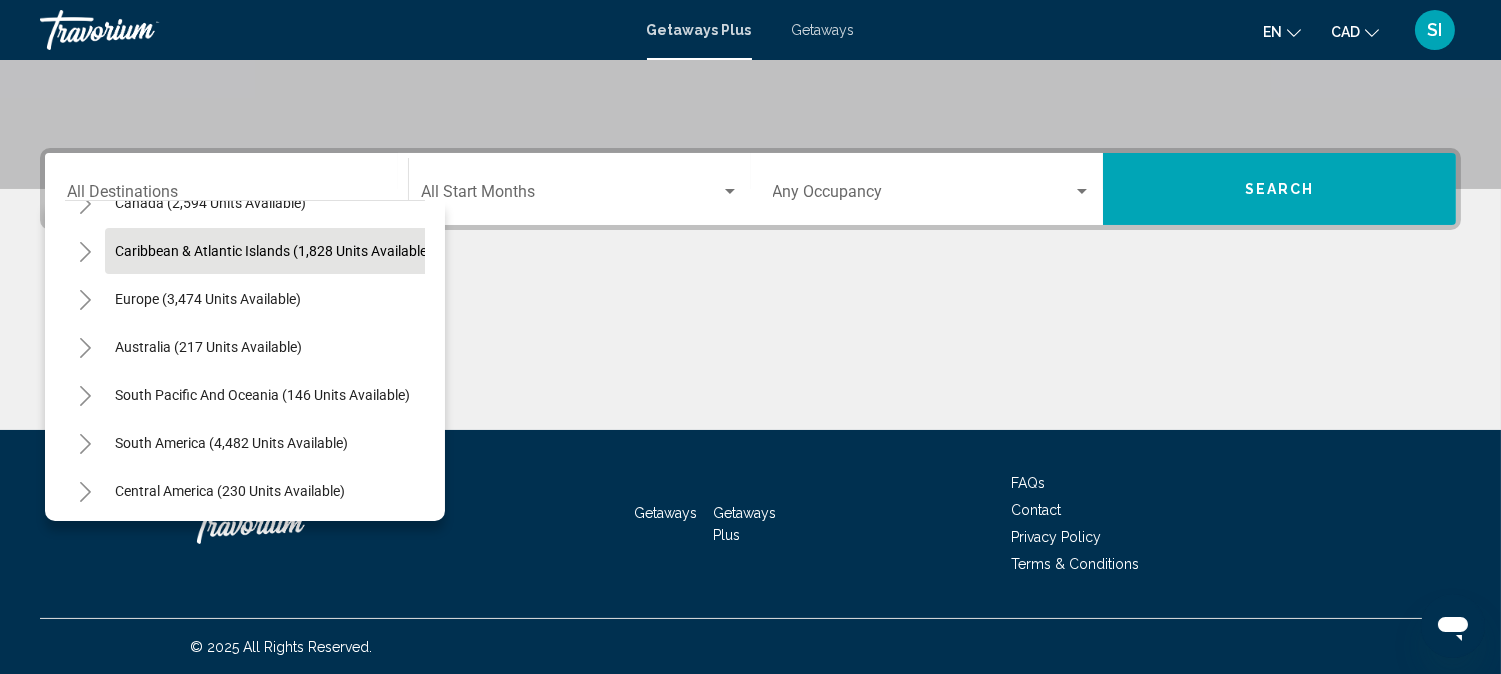click on "Caribbean & Atlantic Islands (1,828 units available)" at bounding box center [208, 299] 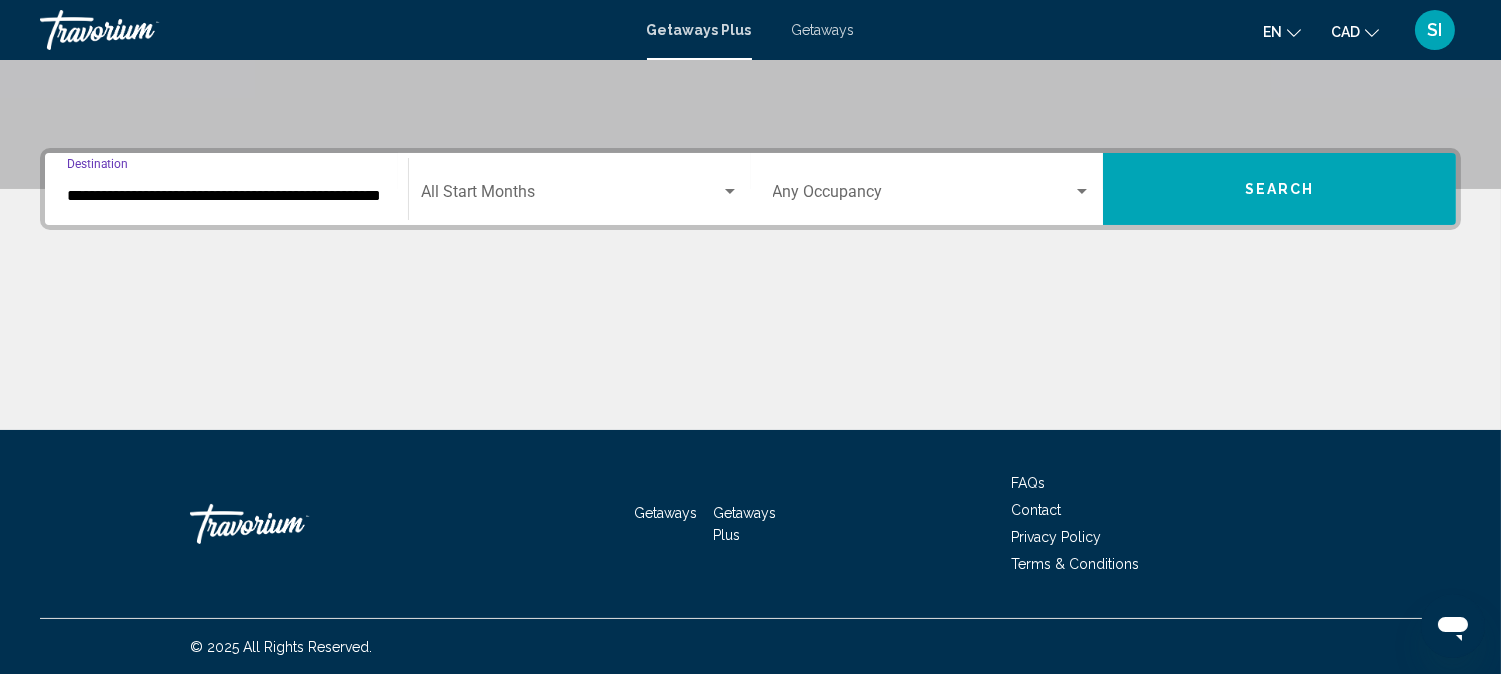 click on "**********" at bounding box center [226, 196] 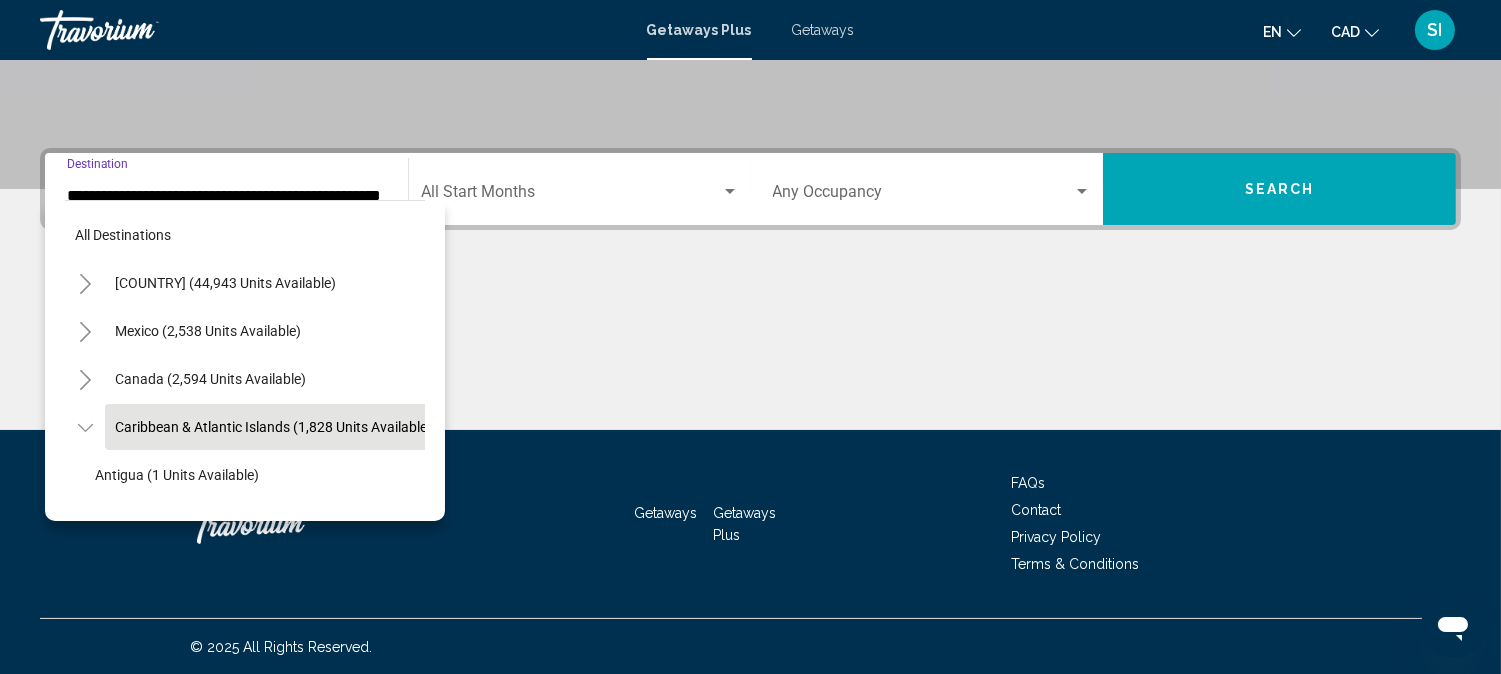 scroll, scrollTop: 78, scrollLeft: 34, axis: both 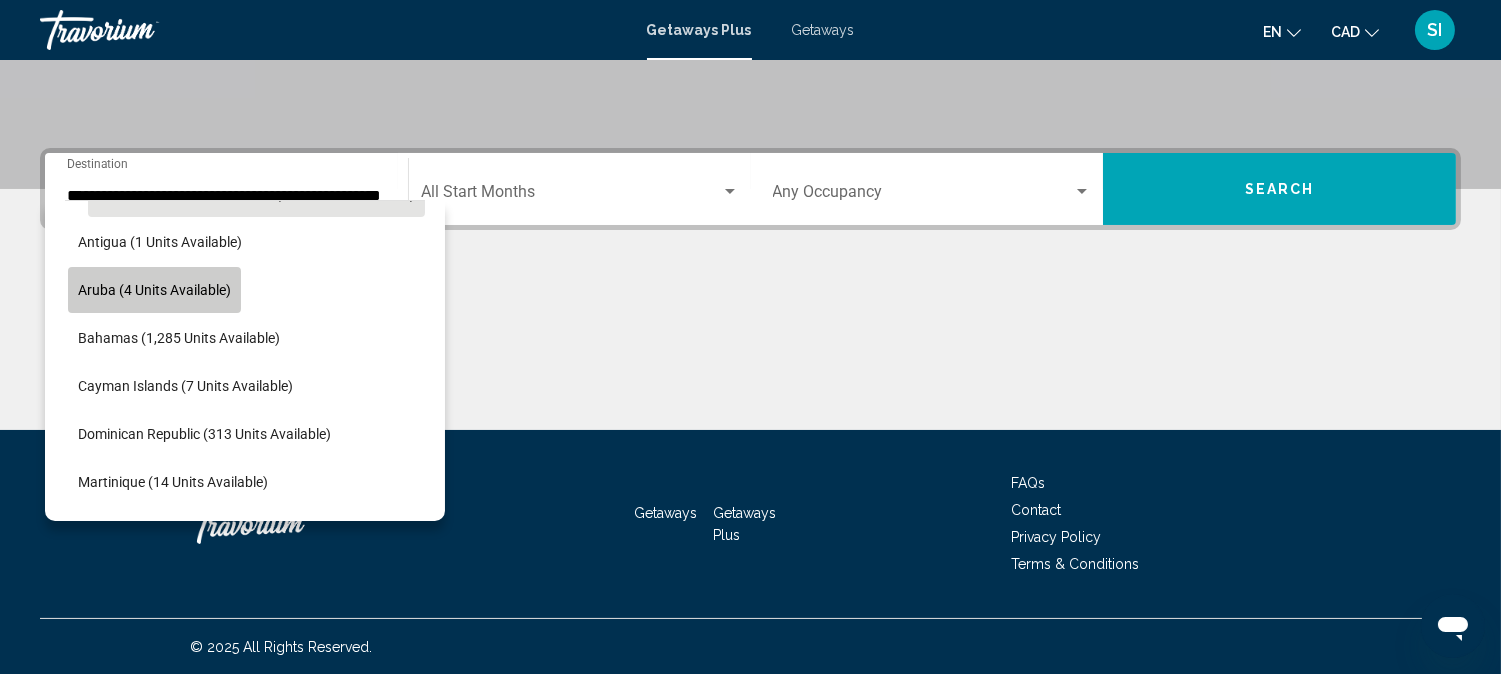 click on "Aruba (4 units available)" 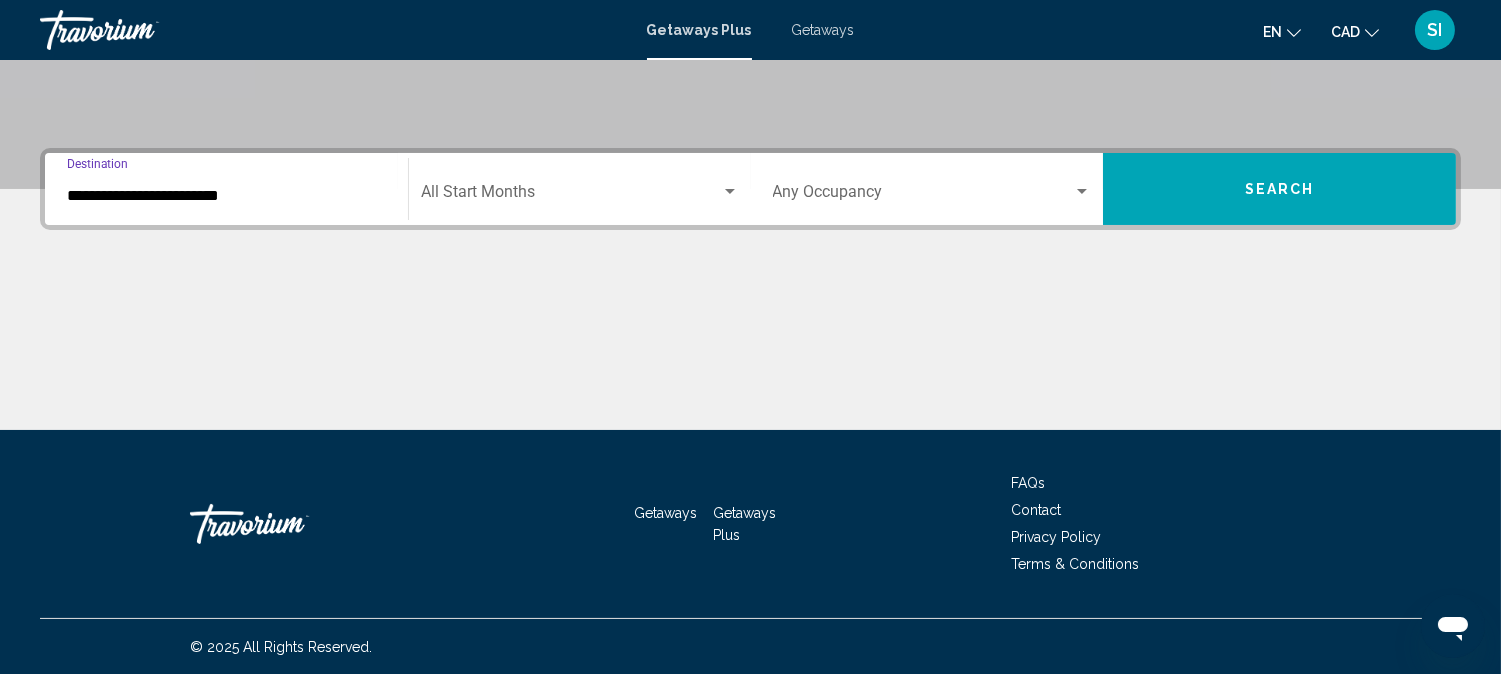 click on "Search" at bounding box center [1279, 189] 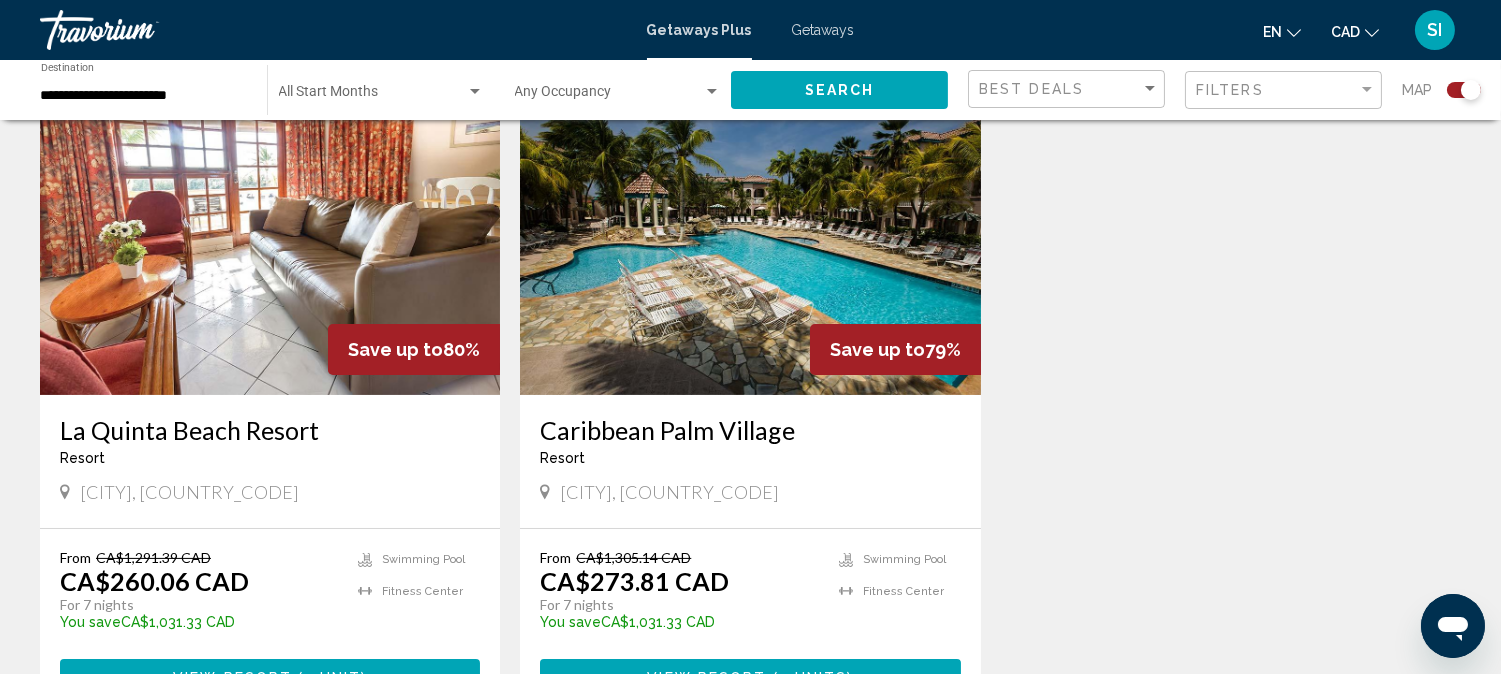 scroll, scrollTop: 800, scrollLeft: 0, axis: vertical 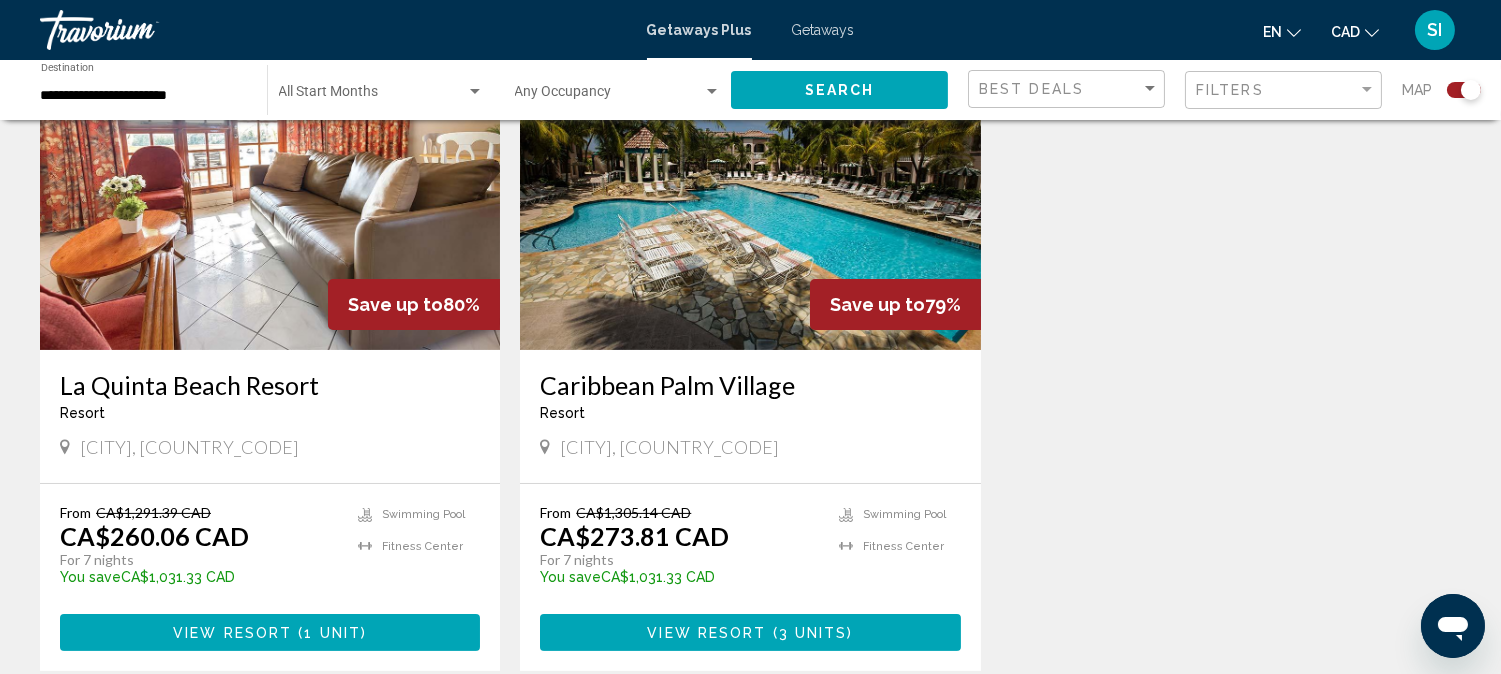 click on "Save up to" at bounding box center (877, 304) 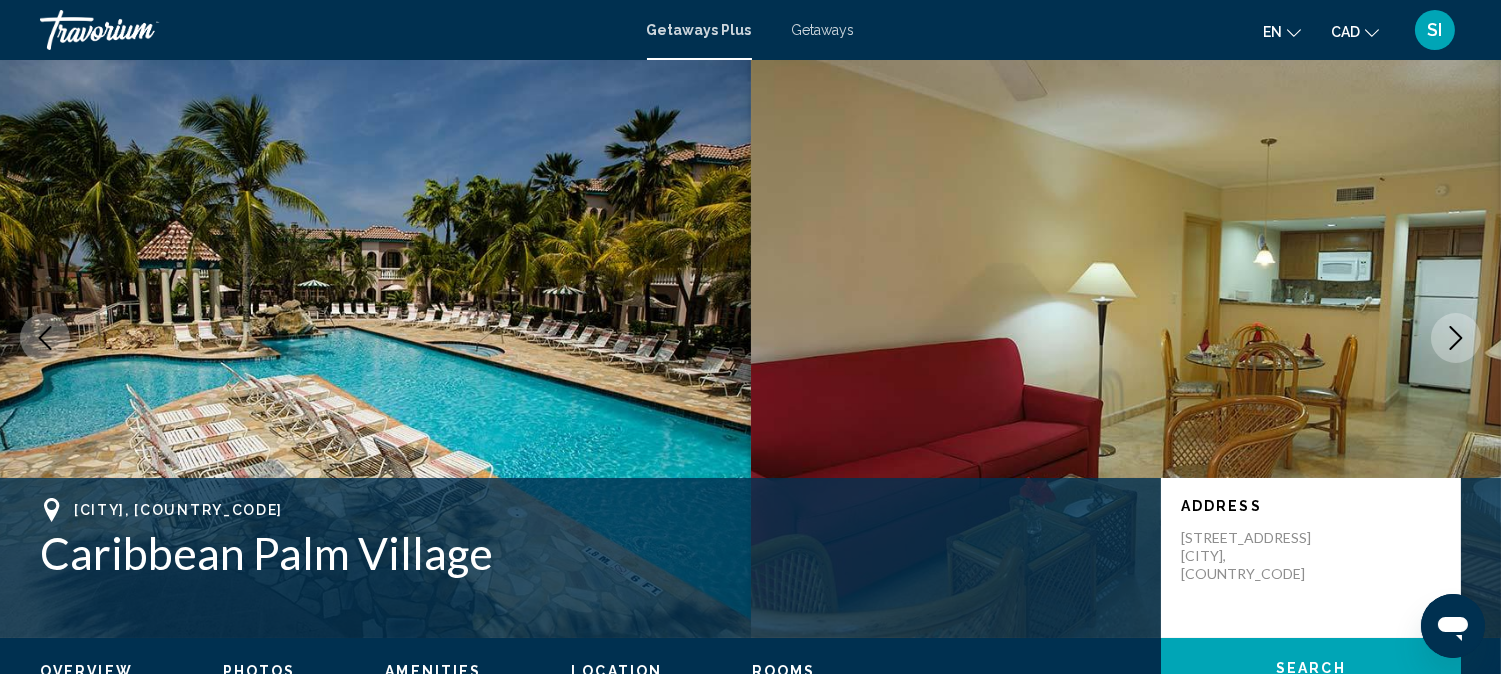 type 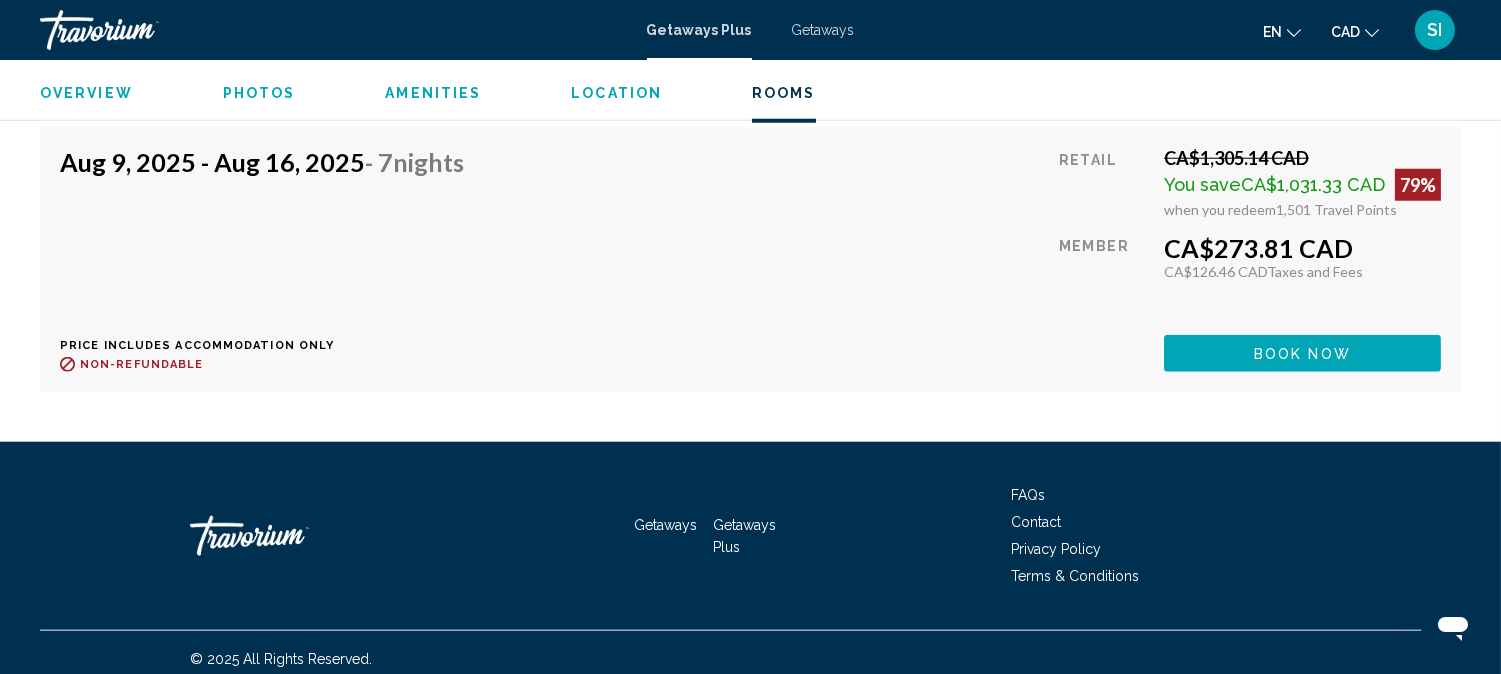 scroll, scrollTop: 3610, scrollLeft: 0, axis: vertical 